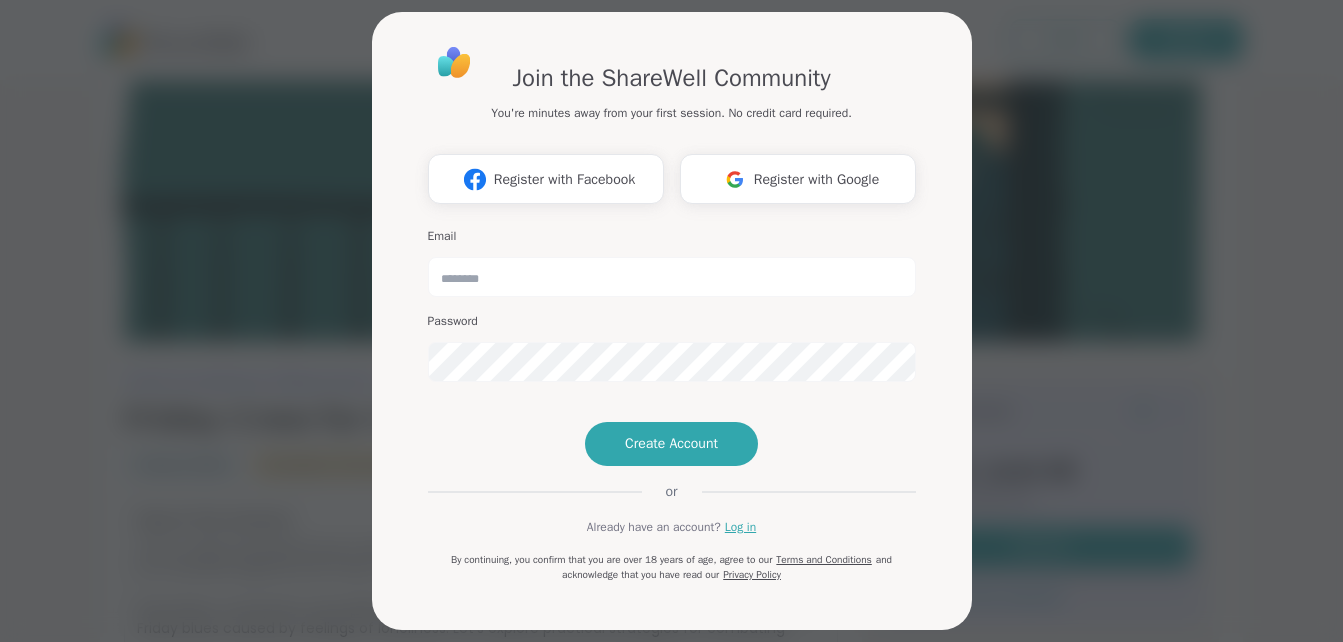 scroll, scrollTop: 0, scrollLeft: 0, axis: both 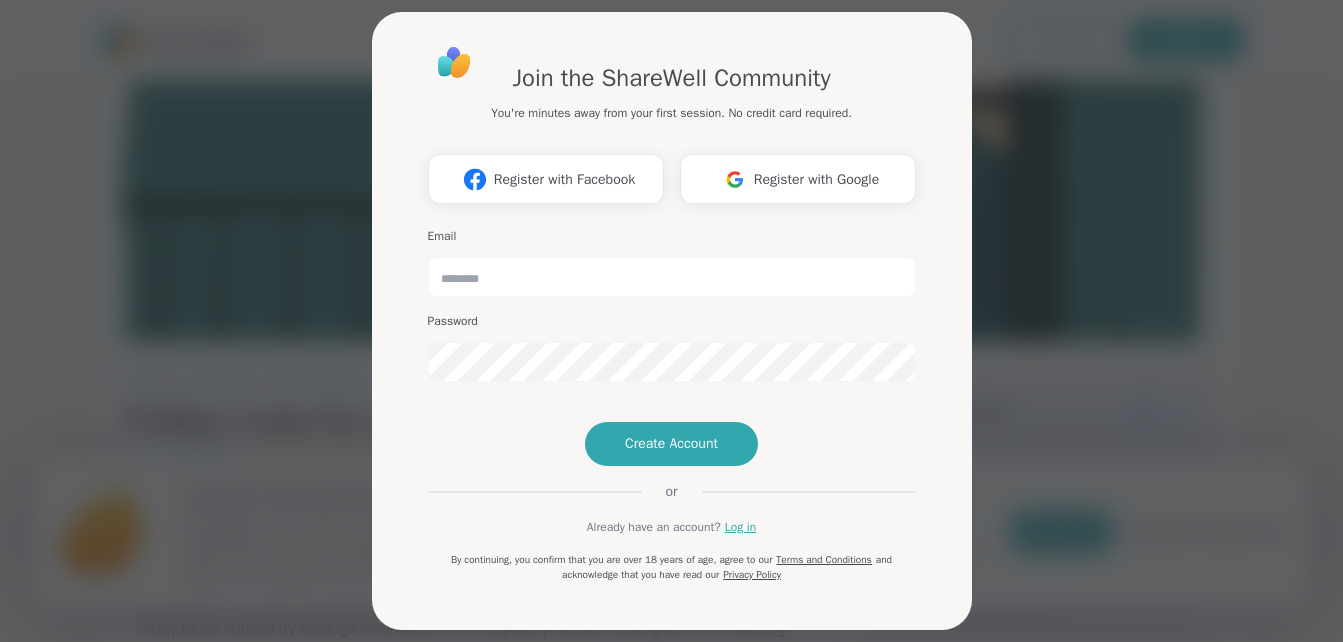 click on "Join the ShareWell Community You're minutes away from your first session. No credit card required. Register with Facebook Register with Google Email   Password   Create Account or Already have an account? Log in By continuing, you confirm that you are over 18 years of age, agree to our Terms and Conditions and acknowledge that you have read our Privacy Policy" at bounding box center (672, 313) 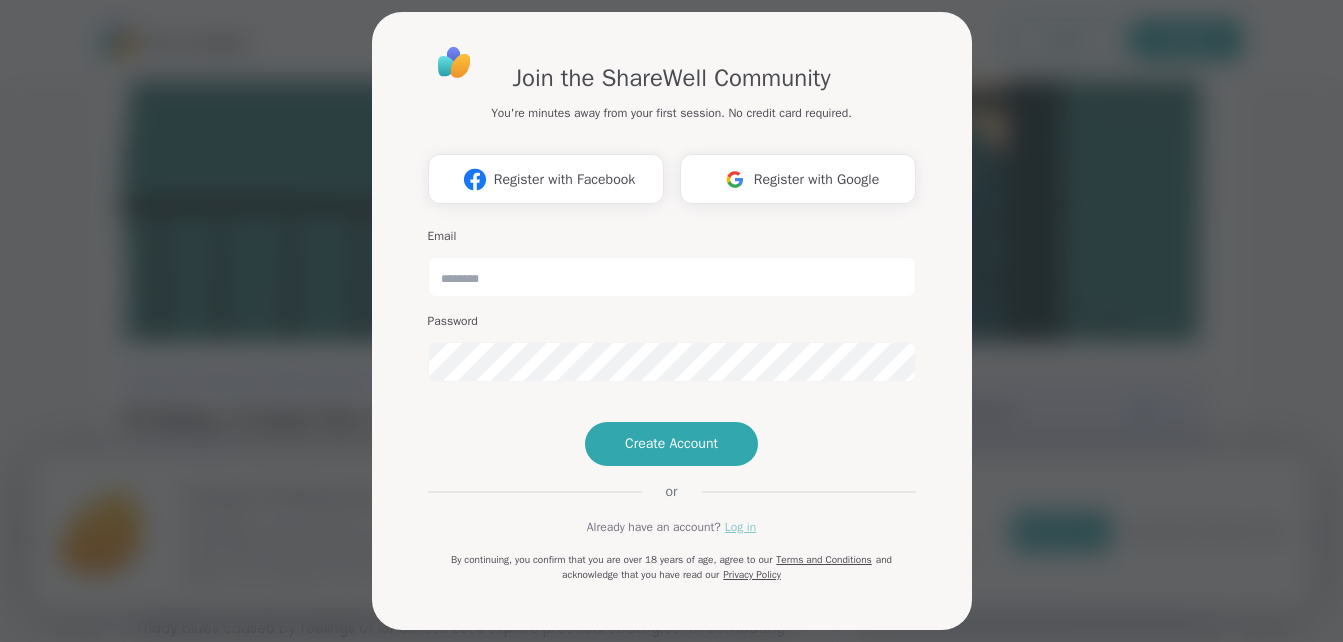 click on "Log in" at bounding box center (740, 527) 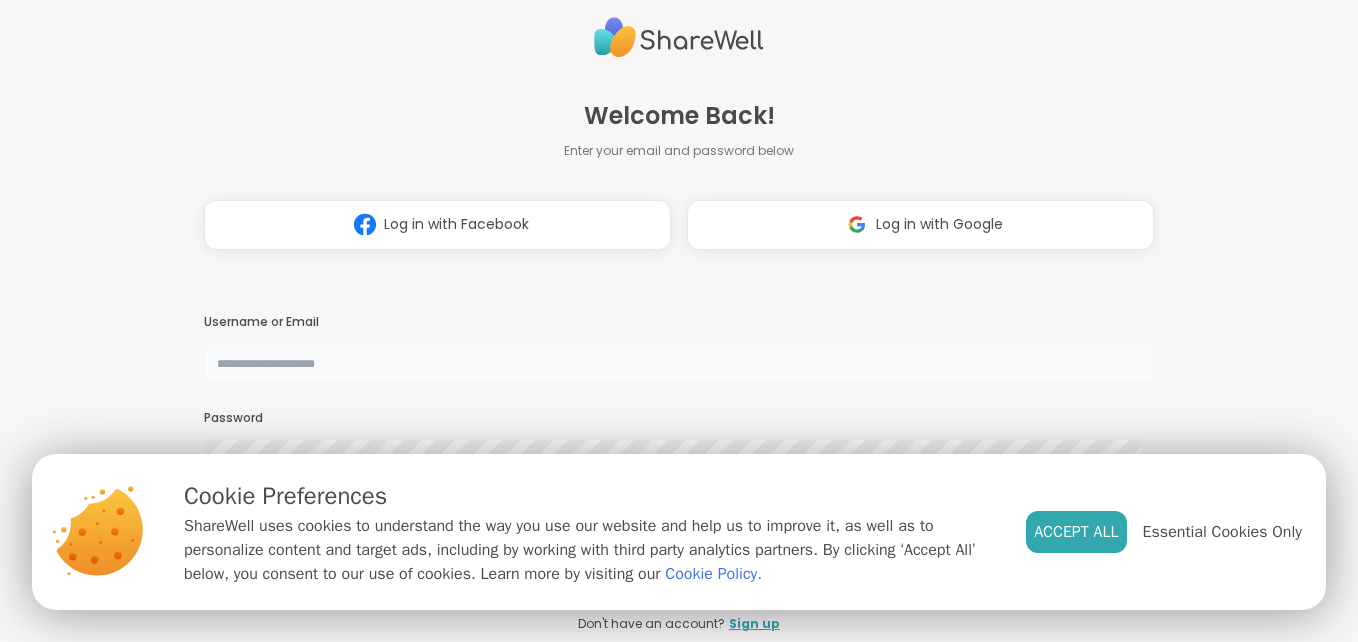 click at bounding box center (679, 362) 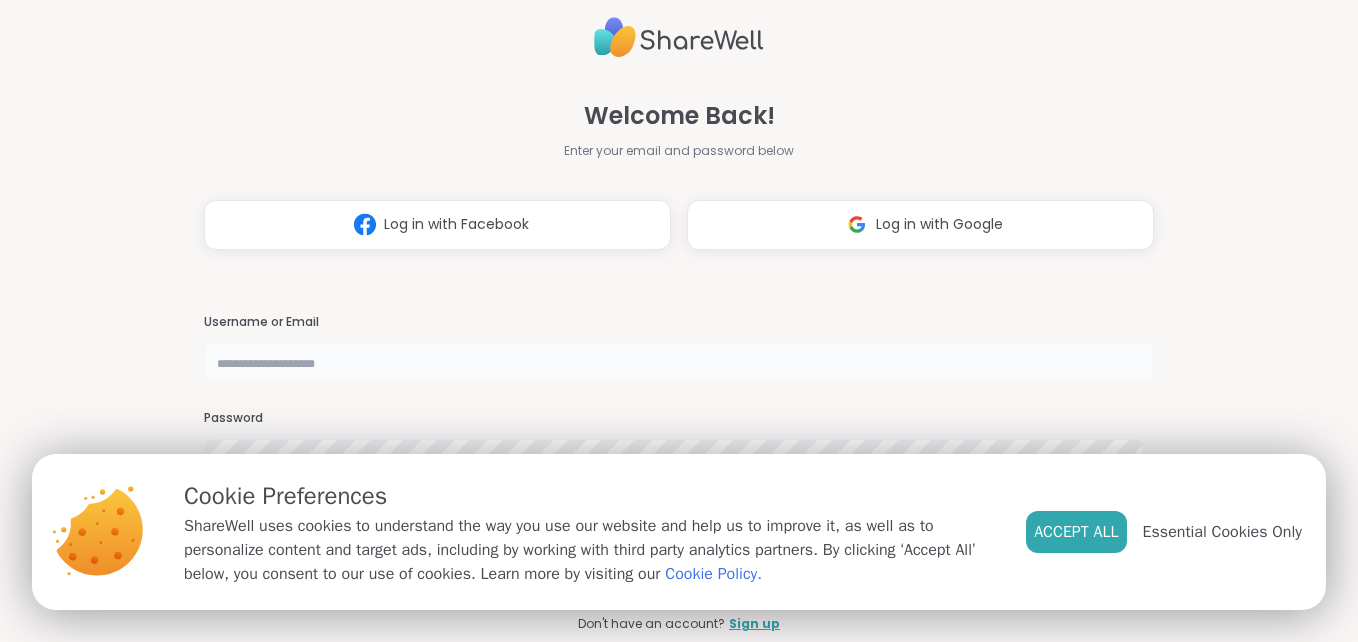 type on "**********" 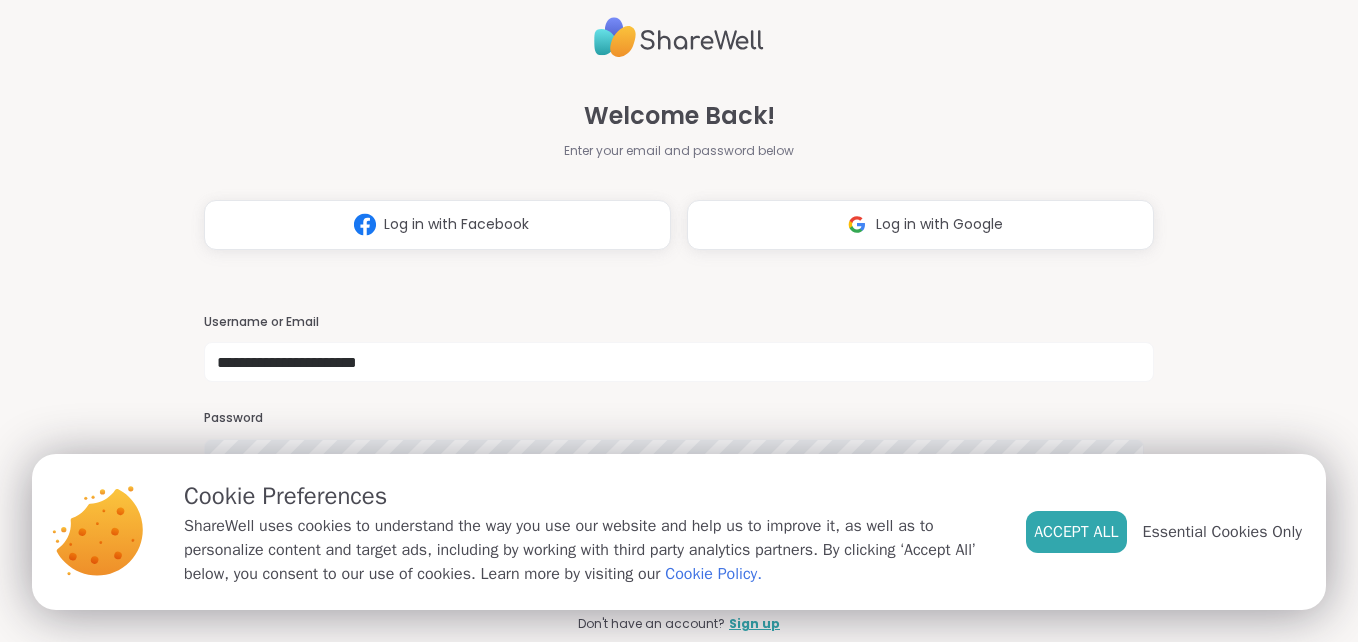 click on "Password" at bounding box center (679, 444) 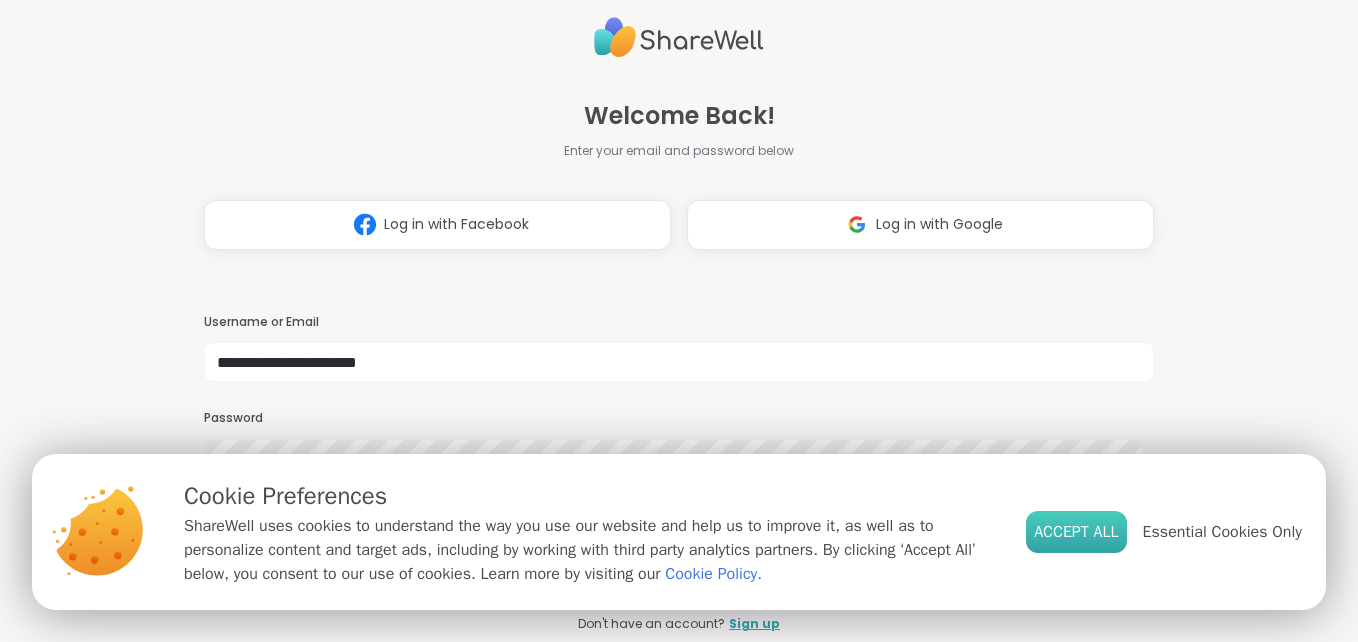 click on "Accept All" at bounding box center [1076, 532] 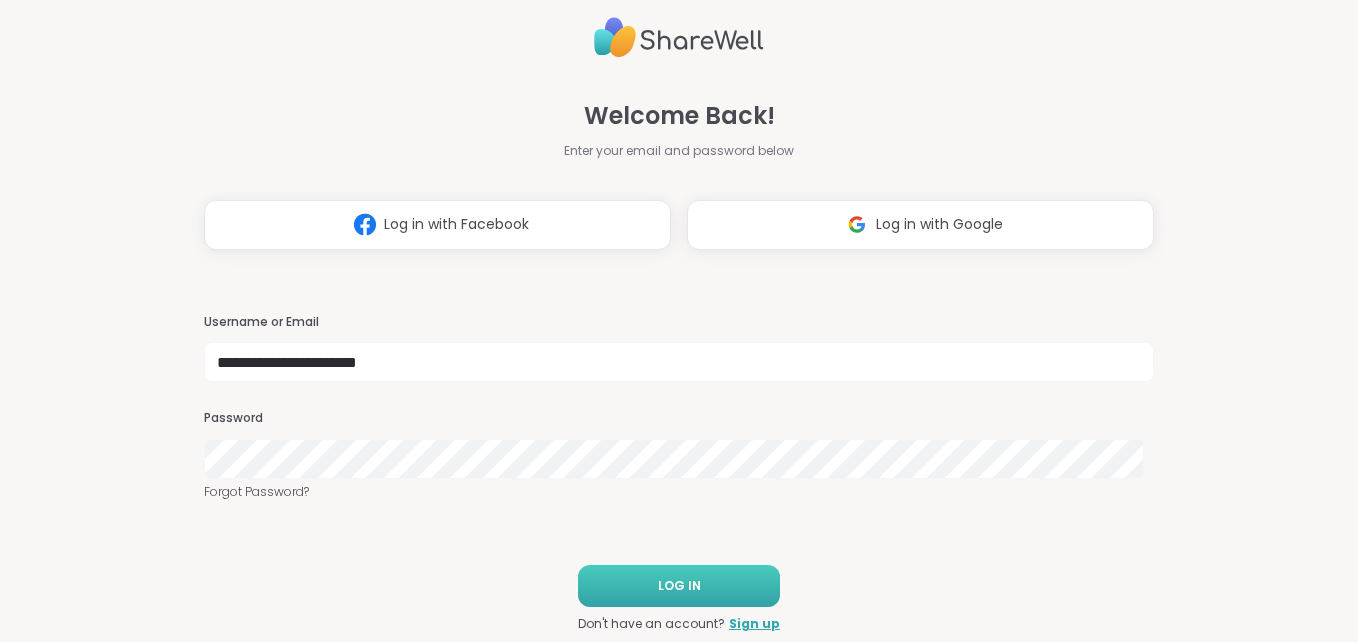 click on "LOG IN" at bounding box center [679, 586] 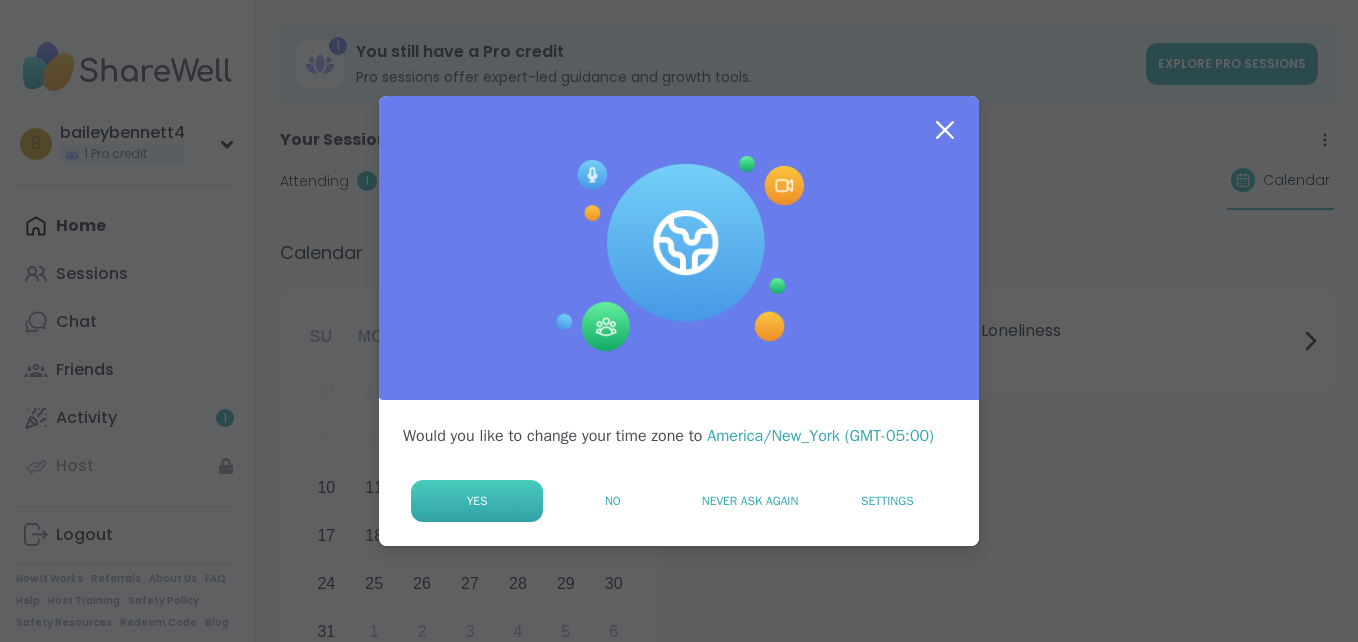click on "Yes" at bounding box center [477, 501] 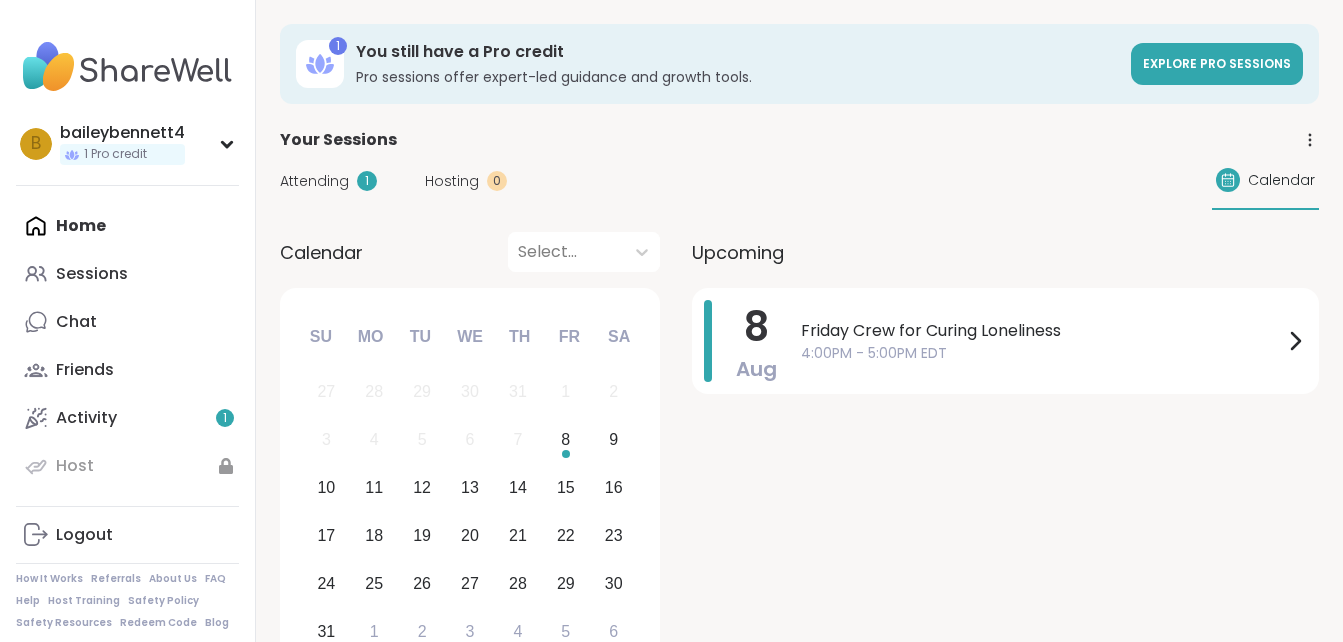 scroll, scrollTop: 0, scrollLeft: 0, axis: both 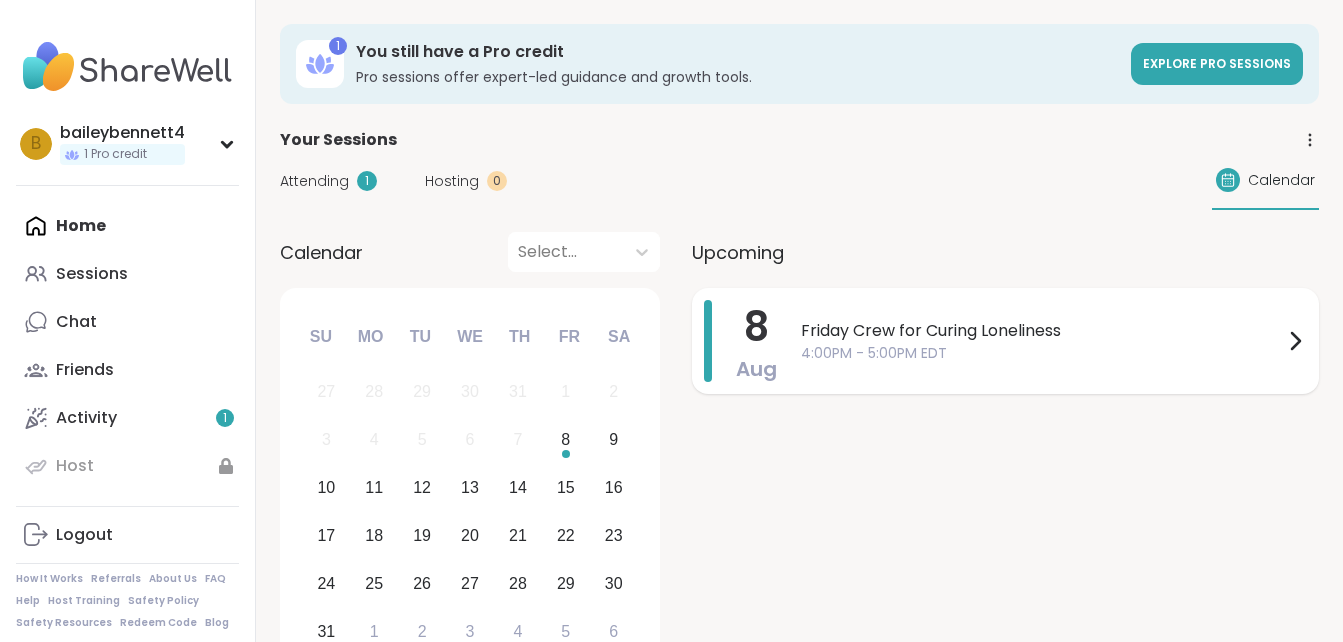 click on "Friday Crew for Curing Loneliness" at bounding box center [1042, 331] 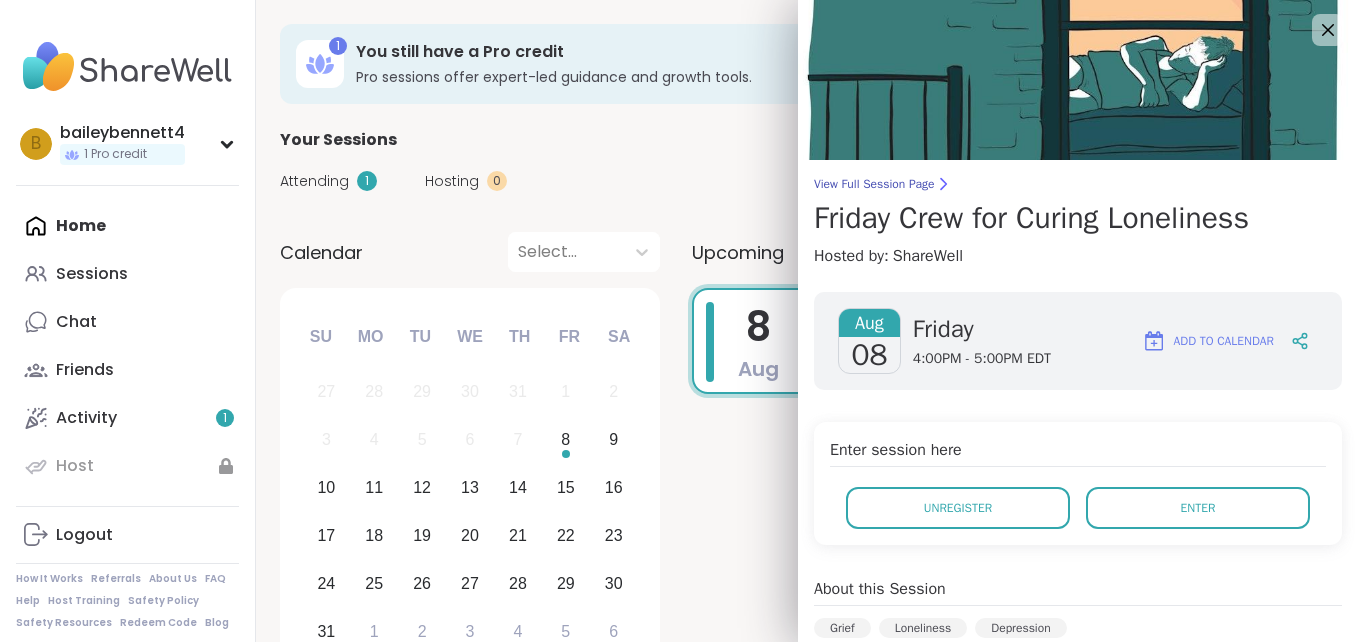 click on "Attending 1 Hosting 0 Calendar" at bounding box center [807, 181] 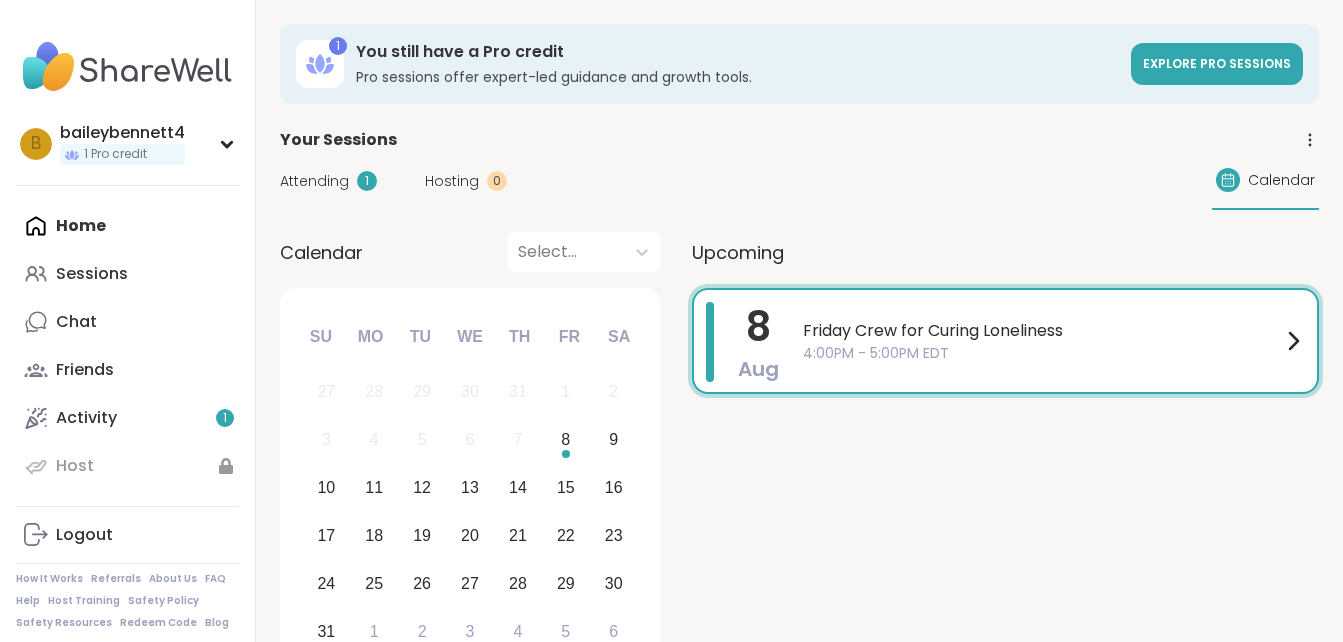 click on "Attending" at bounding box center (314, 181) 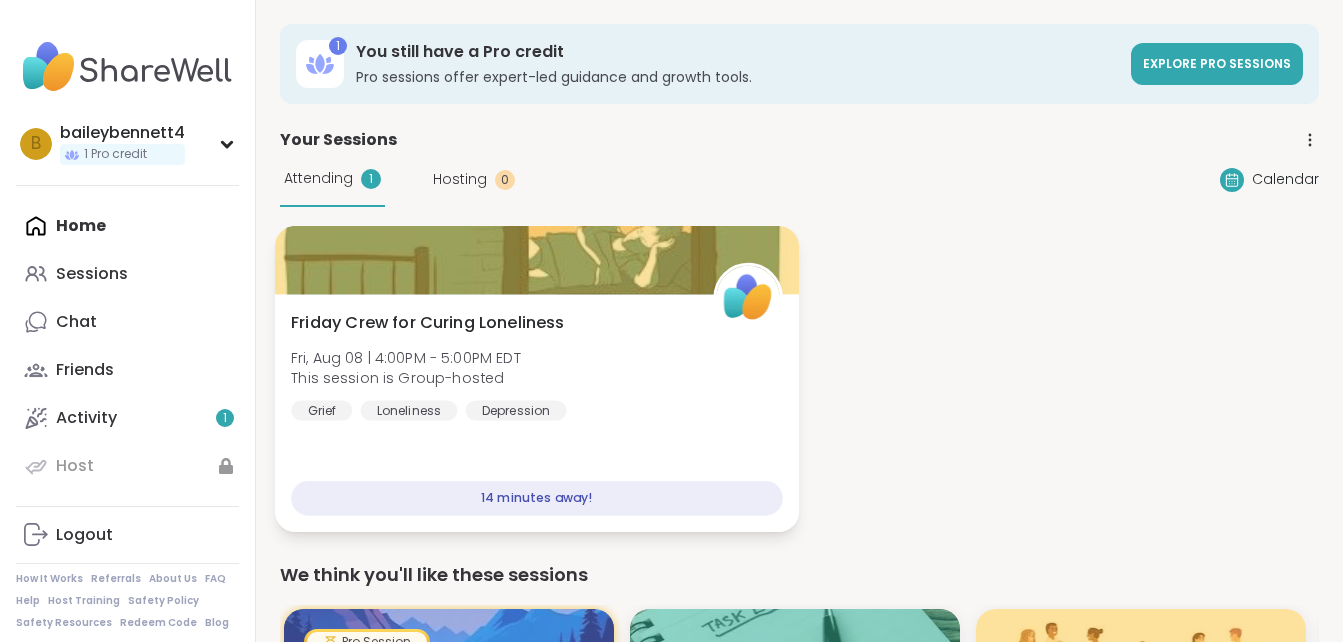 click on "[DAY] Crew for Curing Loneliness [DAY], [MONTH] [NUMBER] | [TIME] - [TIME] [TIMEZONE] This session is Group-hosted Grief Loneliness Depression" at bounding box center [536, 366] 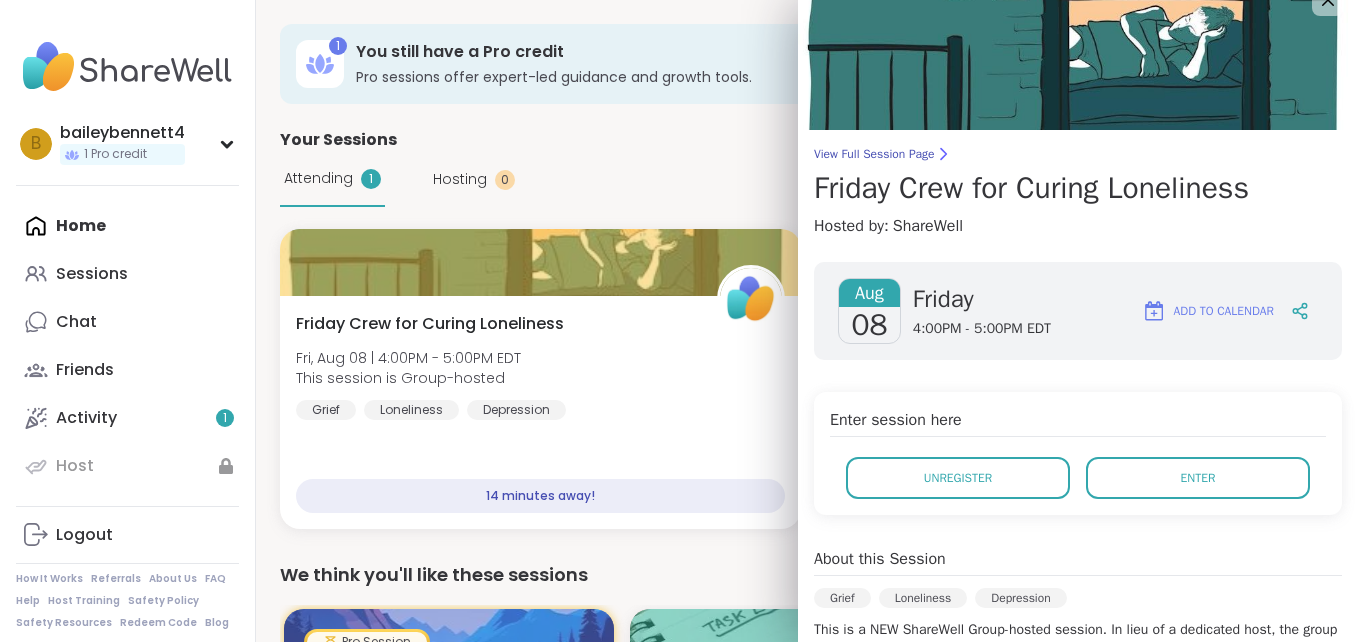 scroll, scrollTop: 30, scrollLeft: 0, axis: vertical 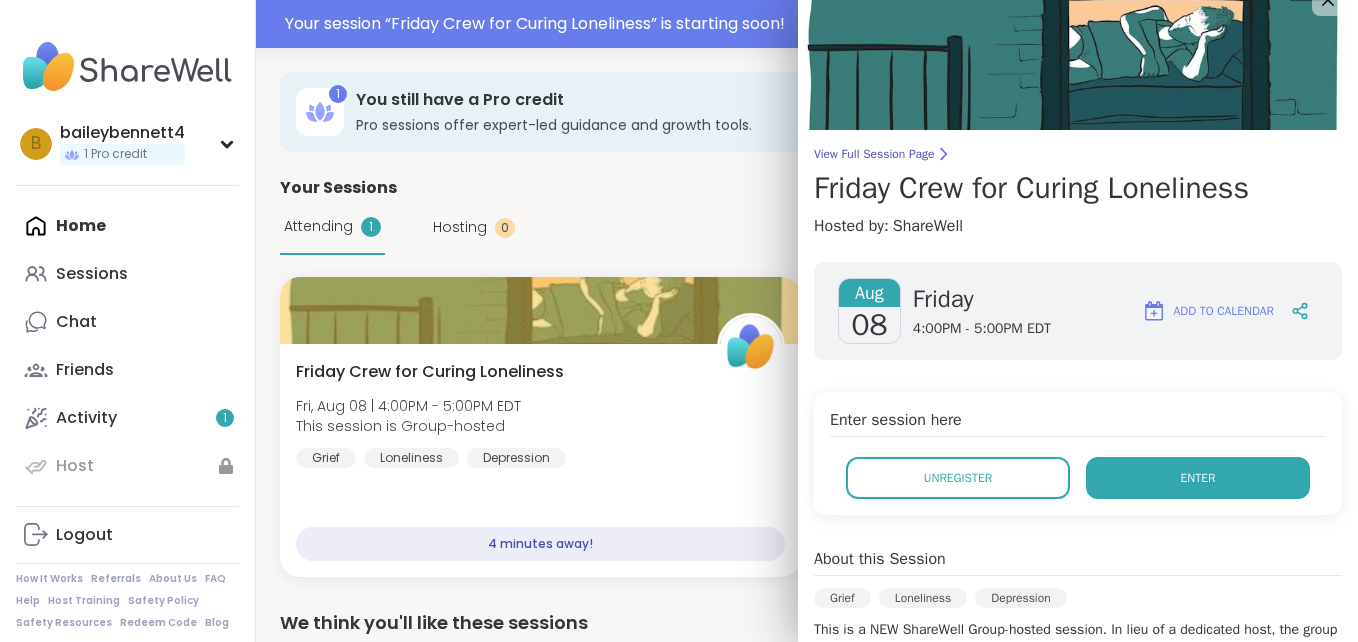 click on "Enter" at bounding box center (1198, 478) 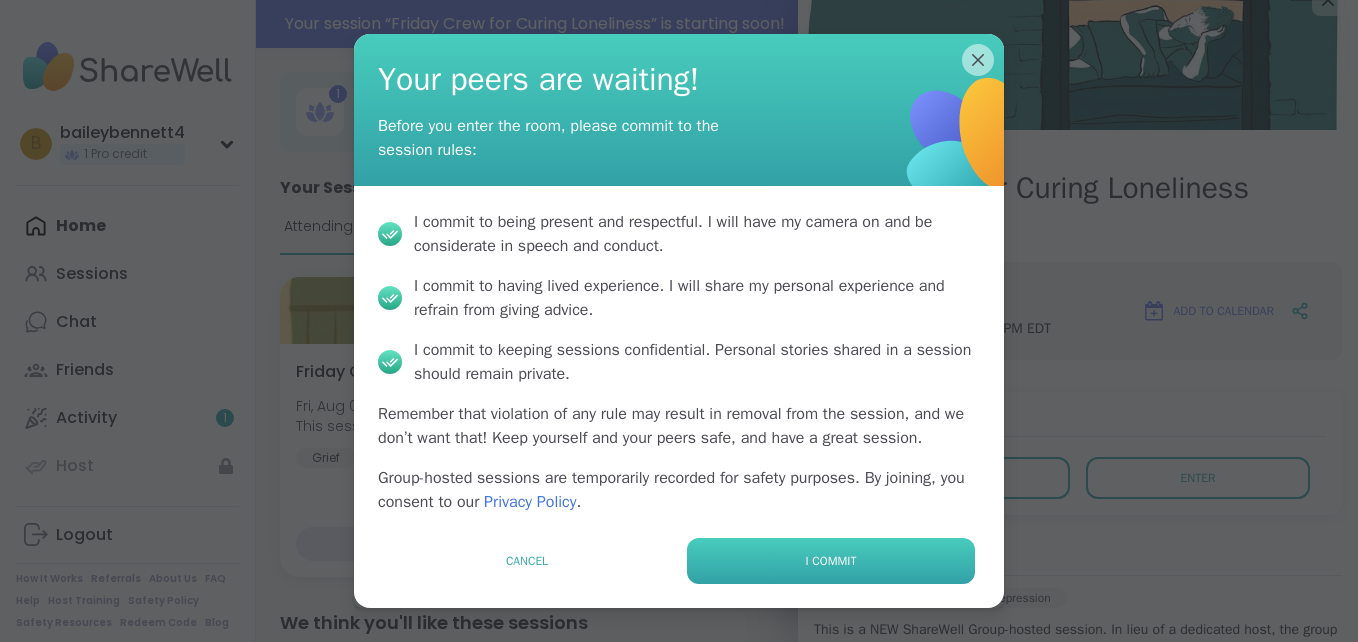 click on "I commit" at bounding box center [831, 561] 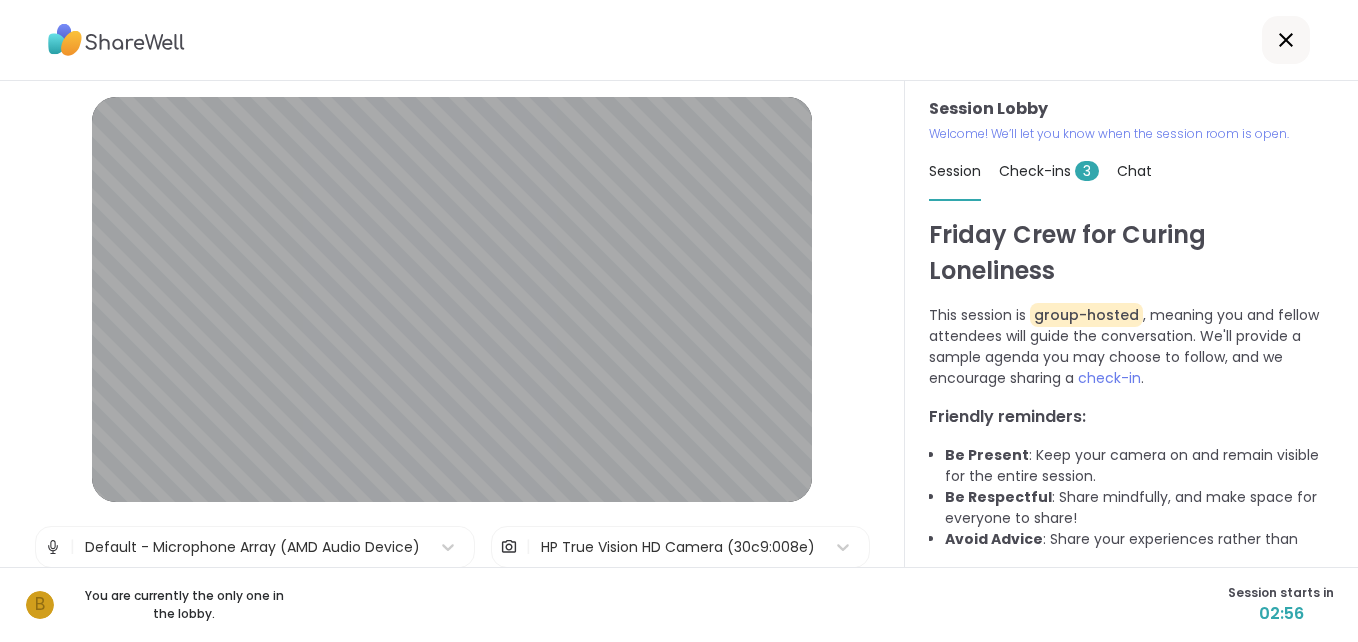 click on "3" at bounding box center (1087, 171) 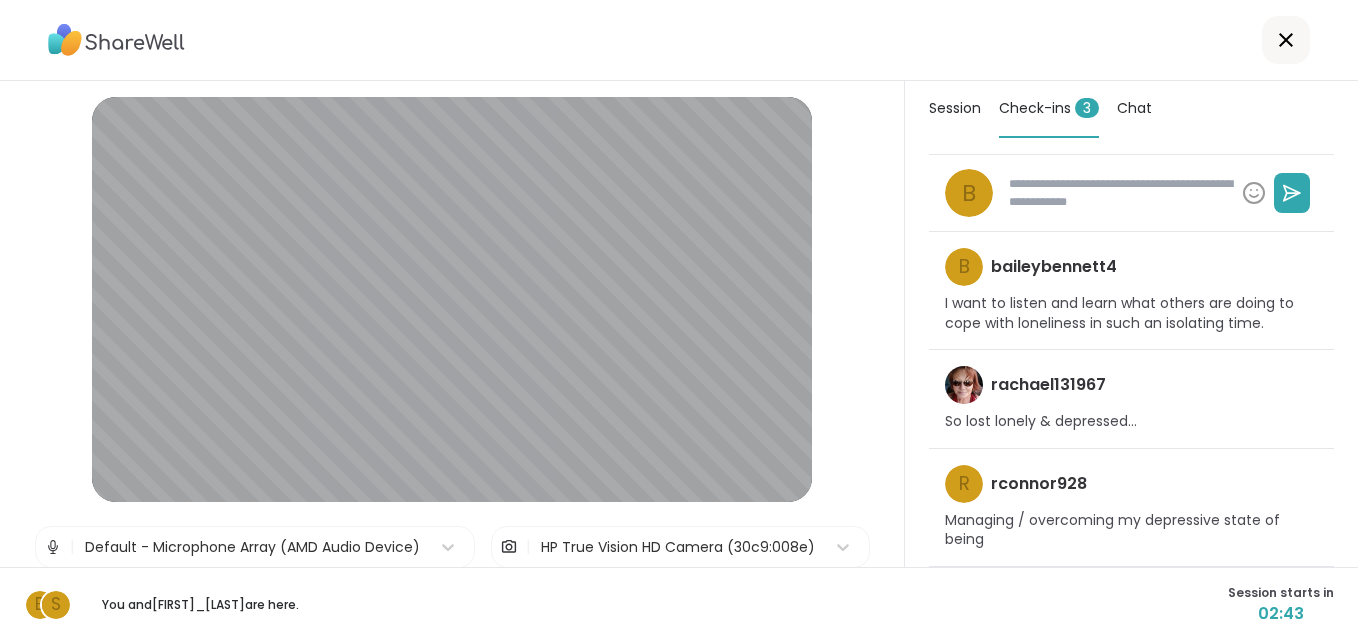scroll, scrollTop: 0, scrollLeft: 0, axis: both 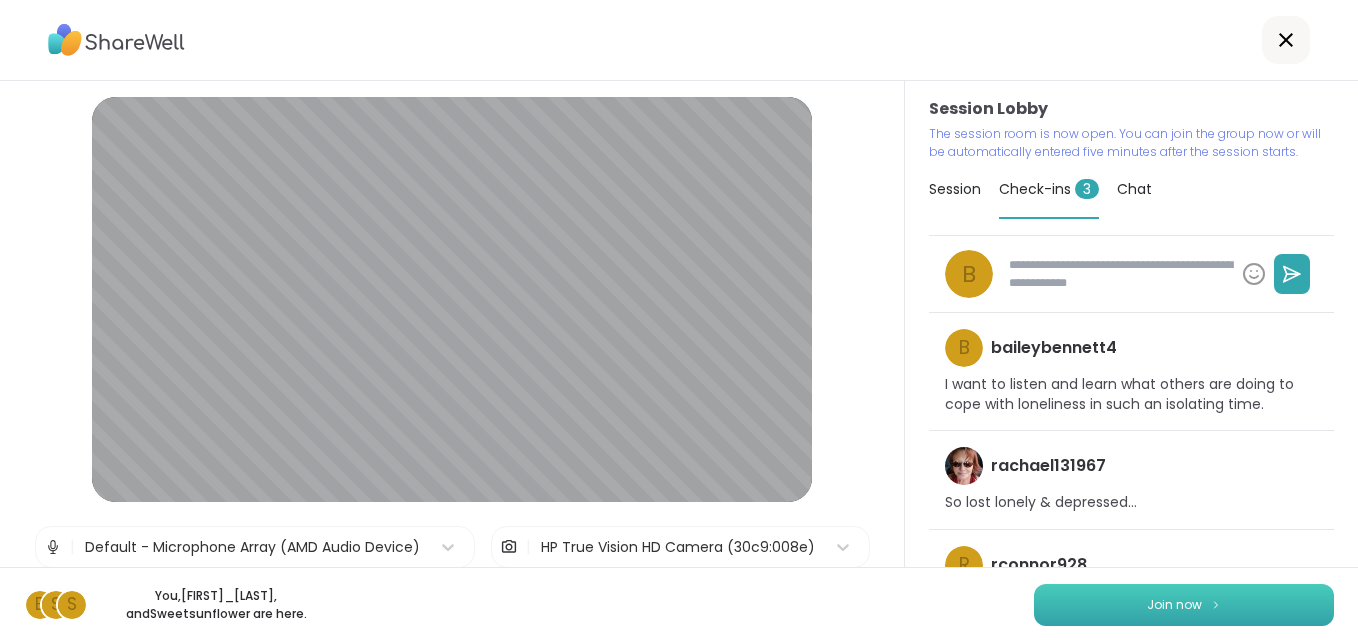 click on "Join now" at bounding box center (1184, 605) 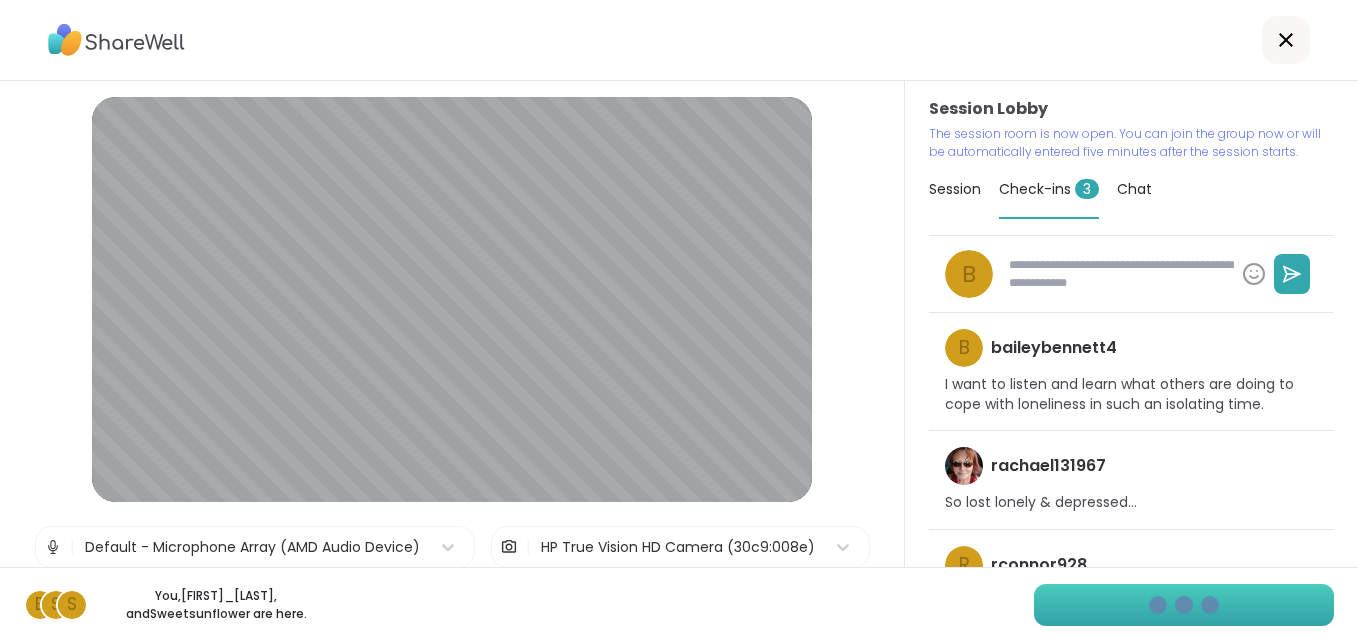type on "*" 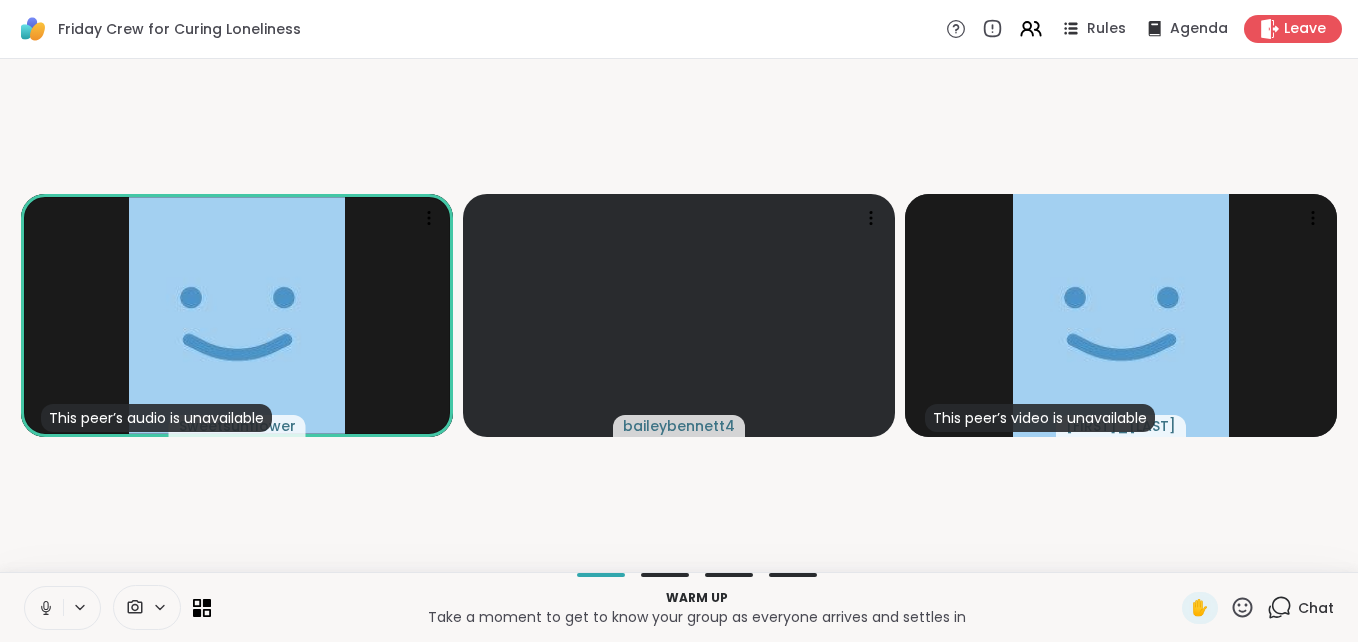 click 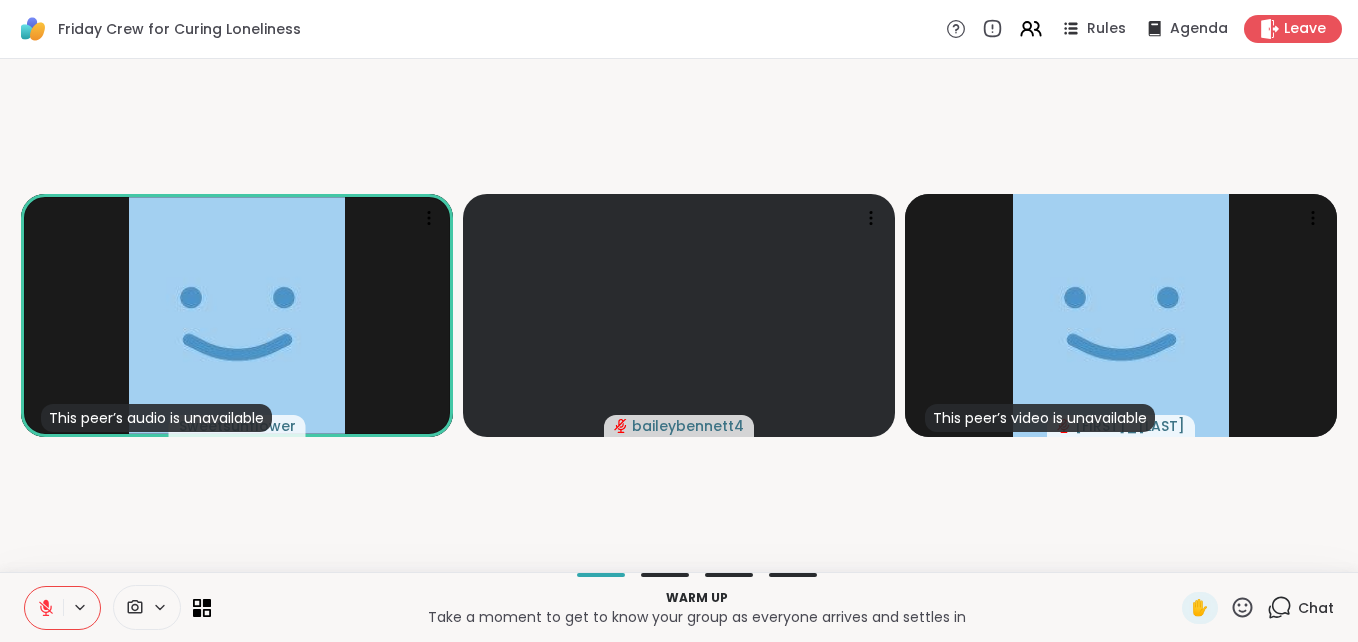 click 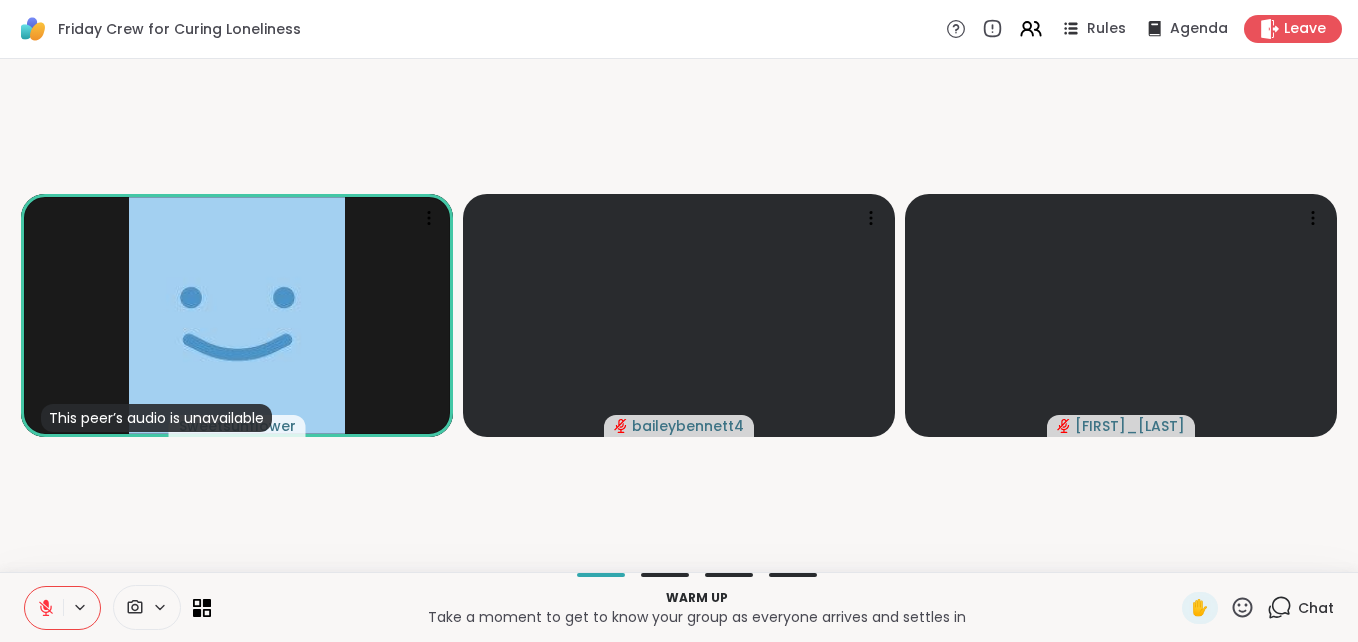click 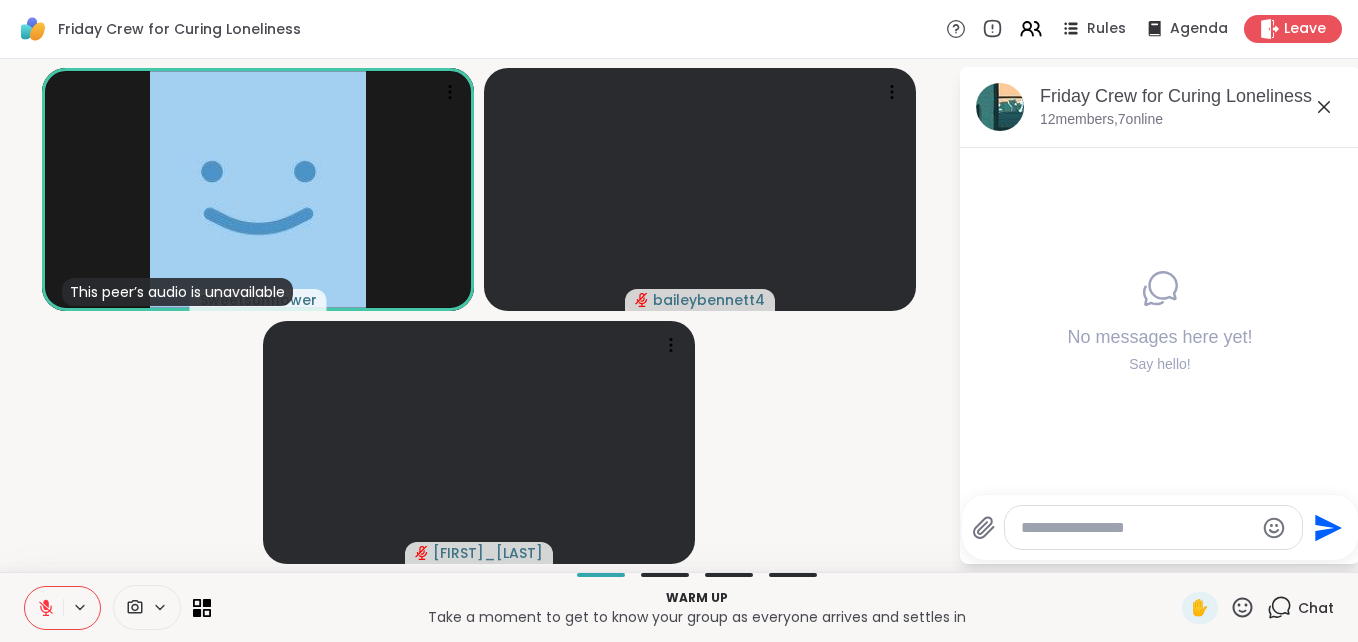 click at bounding box center [1137, 528] 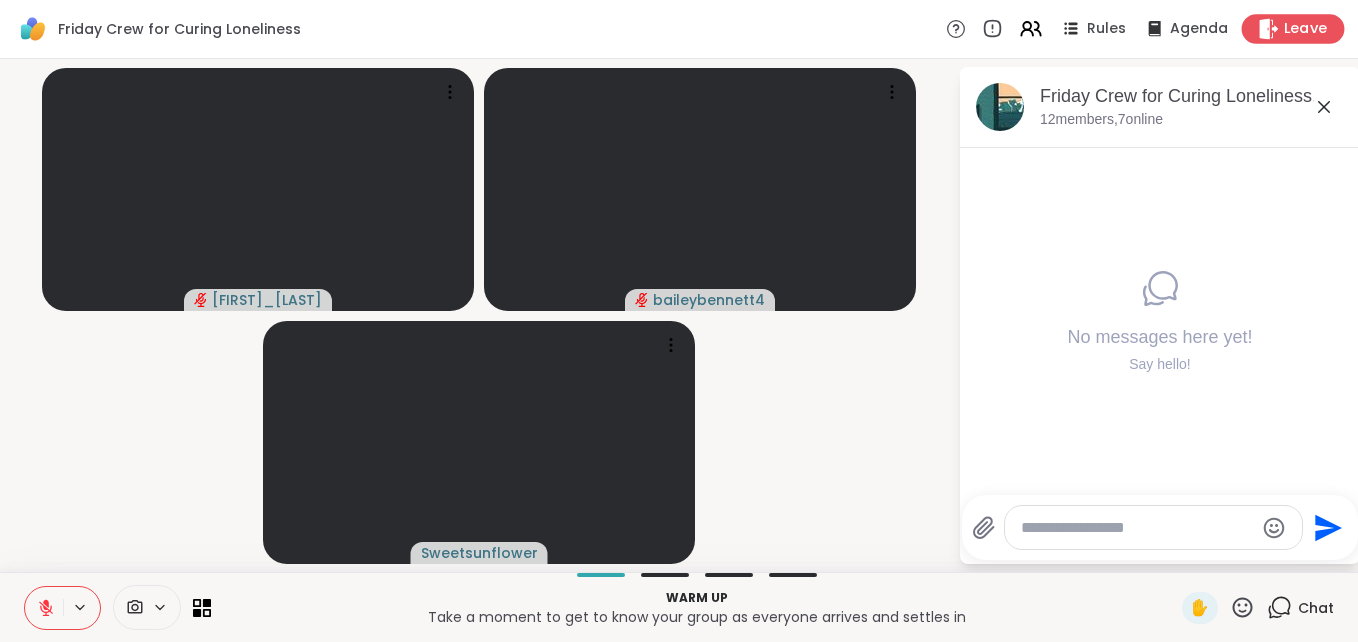 click 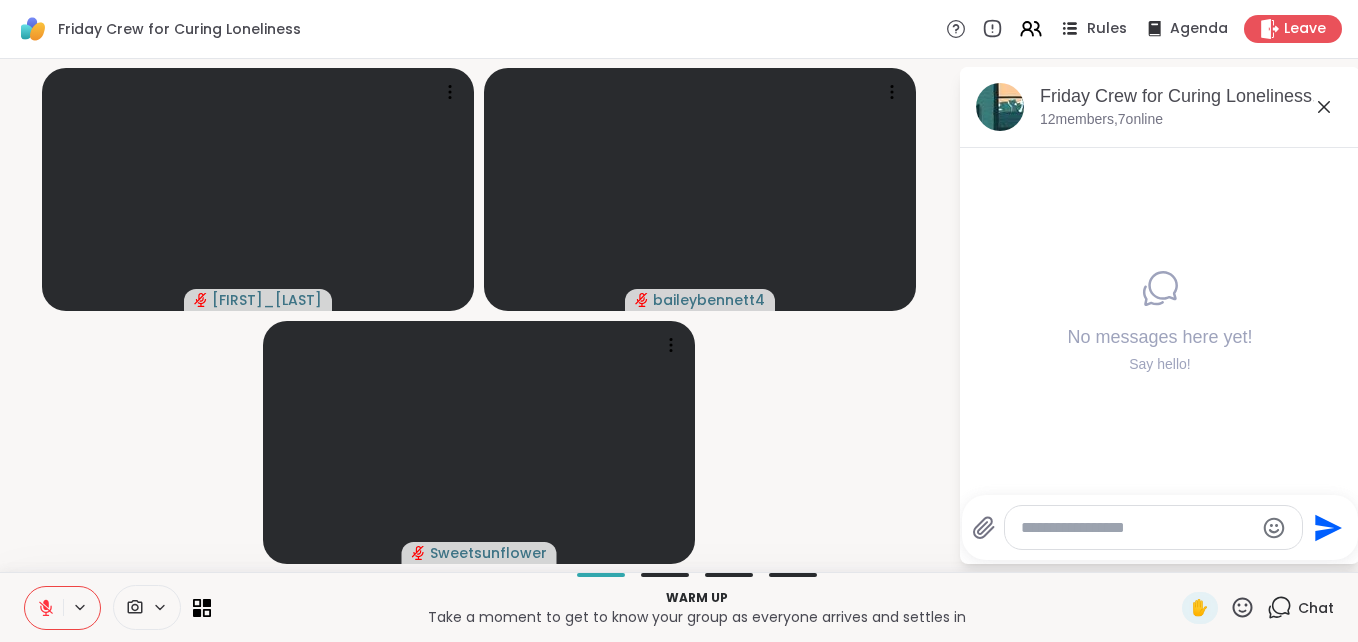 click on "Rules" at bounding box center [1092, 28] 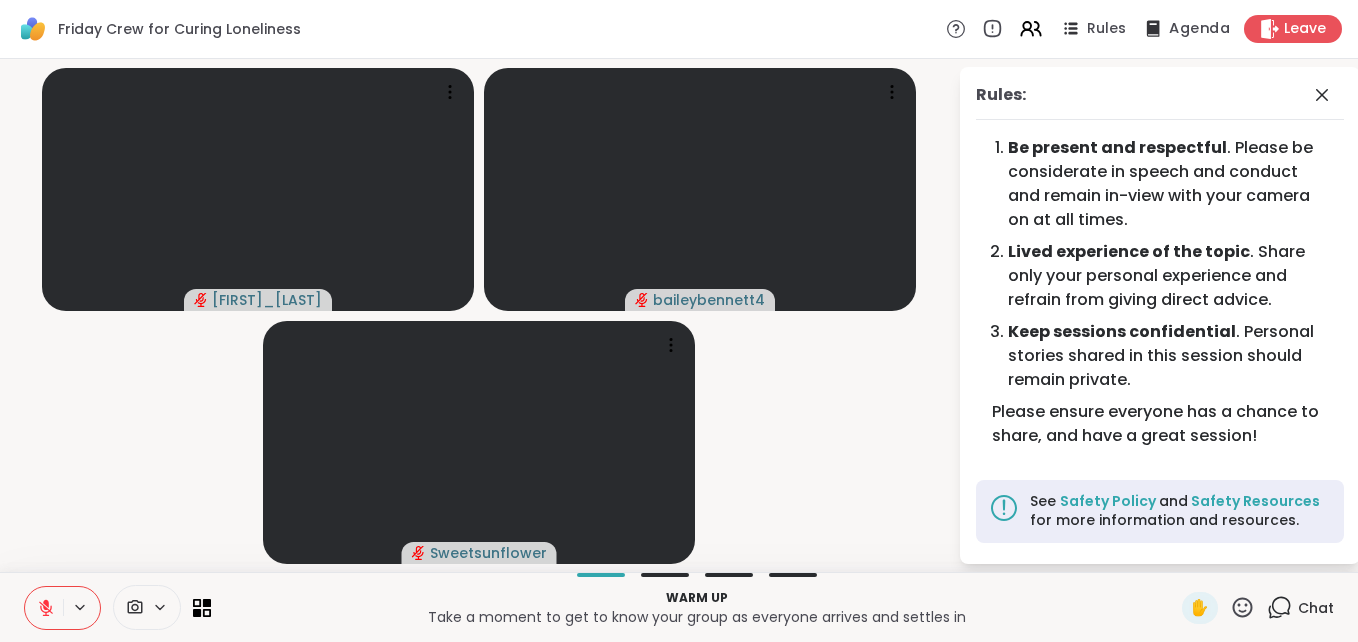 click on "Agenda" at bounding box center [1199, 29] 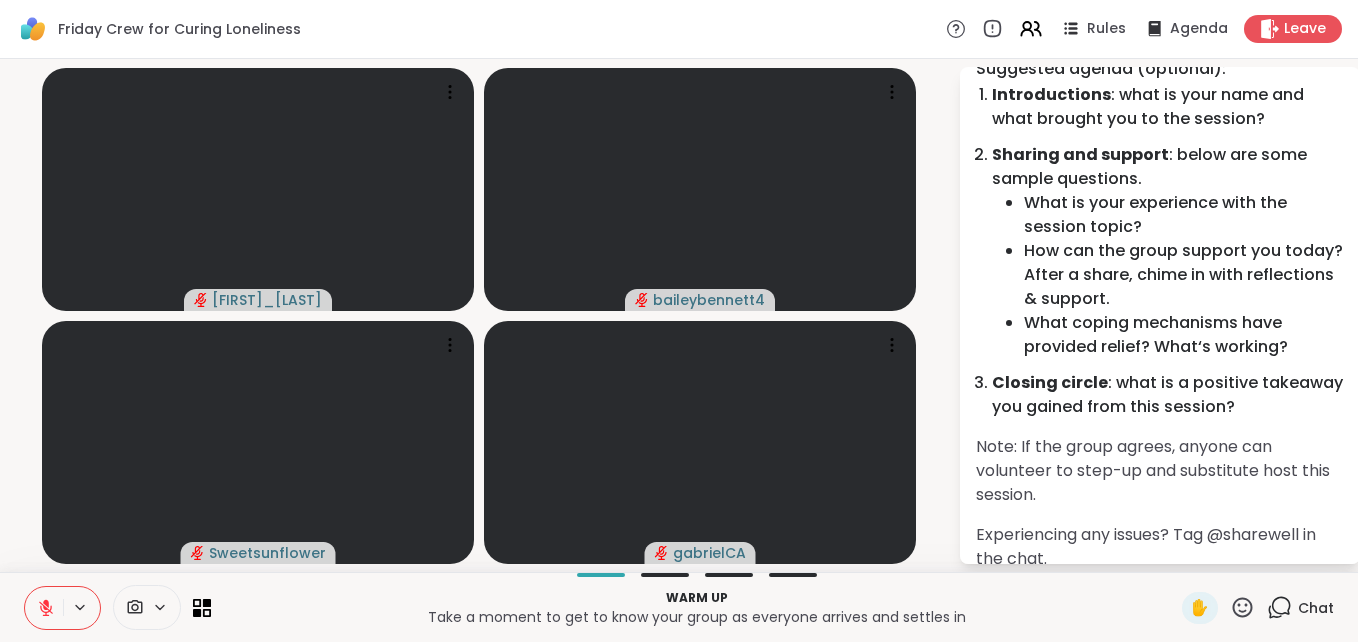 scroll, scrollTop: 254, scrollLeft: 0, axis: vertical 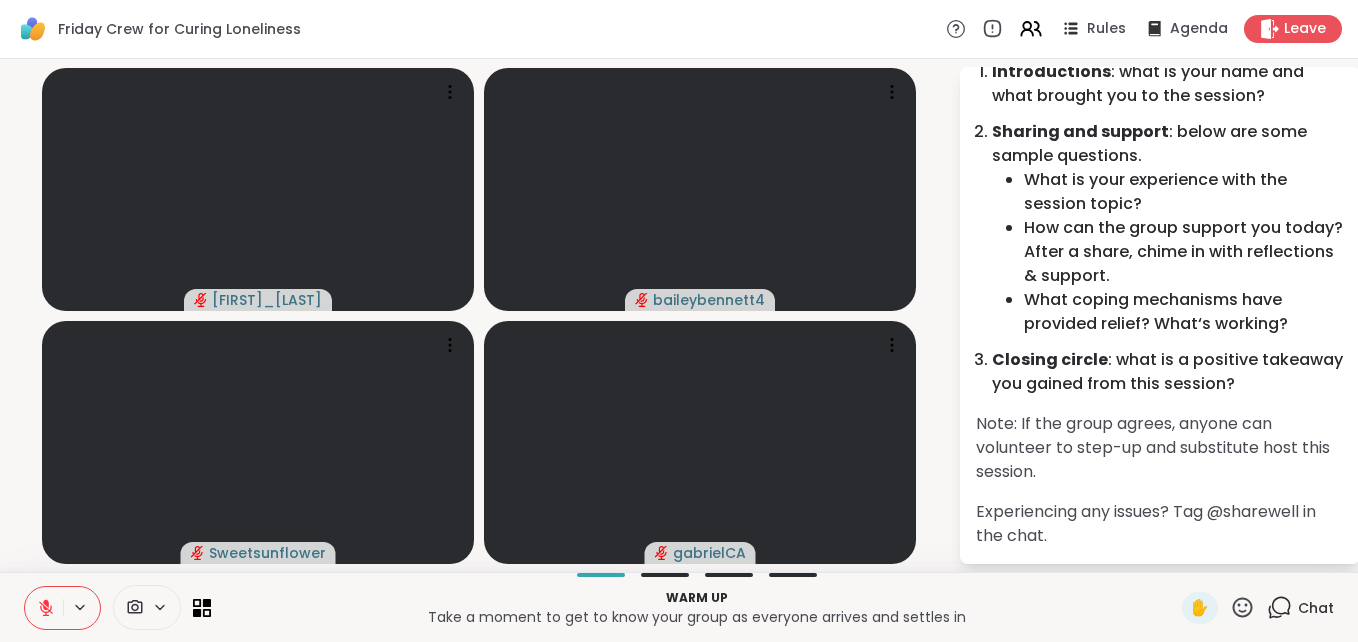 click 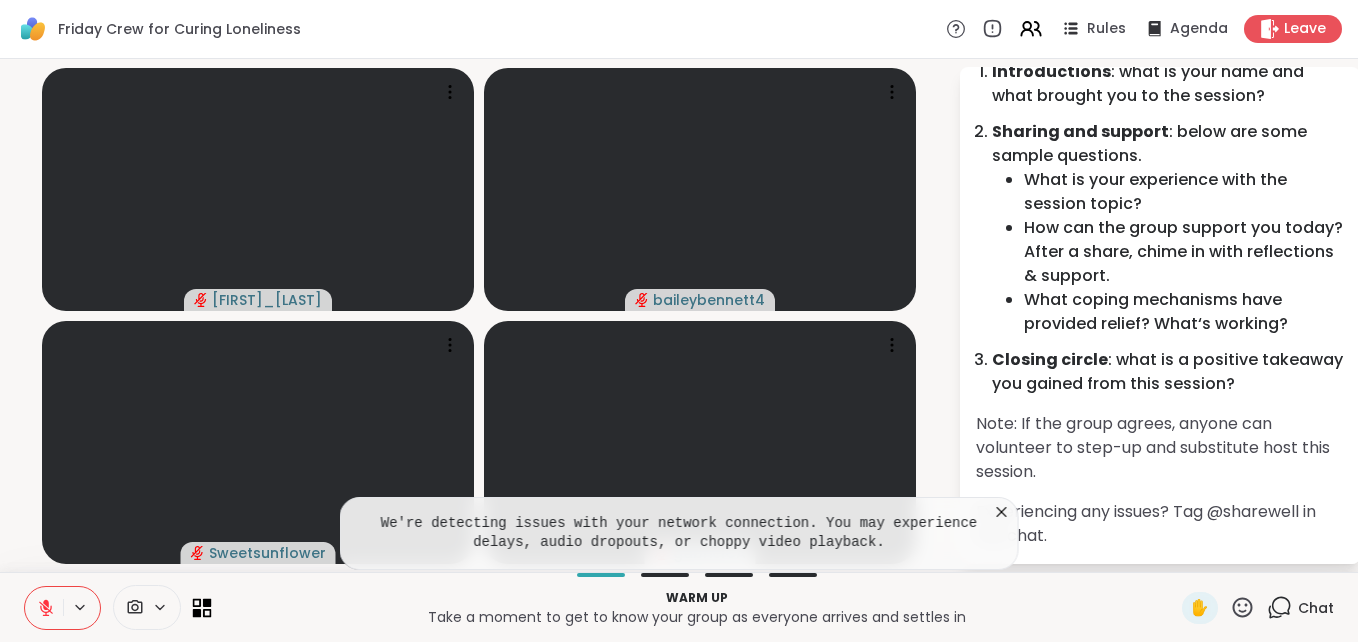 click 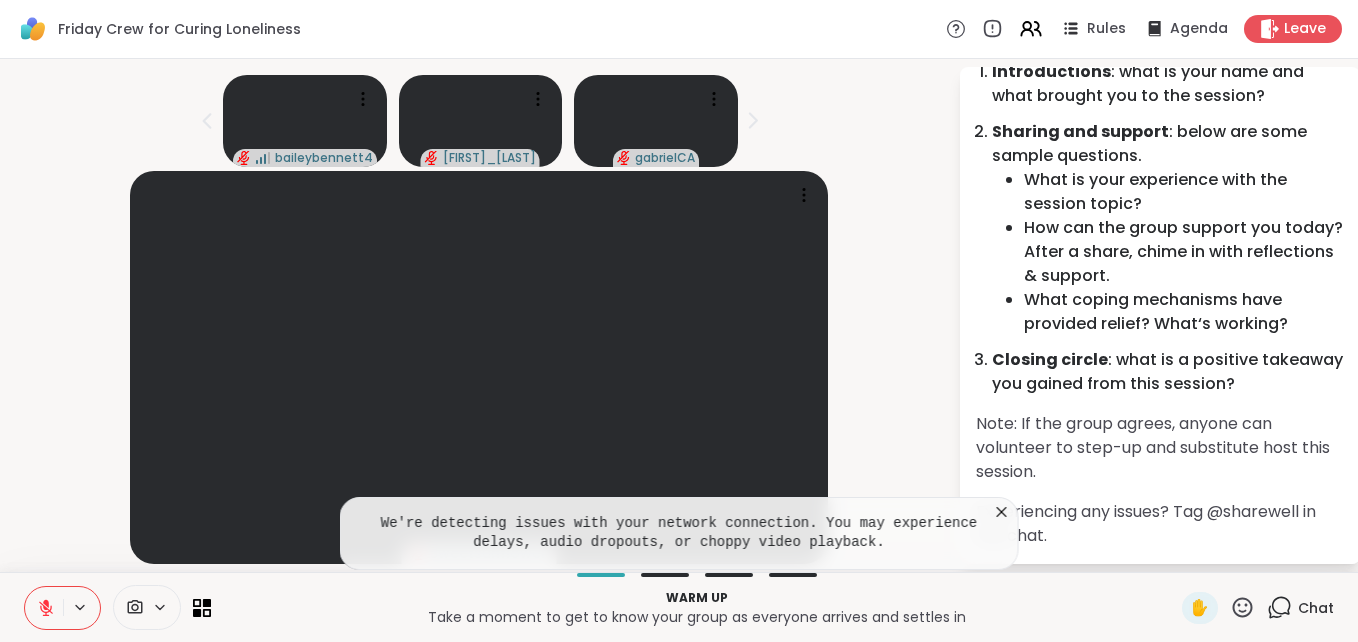 click 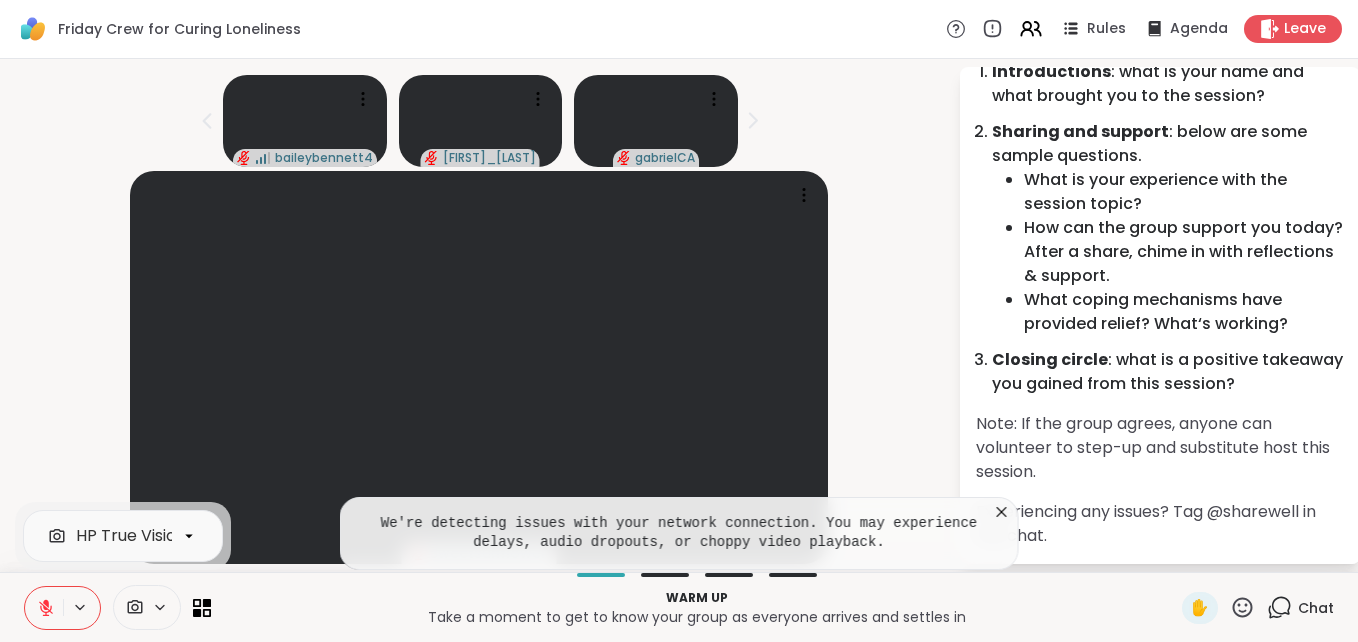 click 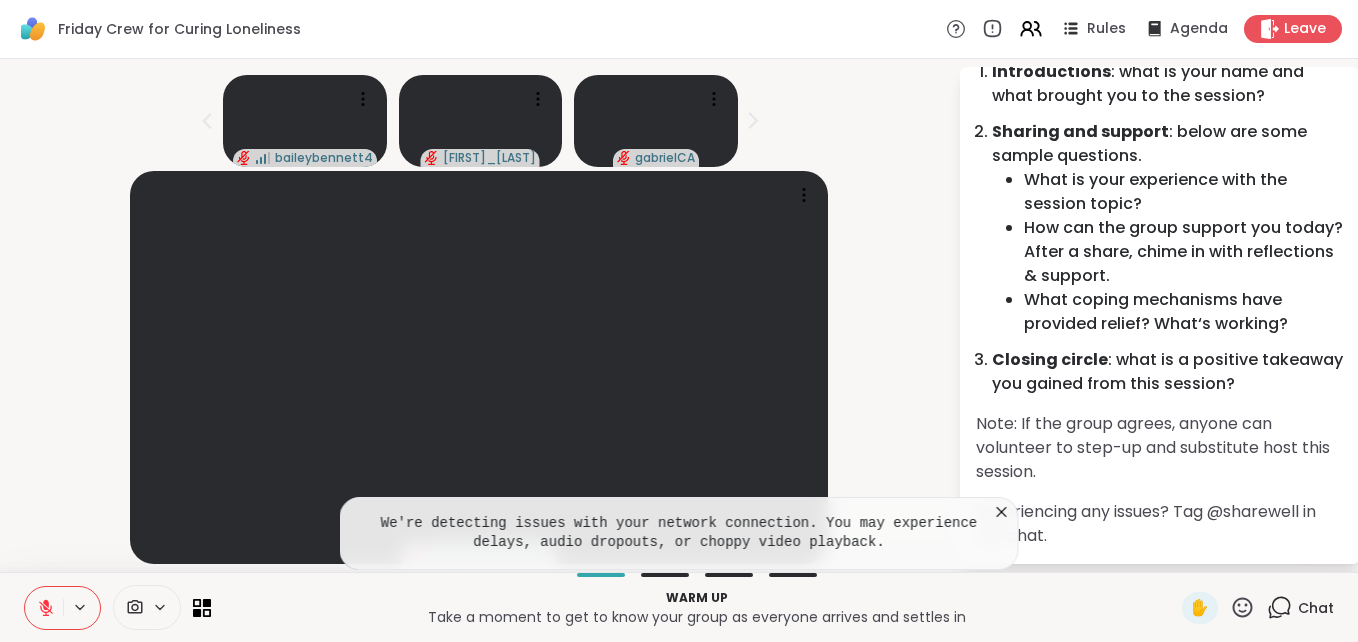 click 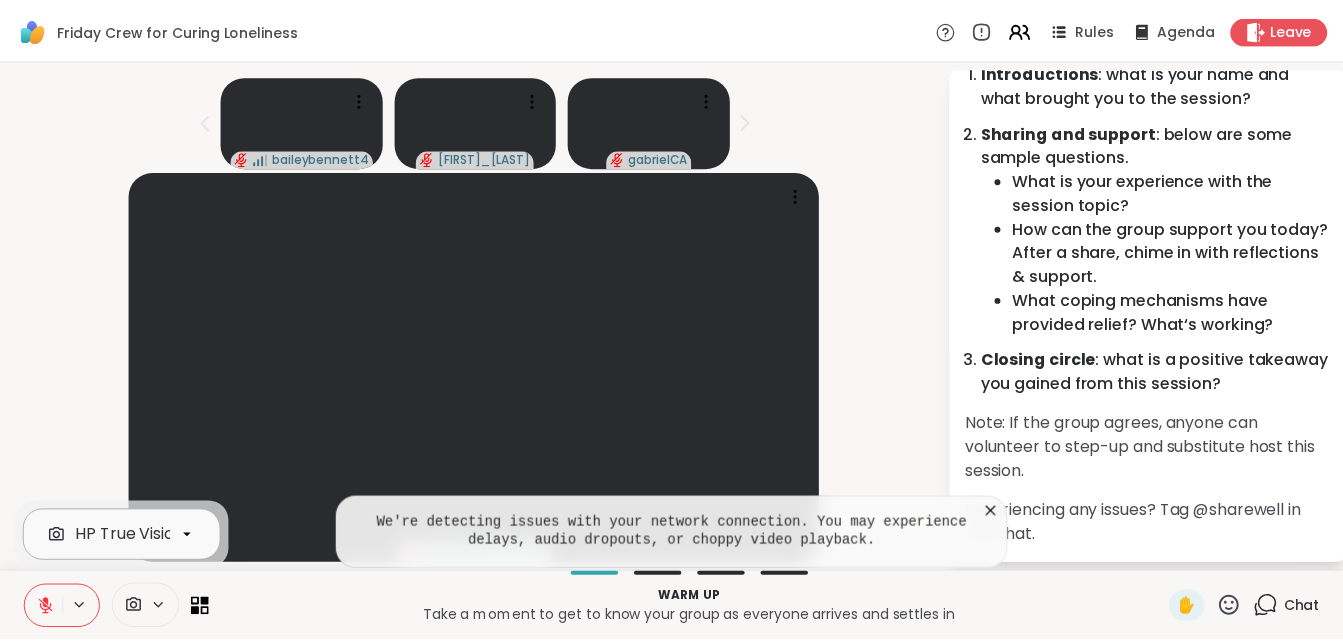 scroll, scrollTop: 0, scrollLeft: 81, axis: horizontal 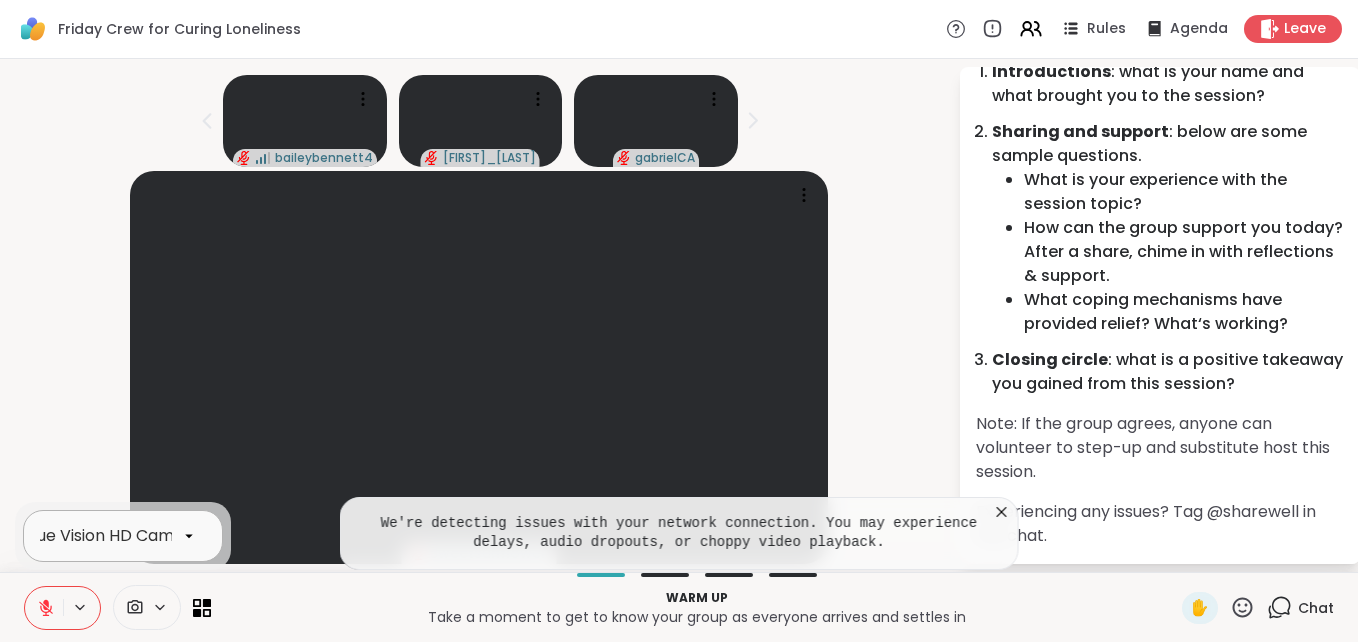 click on "HP True Vision HD Camera" at bounding box center (98, 536) 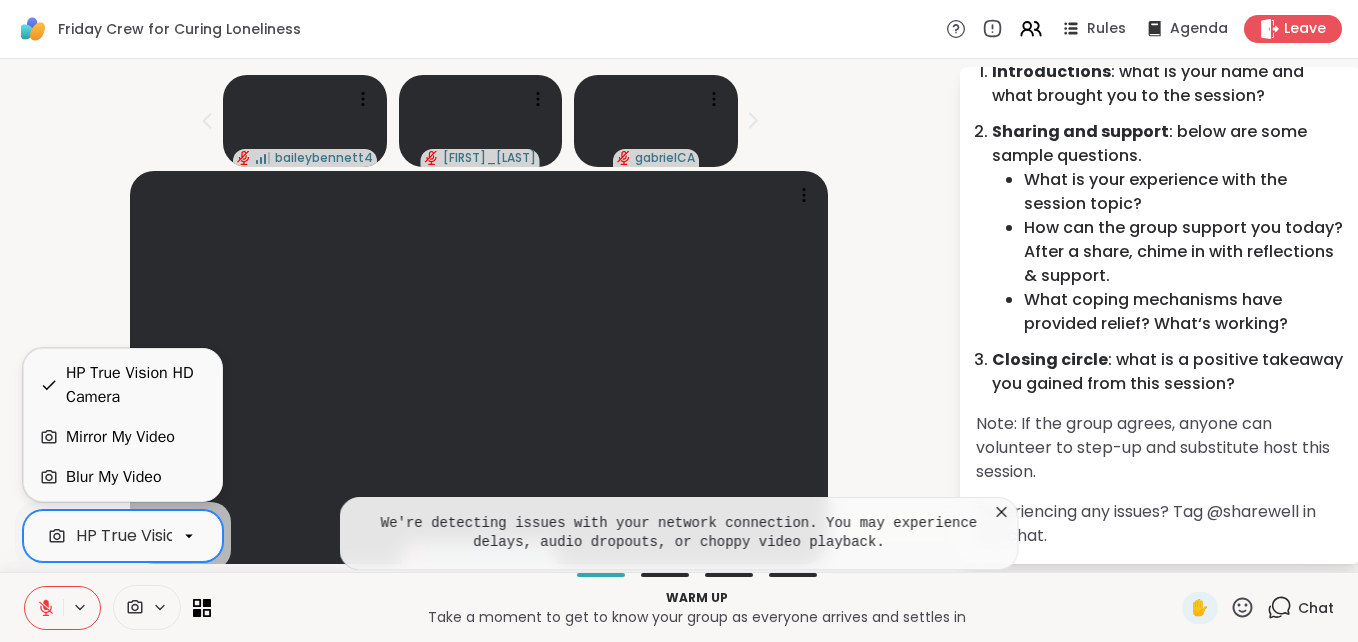 click 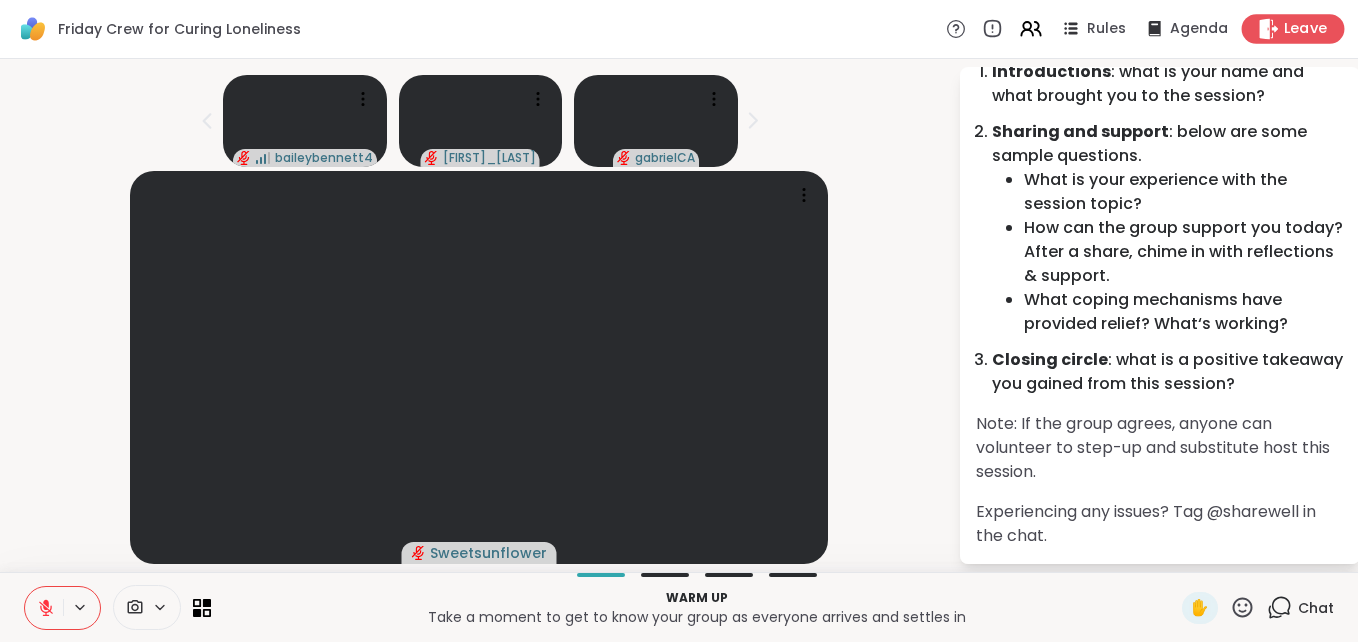 click on "Leave" at bounding box center (1306, 29) 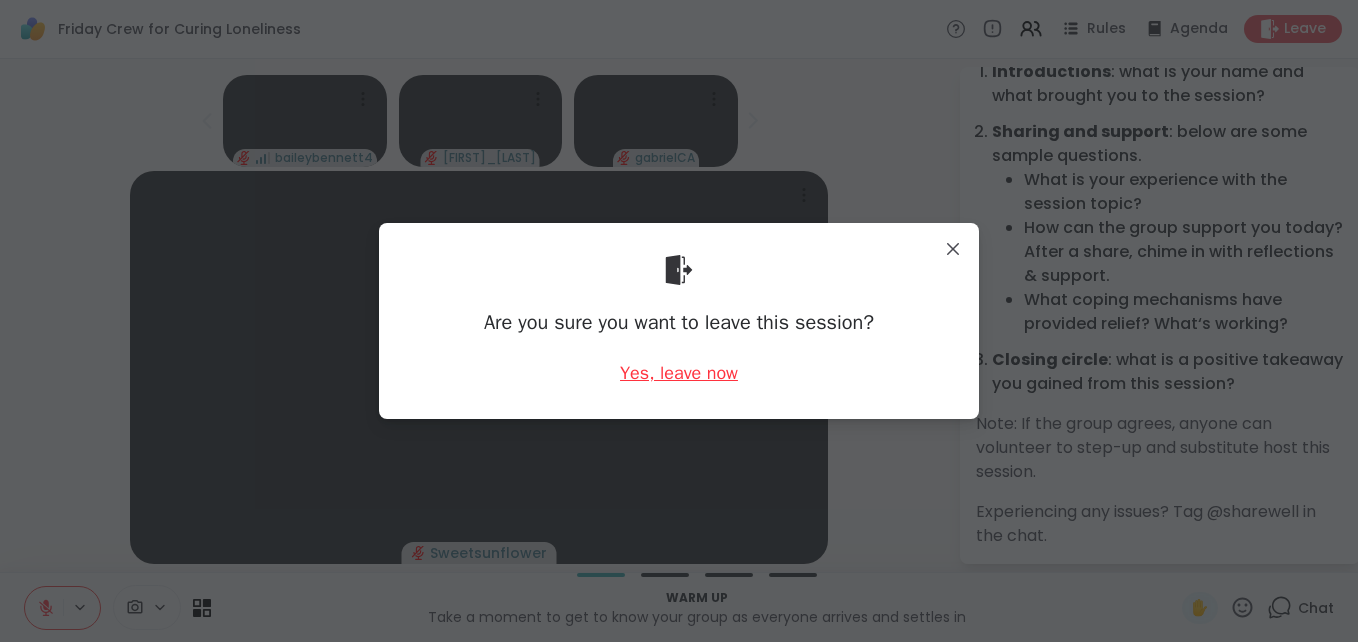 click on "Yes, leave now" at bounding box center (679, 373) 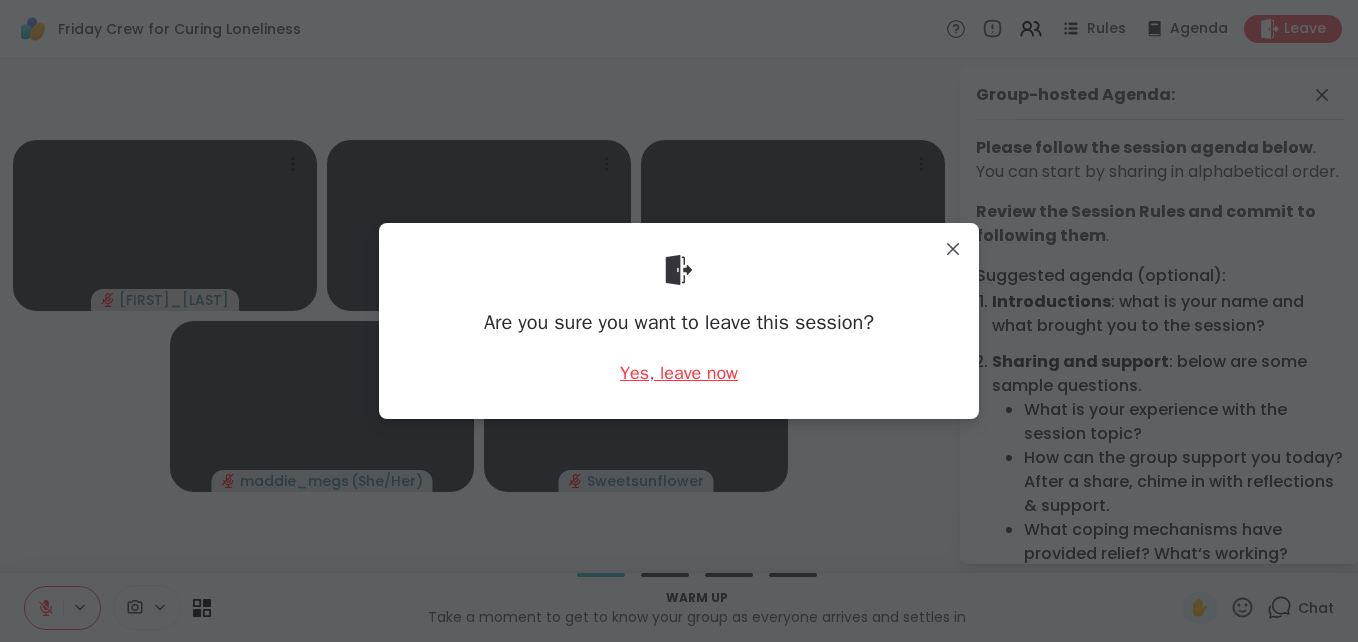 click on "Yes, leave now" at bounding box center [679, 373] 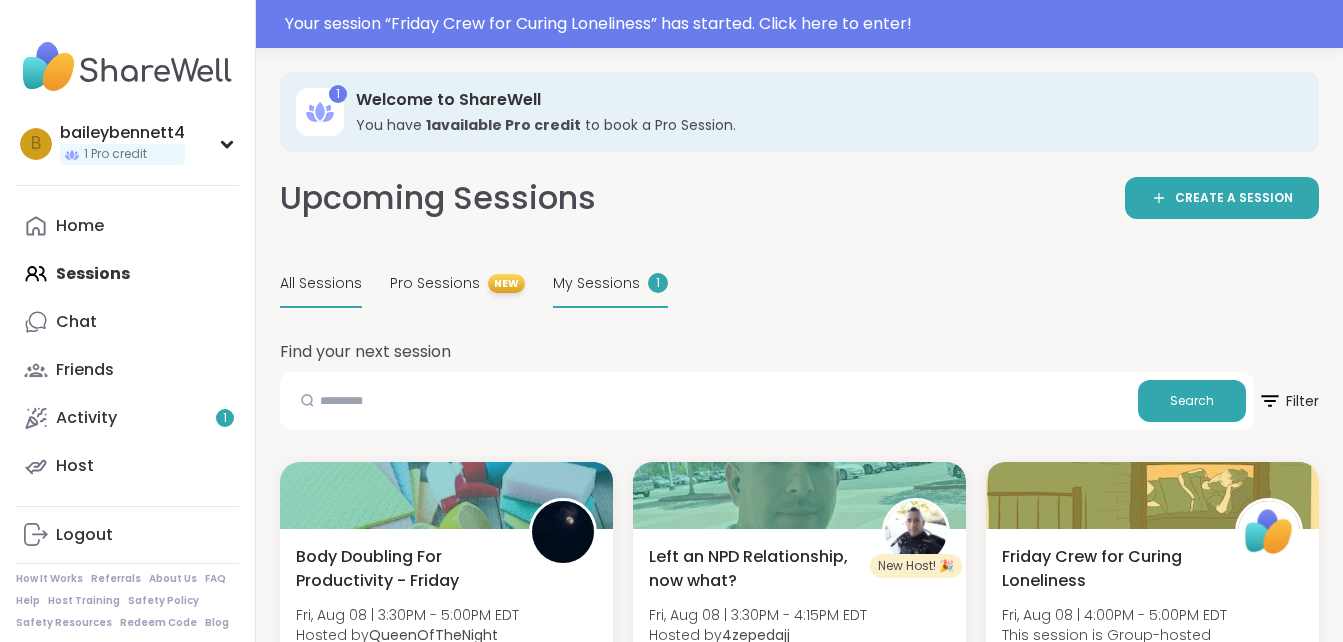 click on "My Sessions" at bounding box center [596, 283] 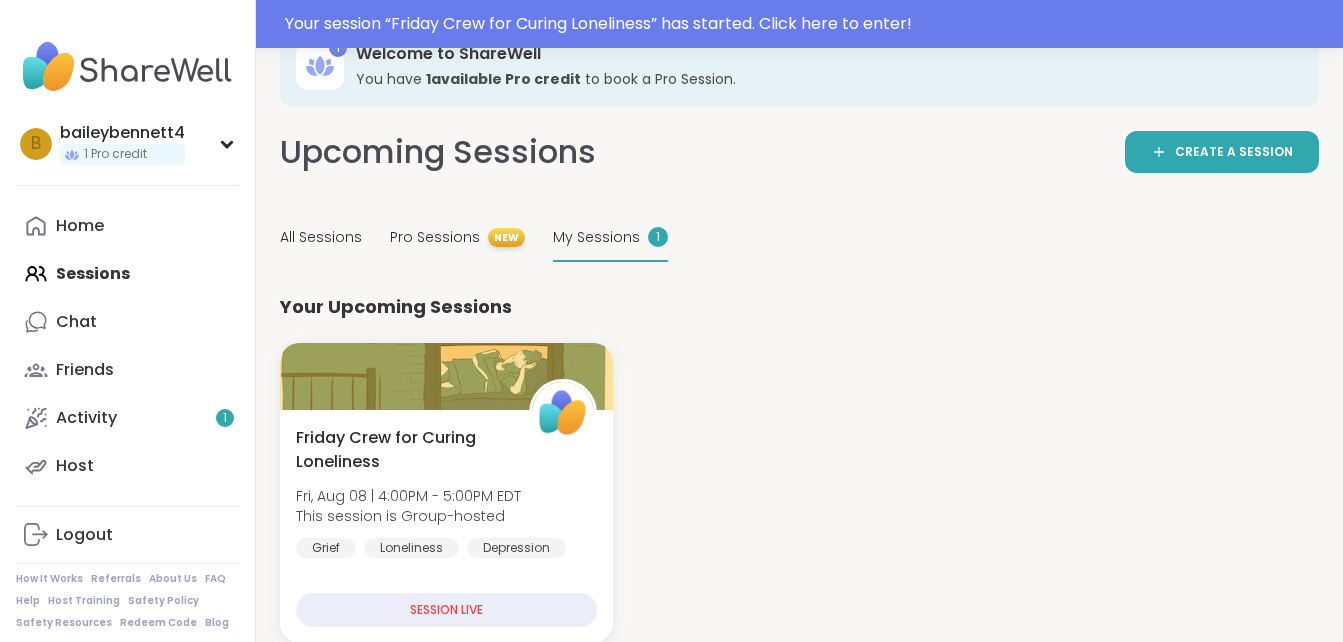 scroll, scrollTop: 68, scrollLeft: 0, axis: vertical 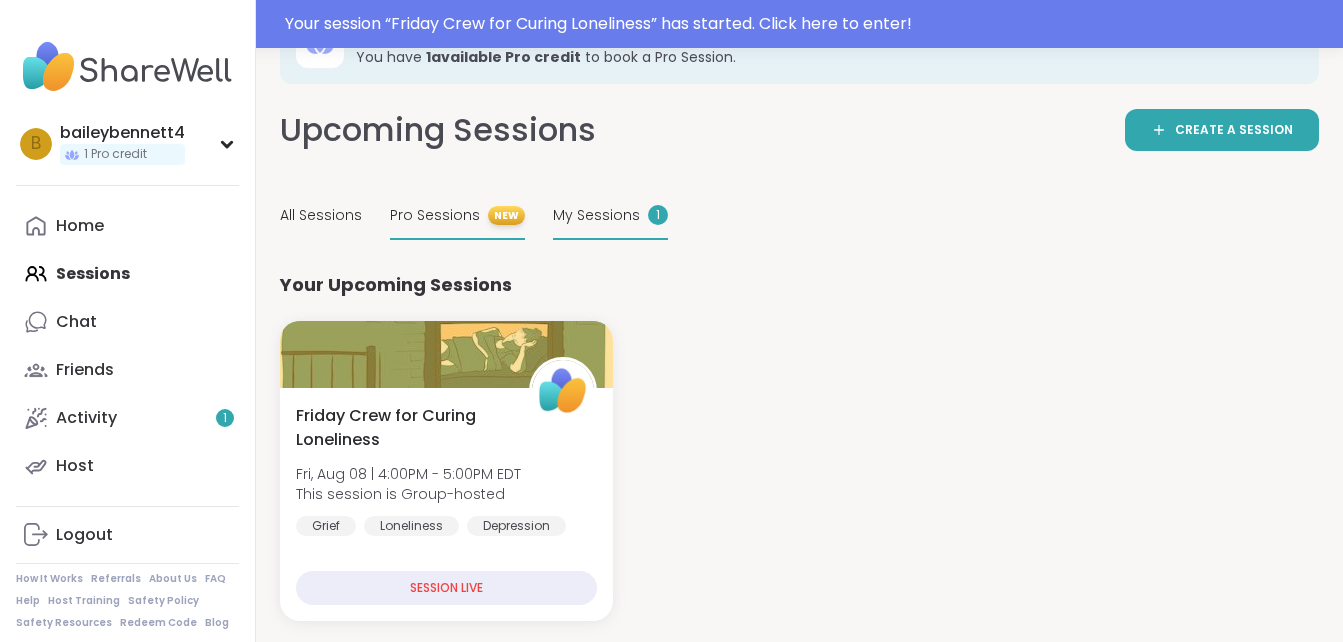 click on "Pro Sessions NEW" at bounding box center [457, 216] 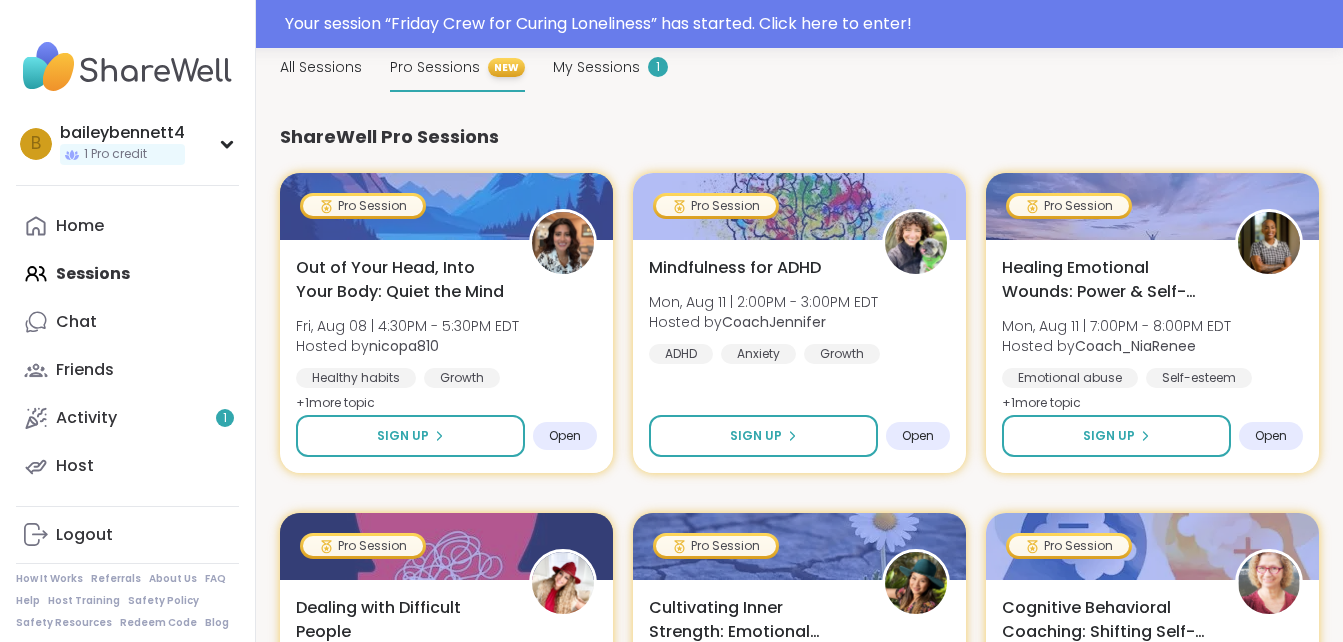 scroll, scrollTop: 221, scrollLeft: 0, axis: vertical 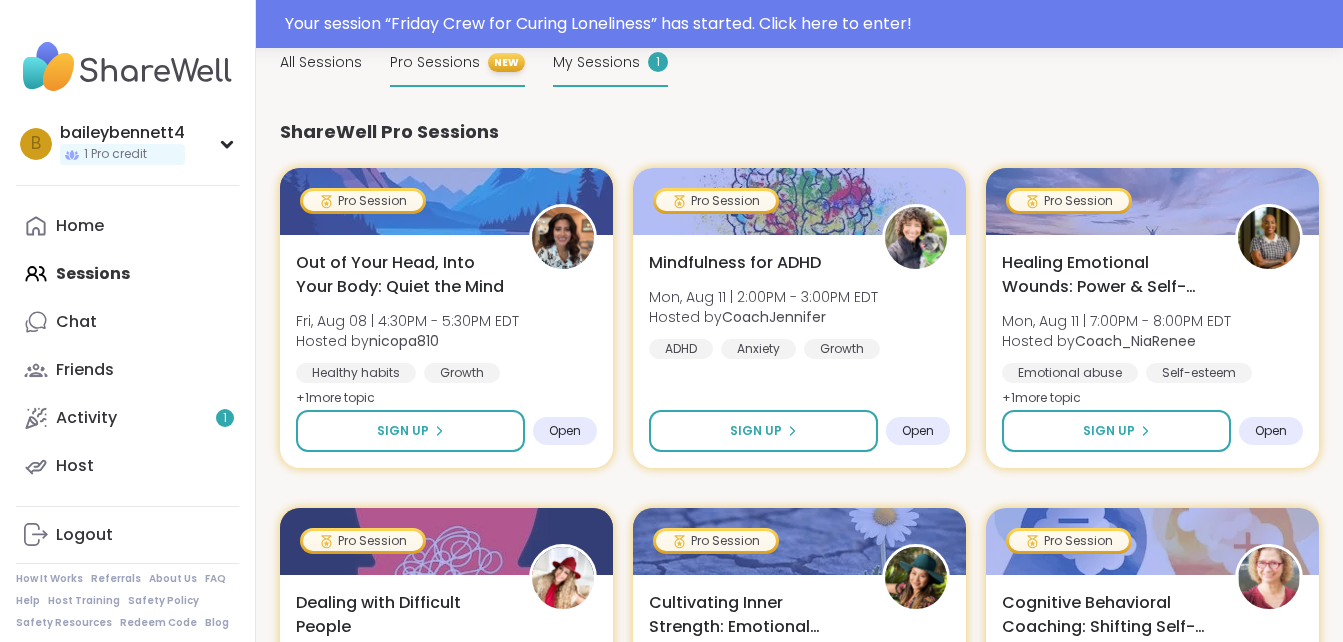 click on "My Sessions" at bounding box center [596, 62] 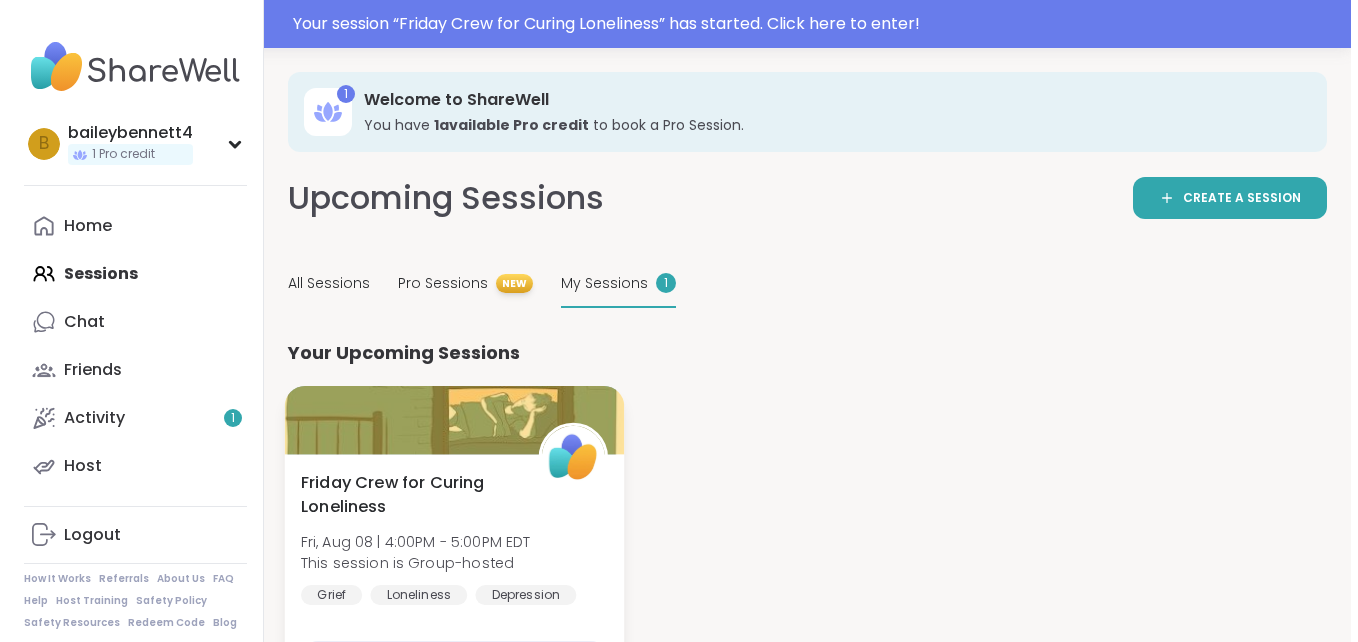 scroll, scrollTop: 68, scrollLeft: 0, axis: vertical 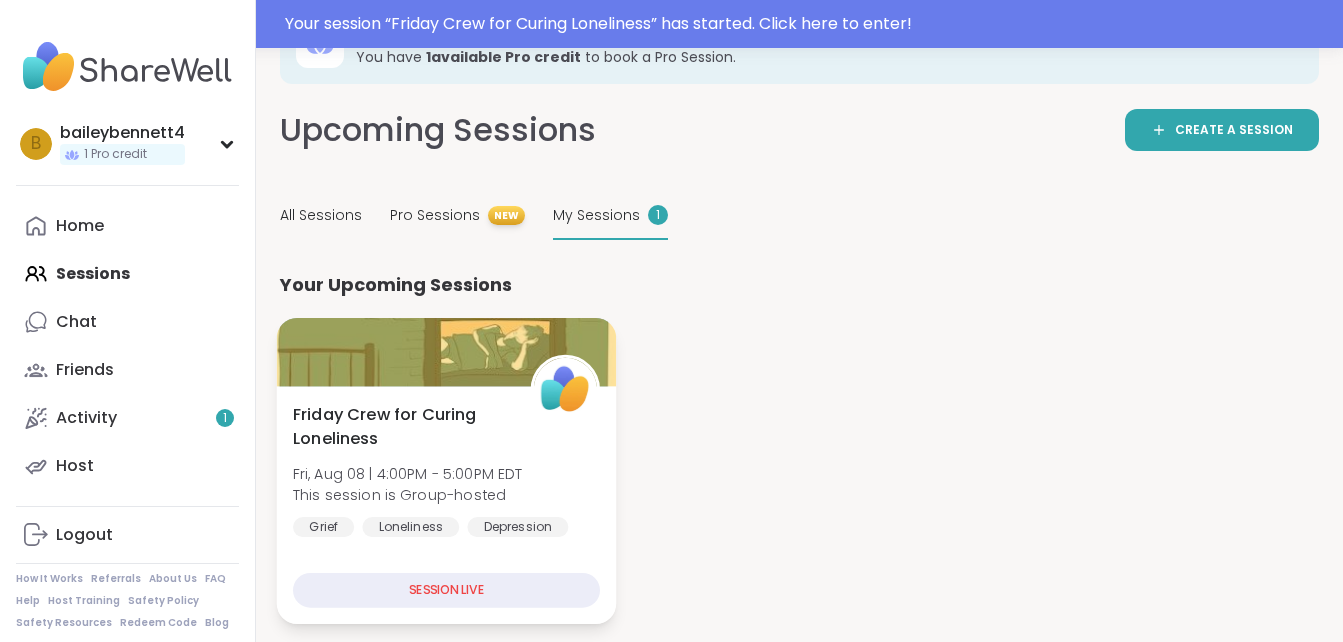 click on "Friday Crew for Curing Loneliness Fri, Aug 08 | 4:00PM - 5:00PM EDT This session is Group-hosted Grief Loneliness Depression" at bounding box center (446, 470) 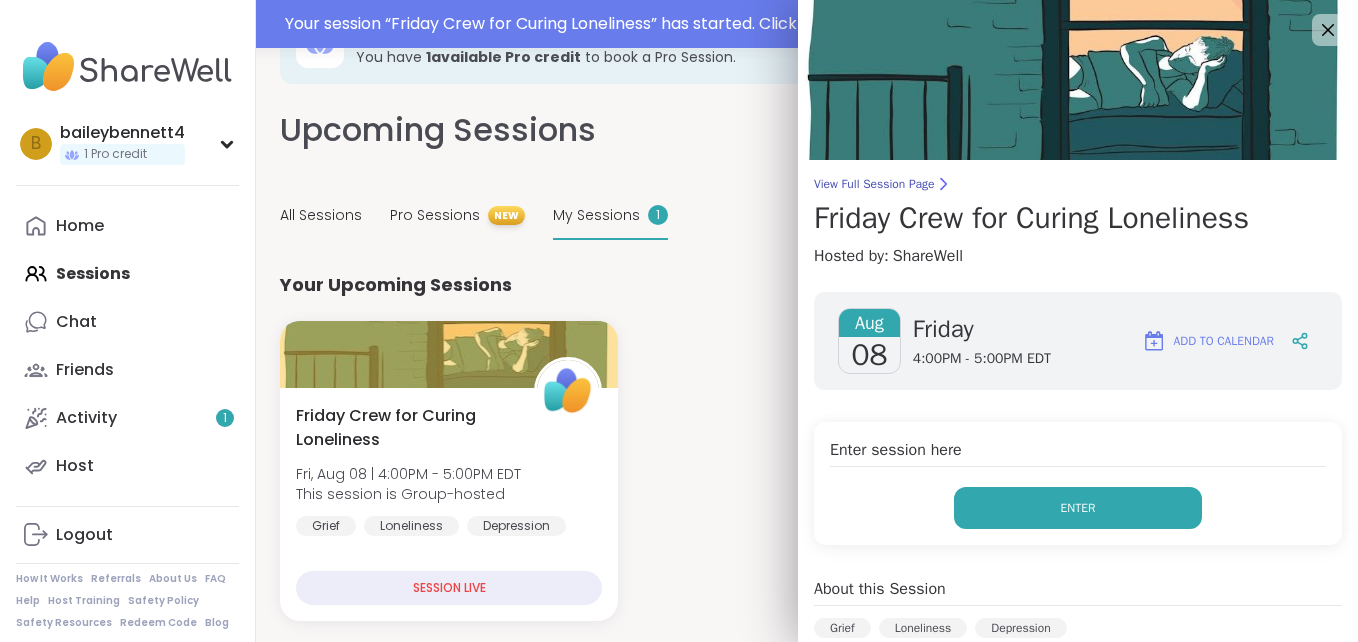 click on "Enter" at bounding box center (1078, 508) 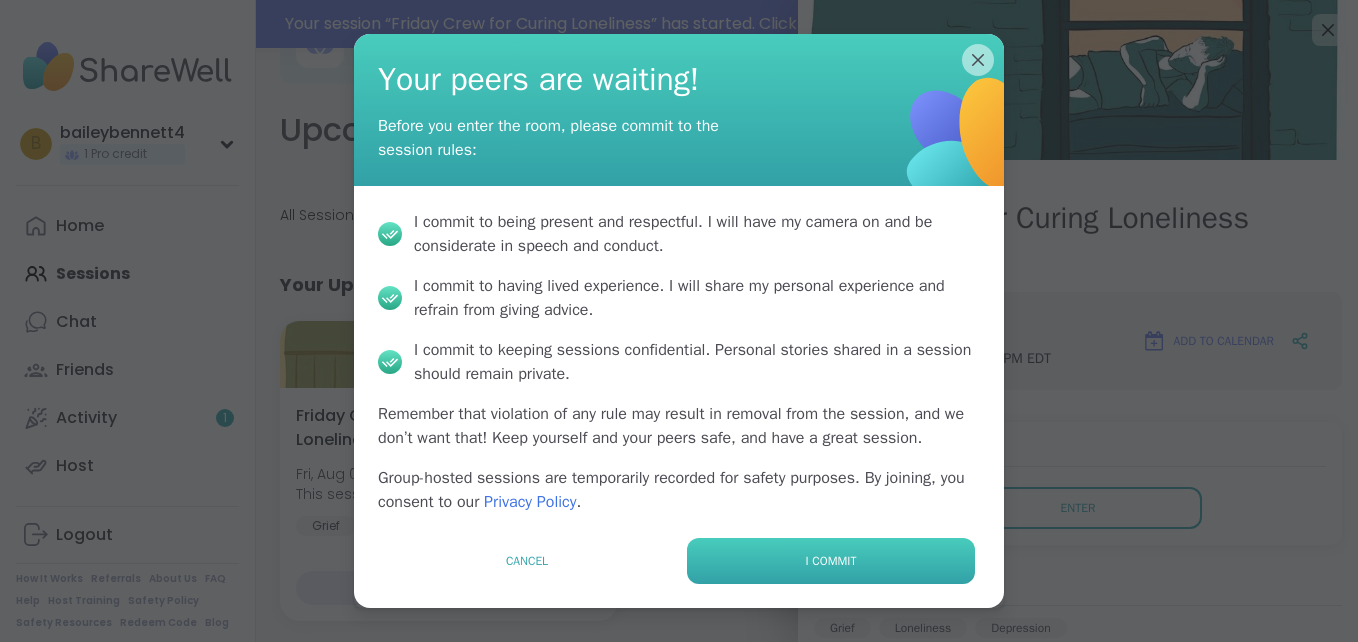 click on "I commit" at bounding box center [831, 561] 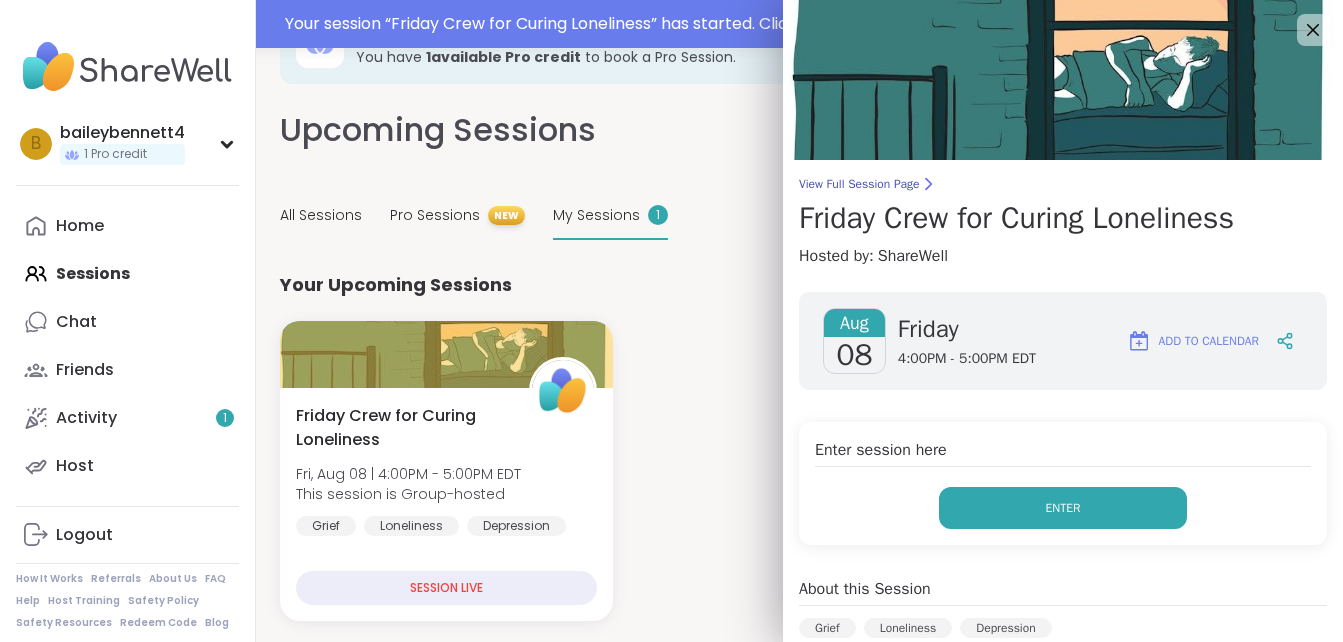 click on "Enter" at bounding box center (1063, 508) 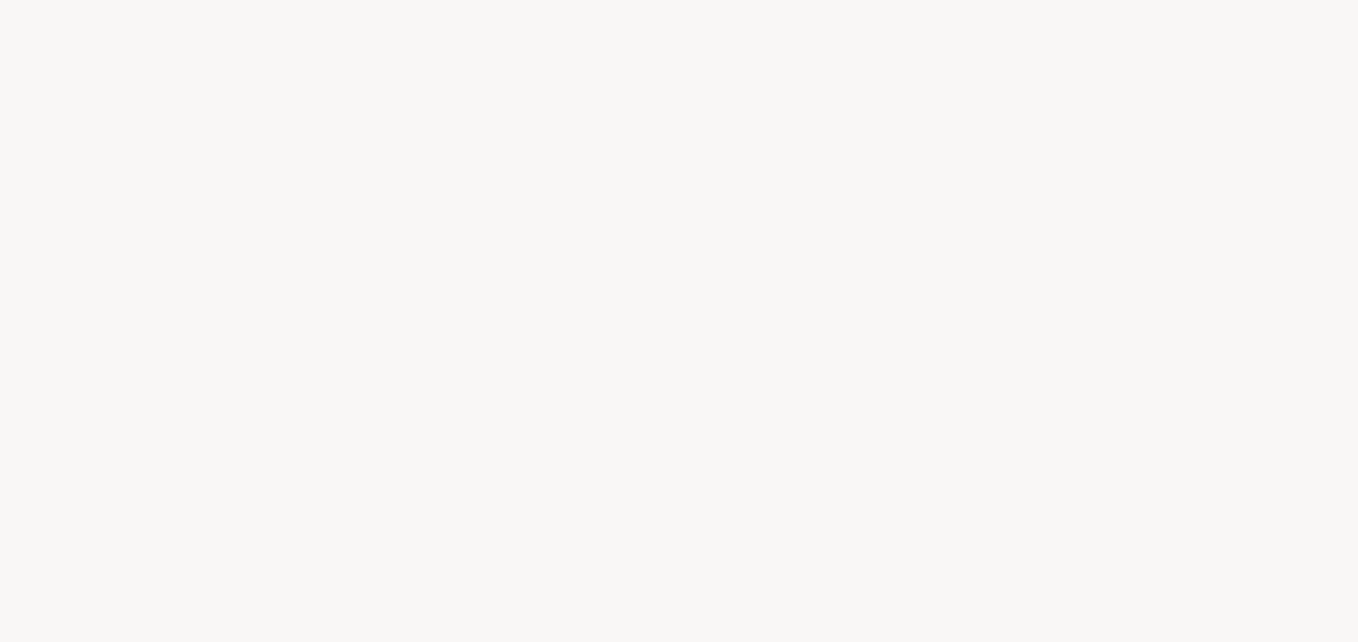 scroll, scrollTop: 0, scrollLeft: 0, axis: both 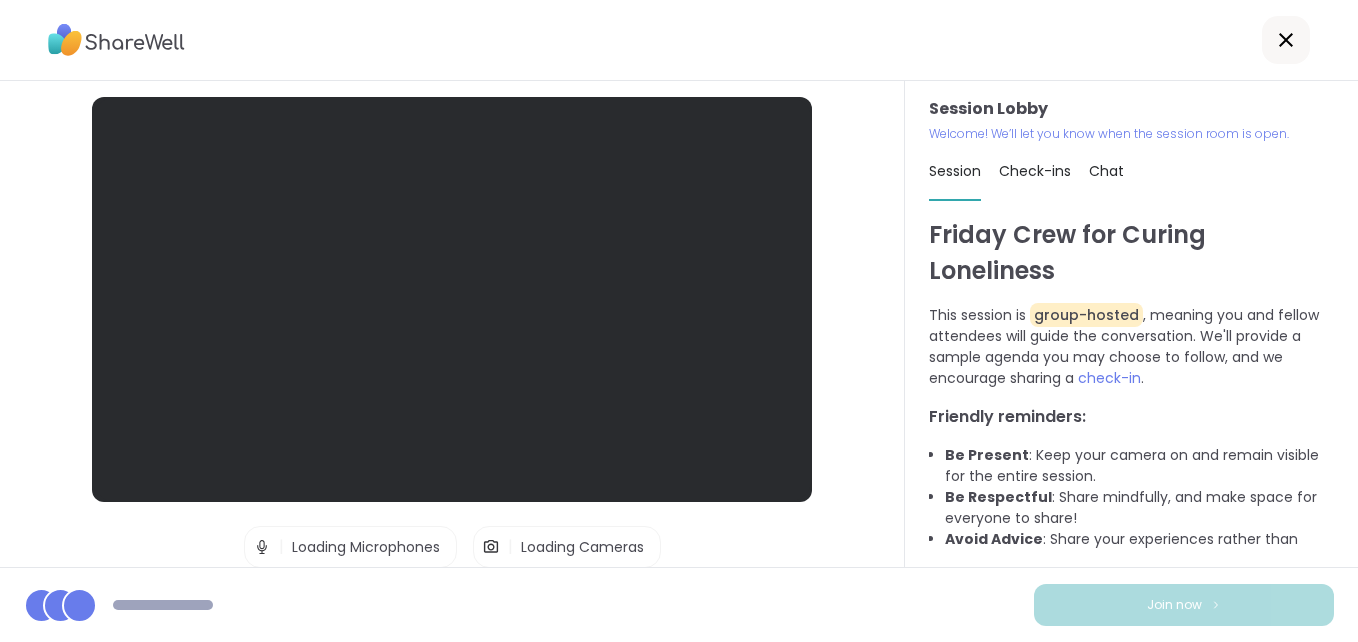 click on "Session Lobby | Loading Microphones | Loading Cameras Test speaker and microphone" at bounding box center (452, 324) 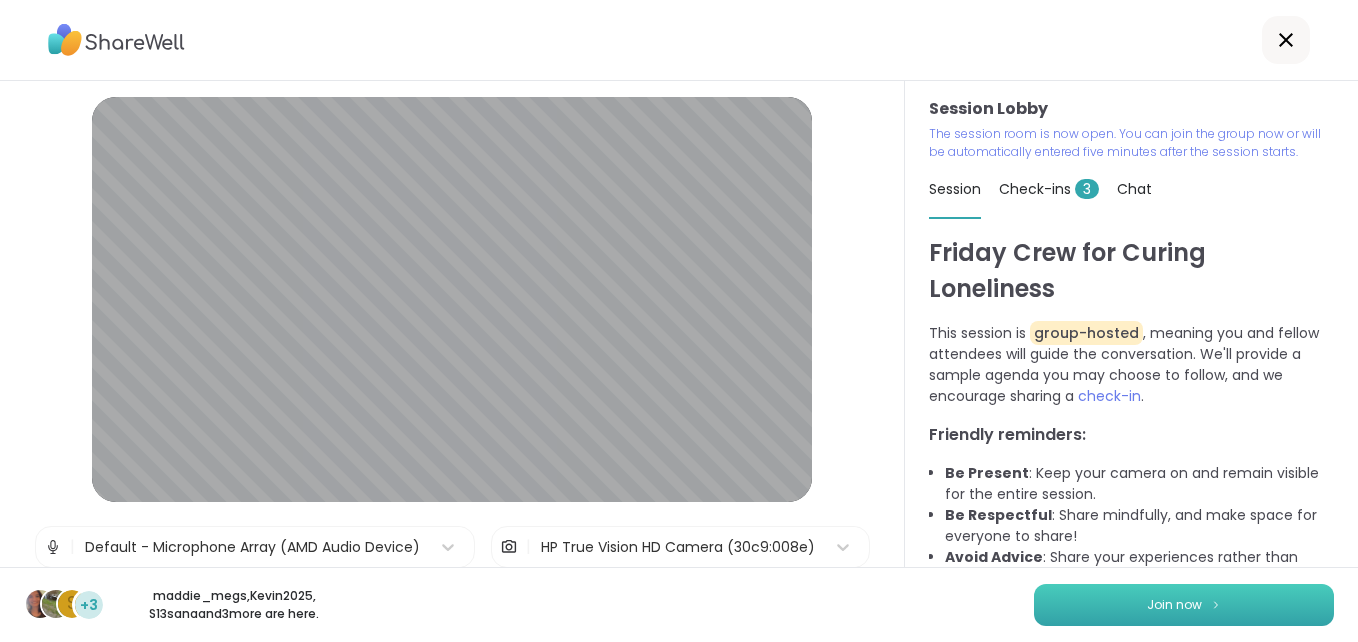 click on "Join now" at bounding box center (1184, 605) 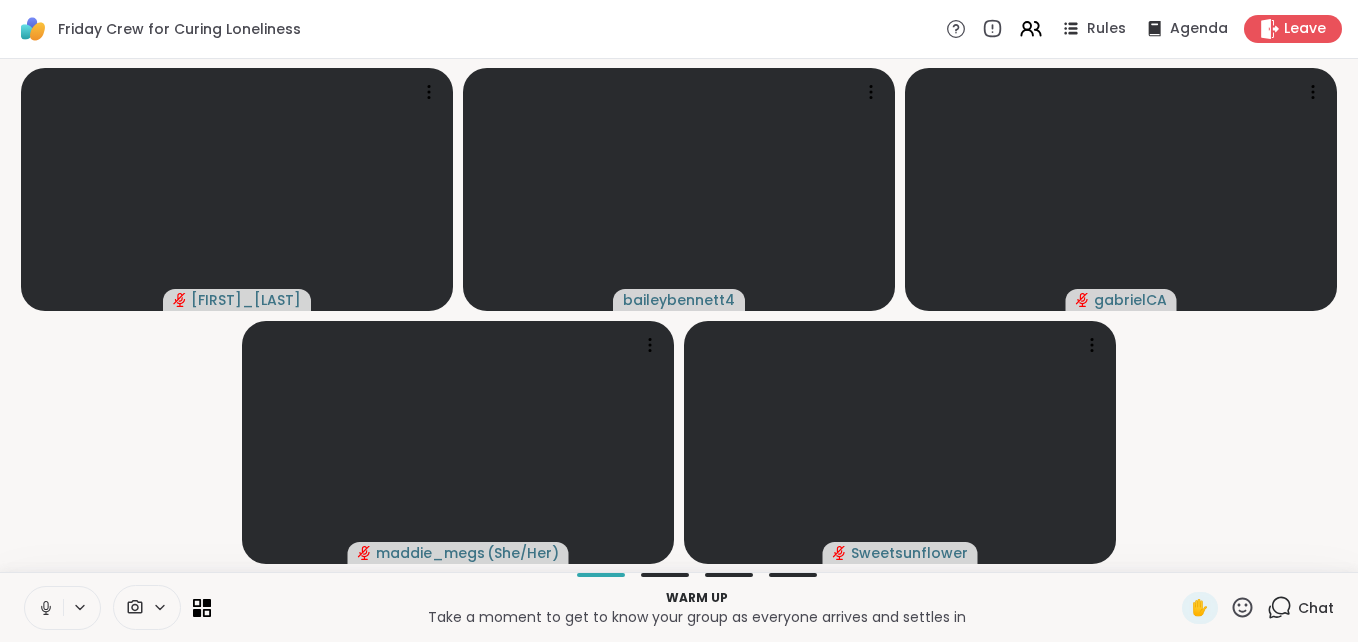 click on "Chat" at bounding box center [1316, 608] 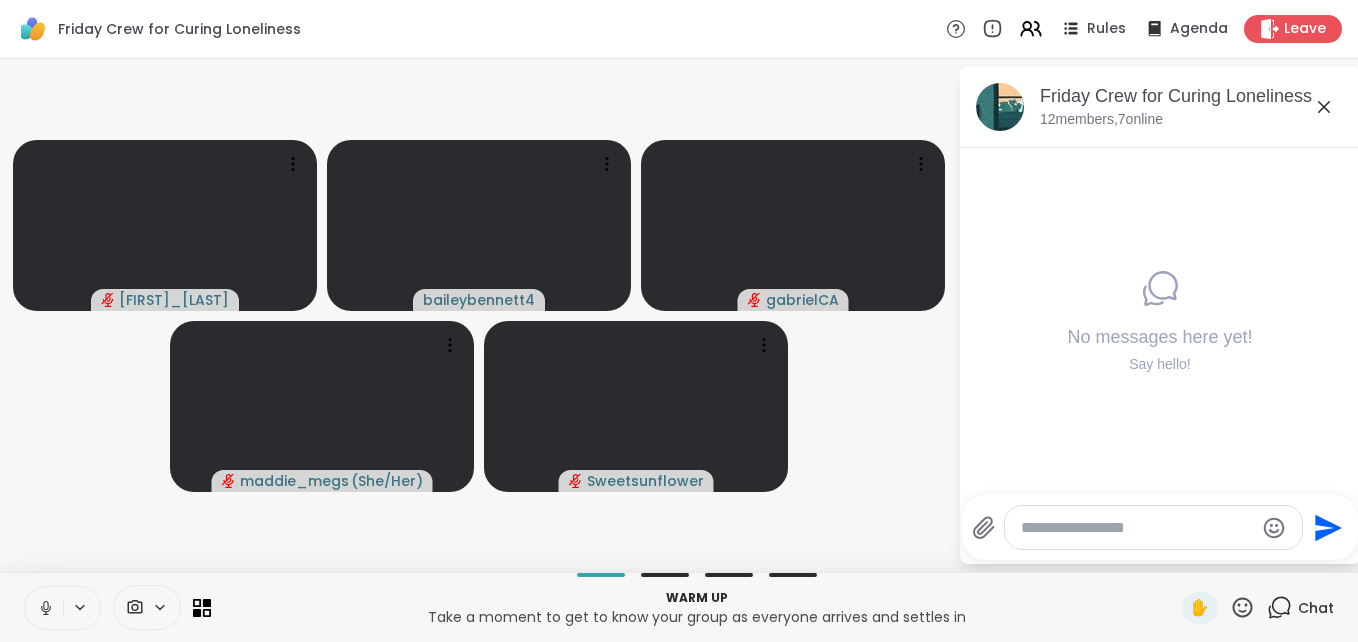 click at bounding box center [1137, 528] 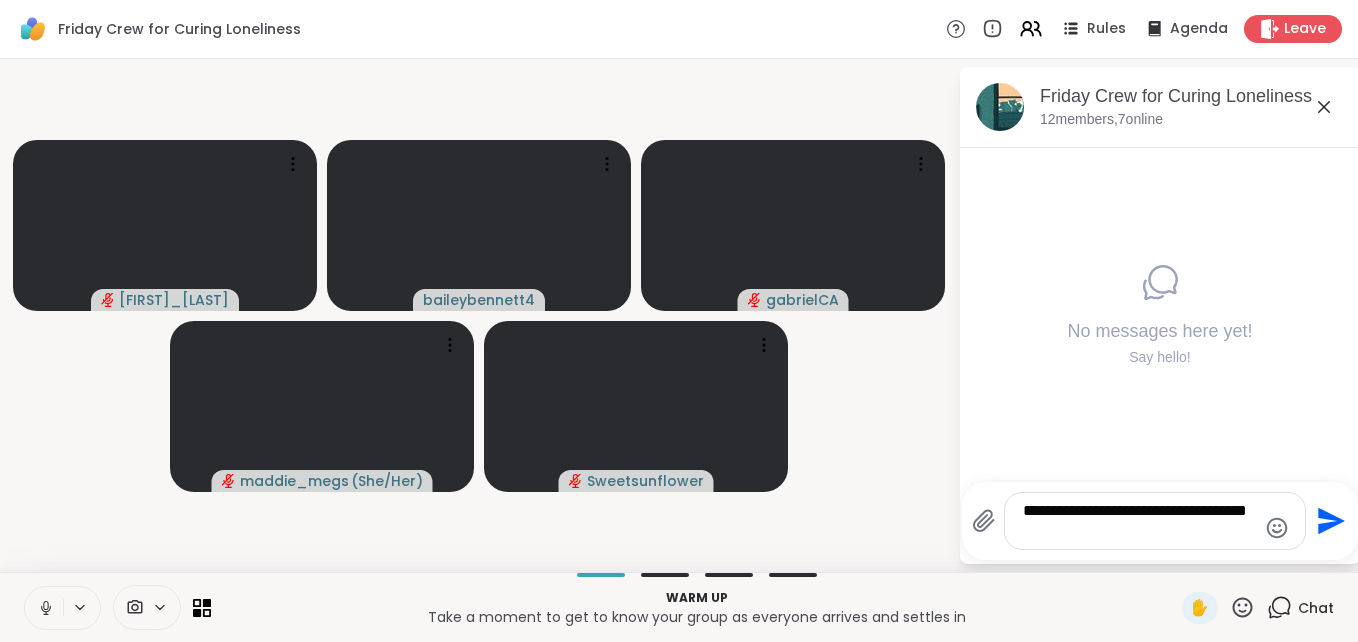 type on "**********" 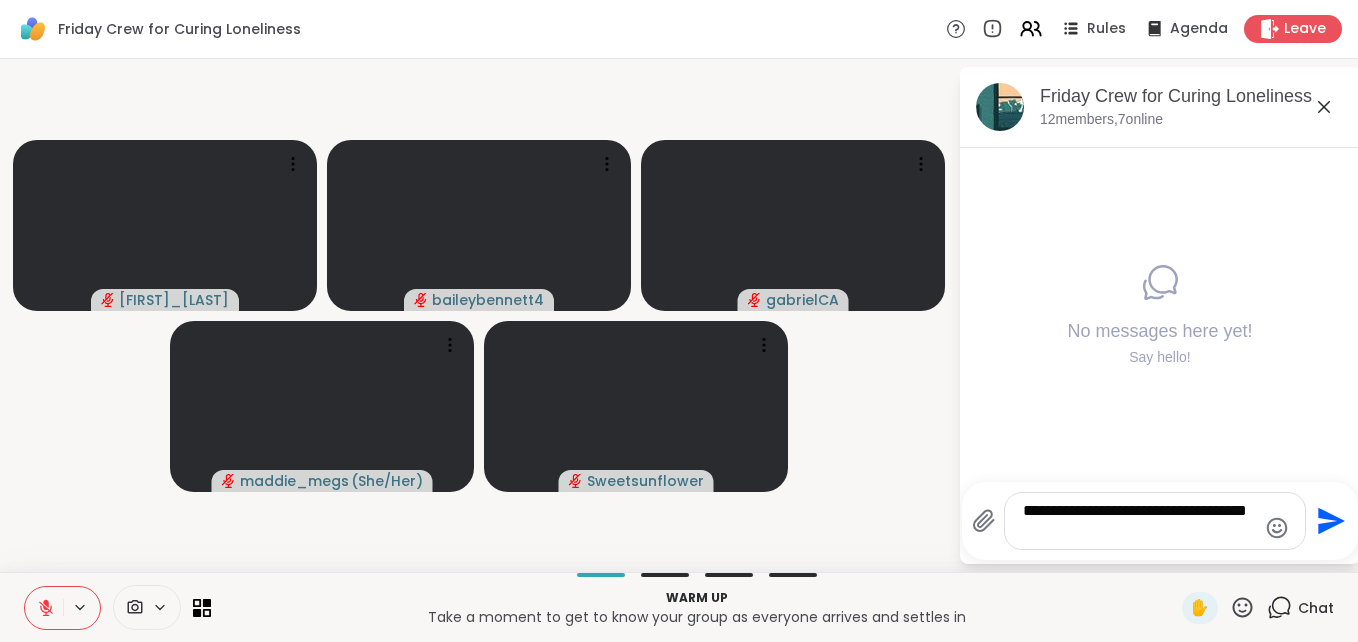 type 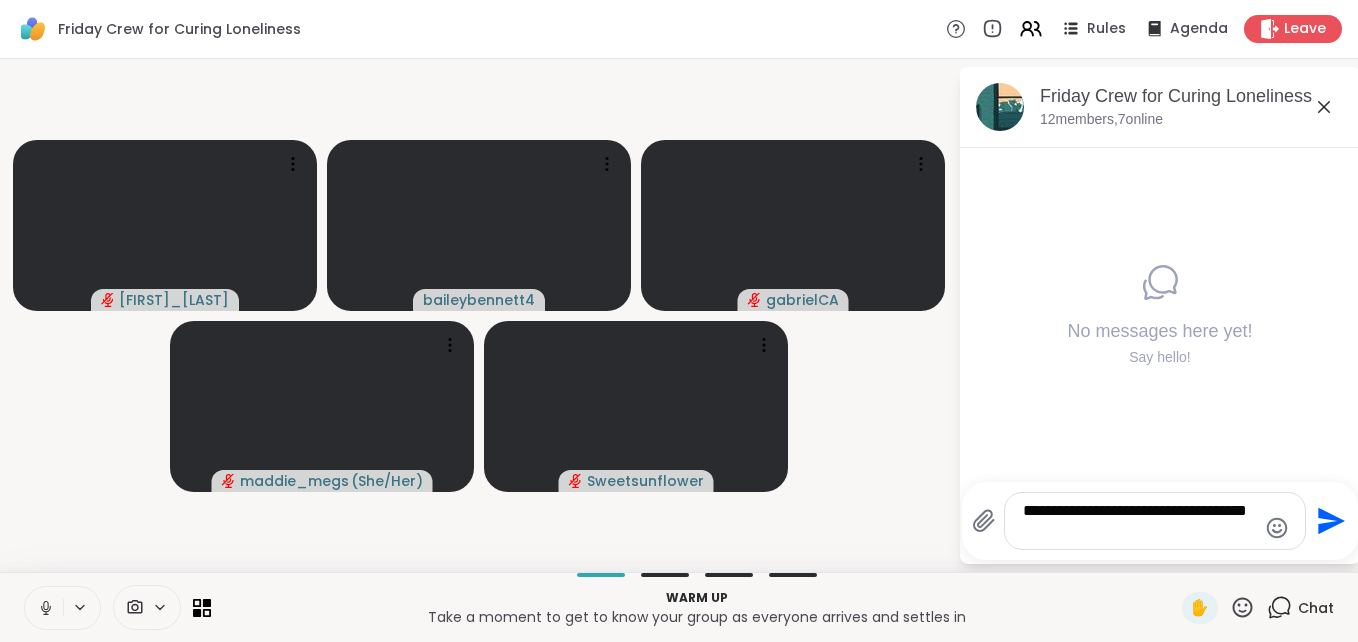 click at bounding box center (44, 608) 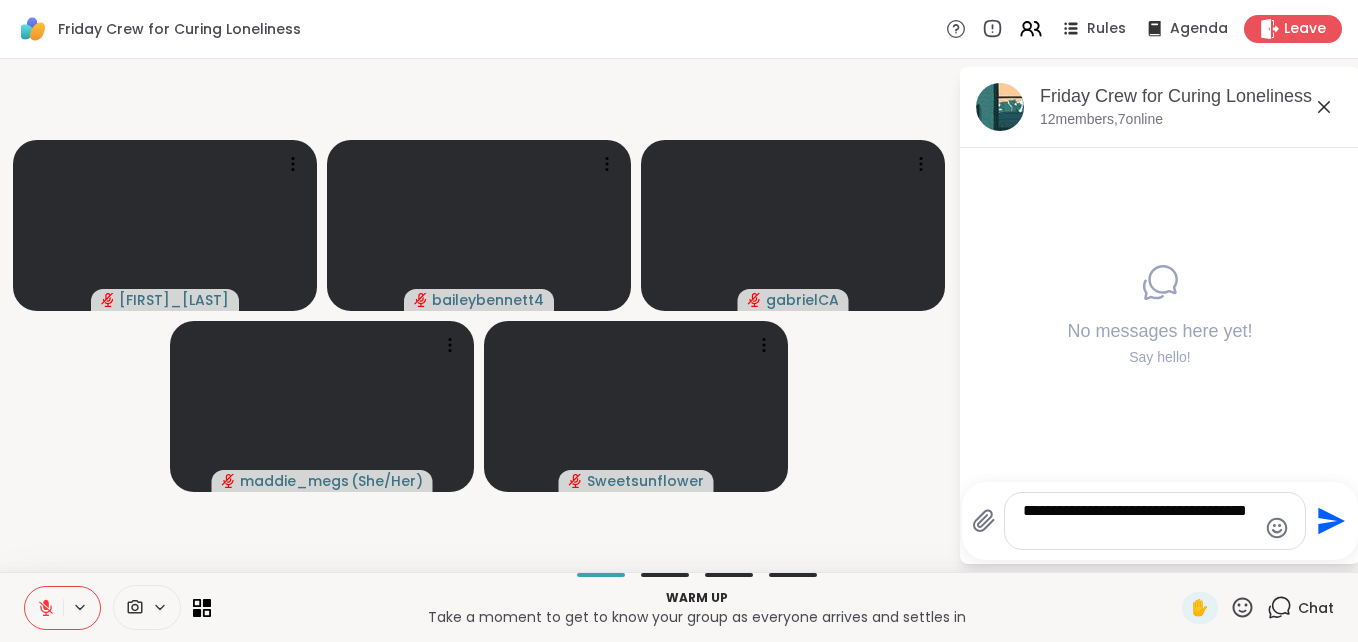 click on "**********" at bounding box center [1155, 521] 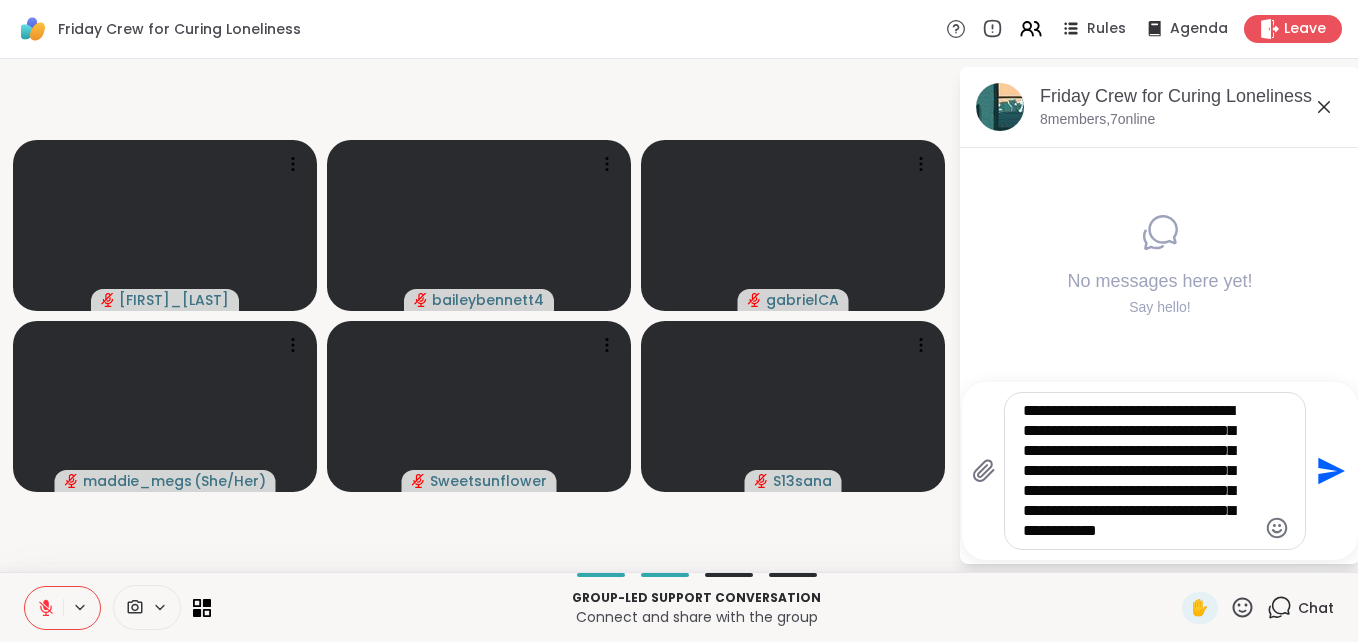 click on "**********" at bounding box center (1139, 471) 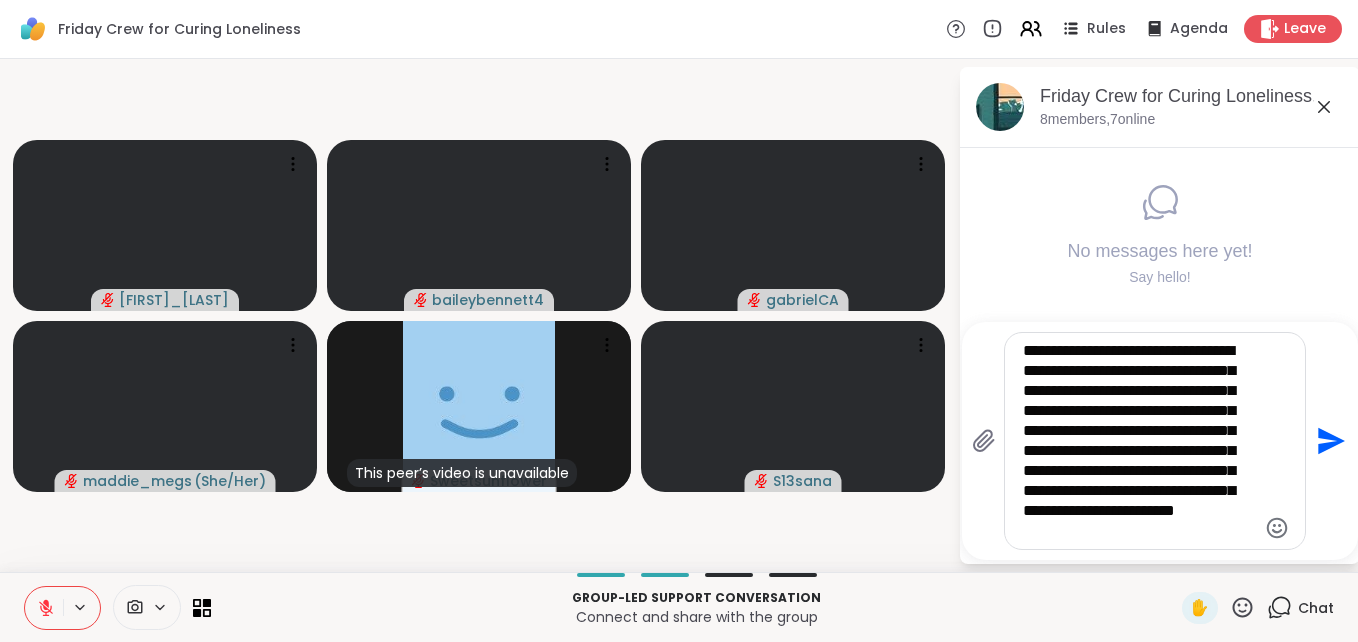 click on "**********" at bounding box center [1139, 441] 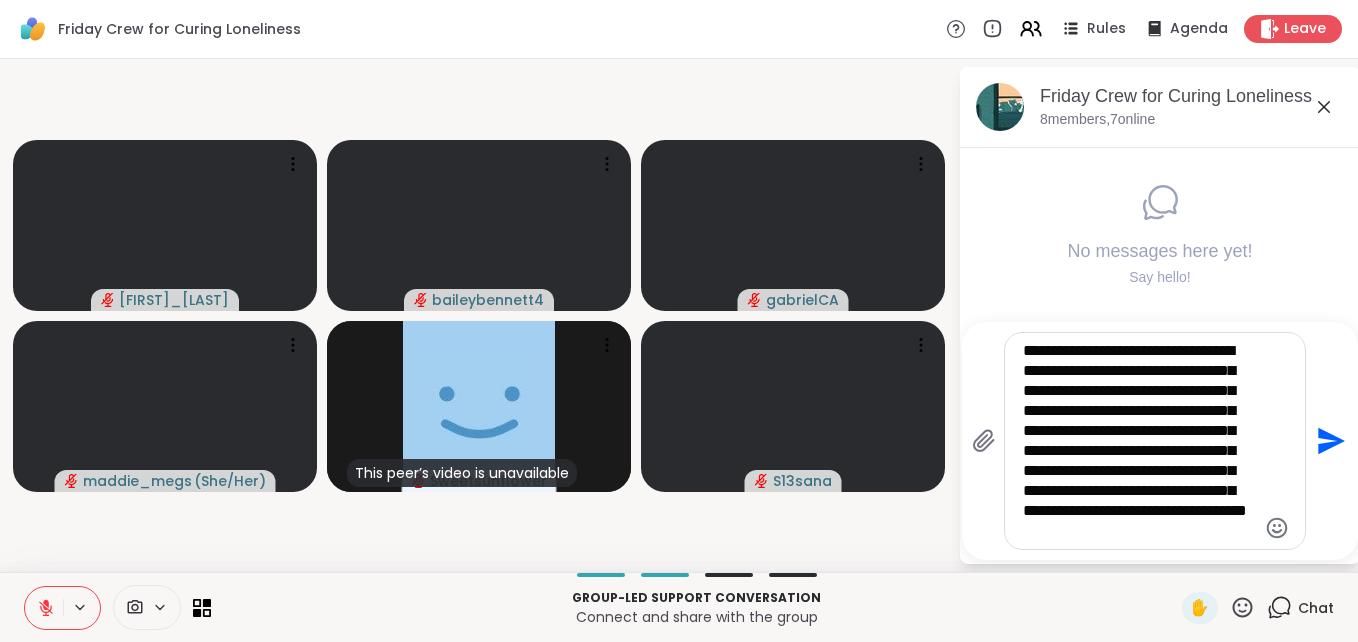 scroll, scrollTop: 20, scrollLeft: 0, axis: vertical 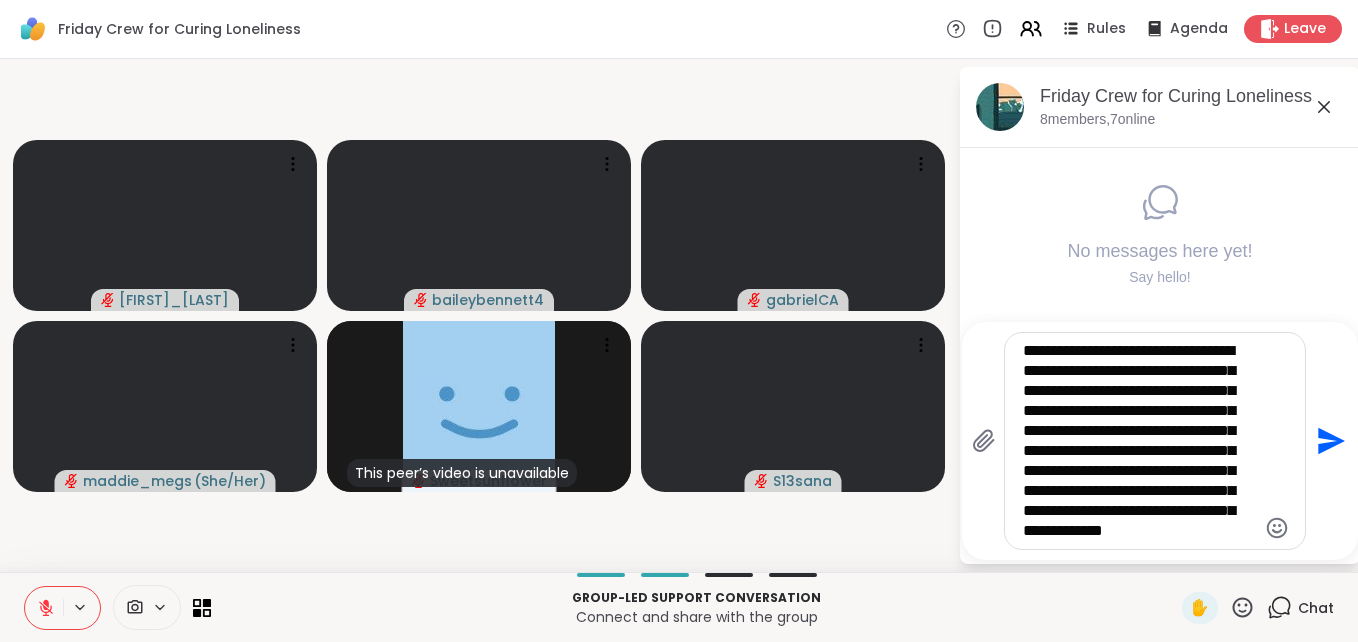 click on "**********" at bounding box center [1139, 441] 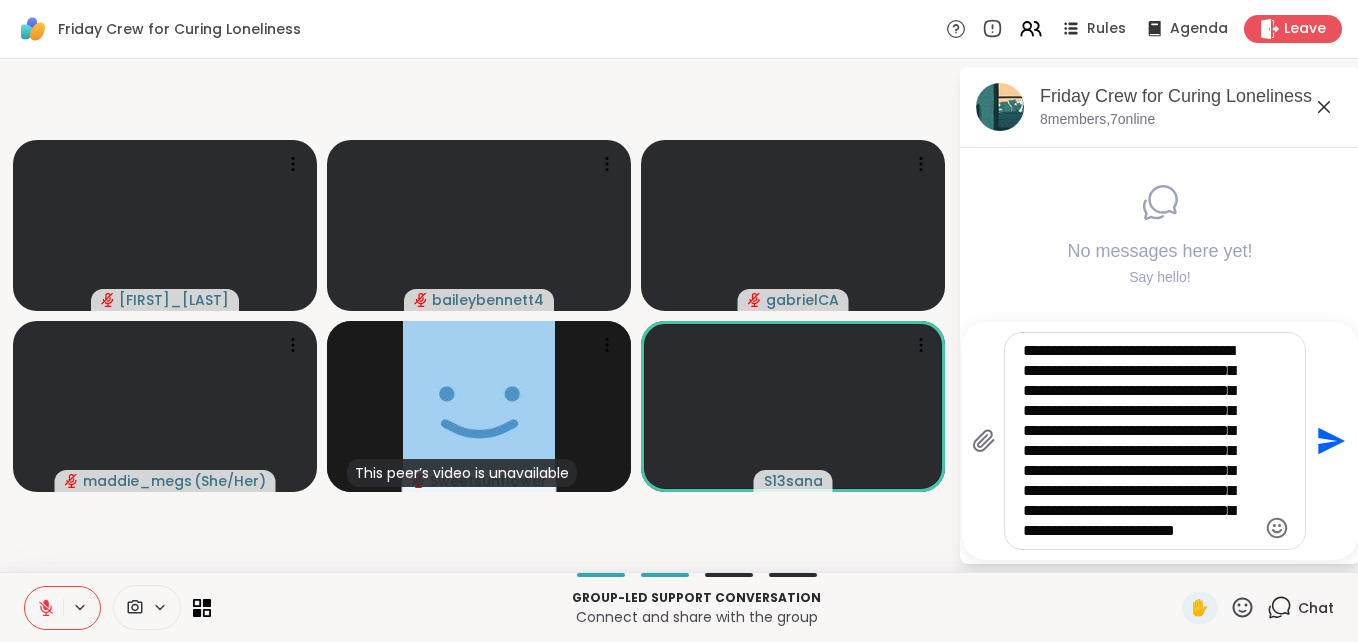 click on "**********" at bounding box center (1139, 441) 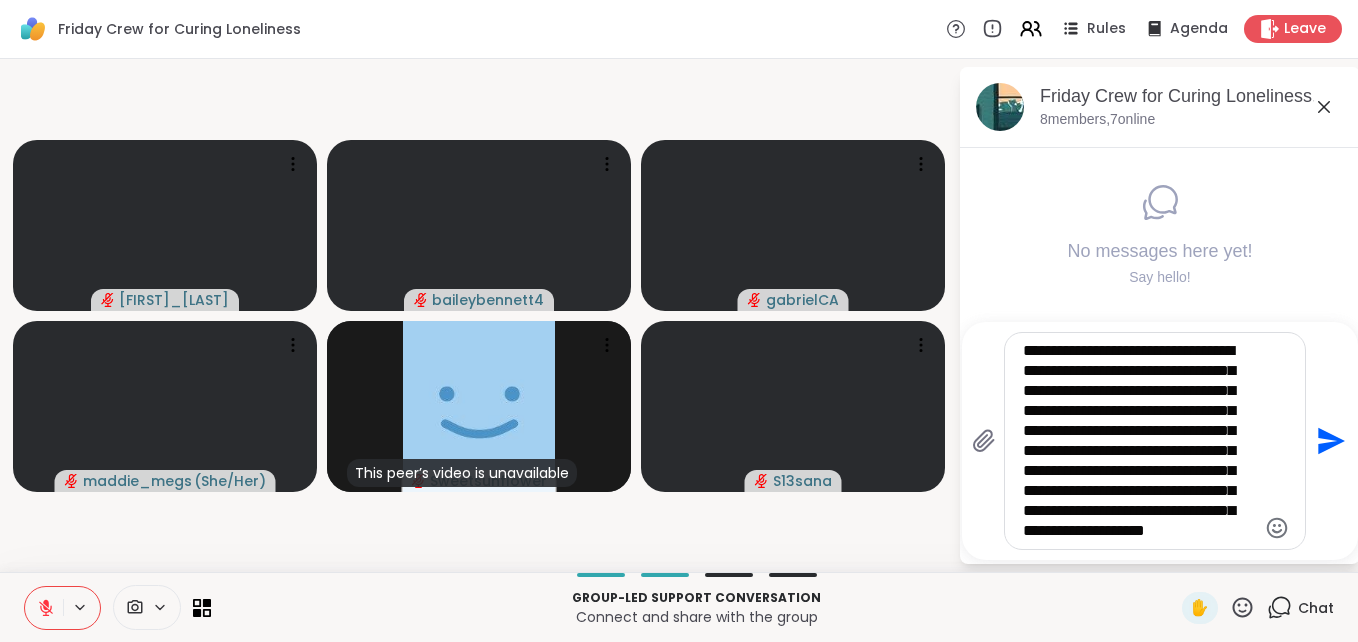 click on "**********" at bounding box center (1139, 441) 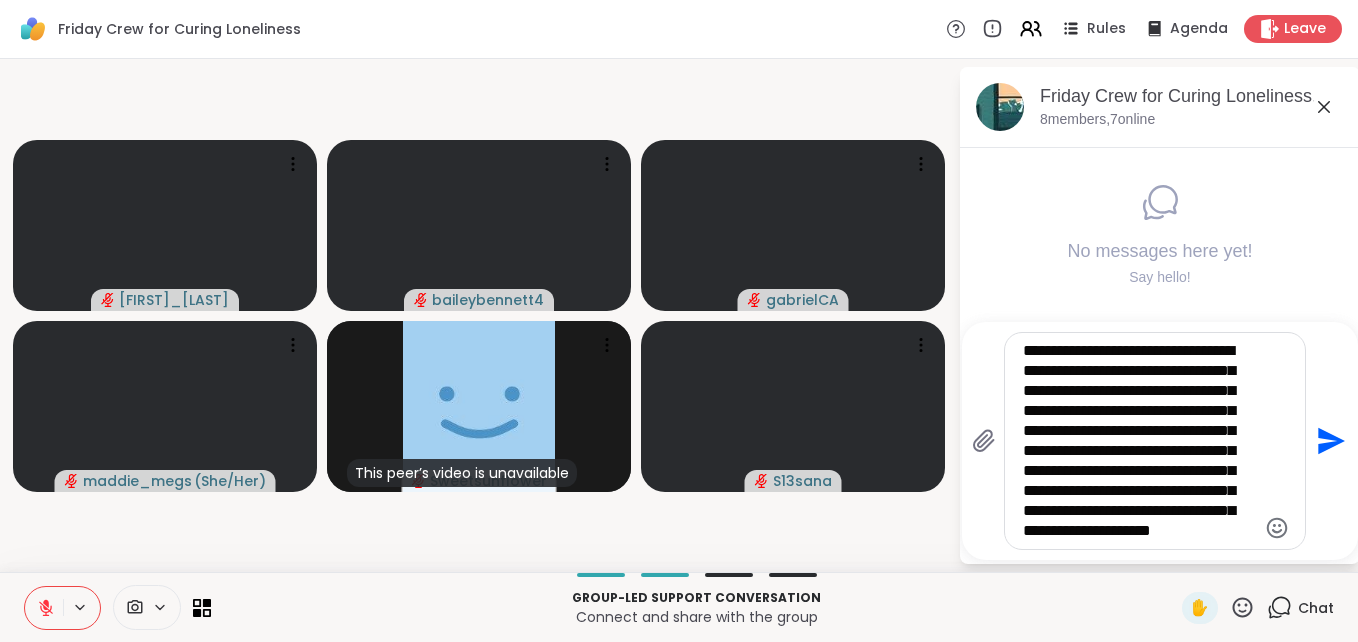 scroll, scrollTop: 0, scrollLeft: 0, axis: both 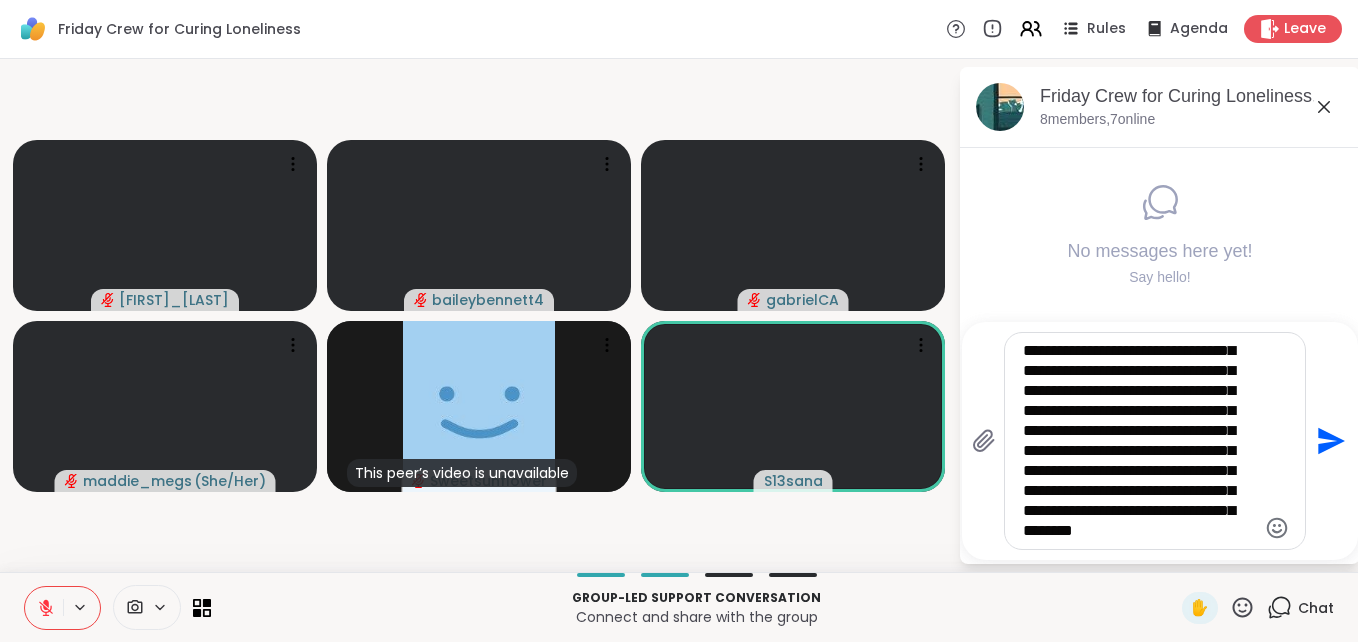 click on "**********" at bounding box center (1139, 441) 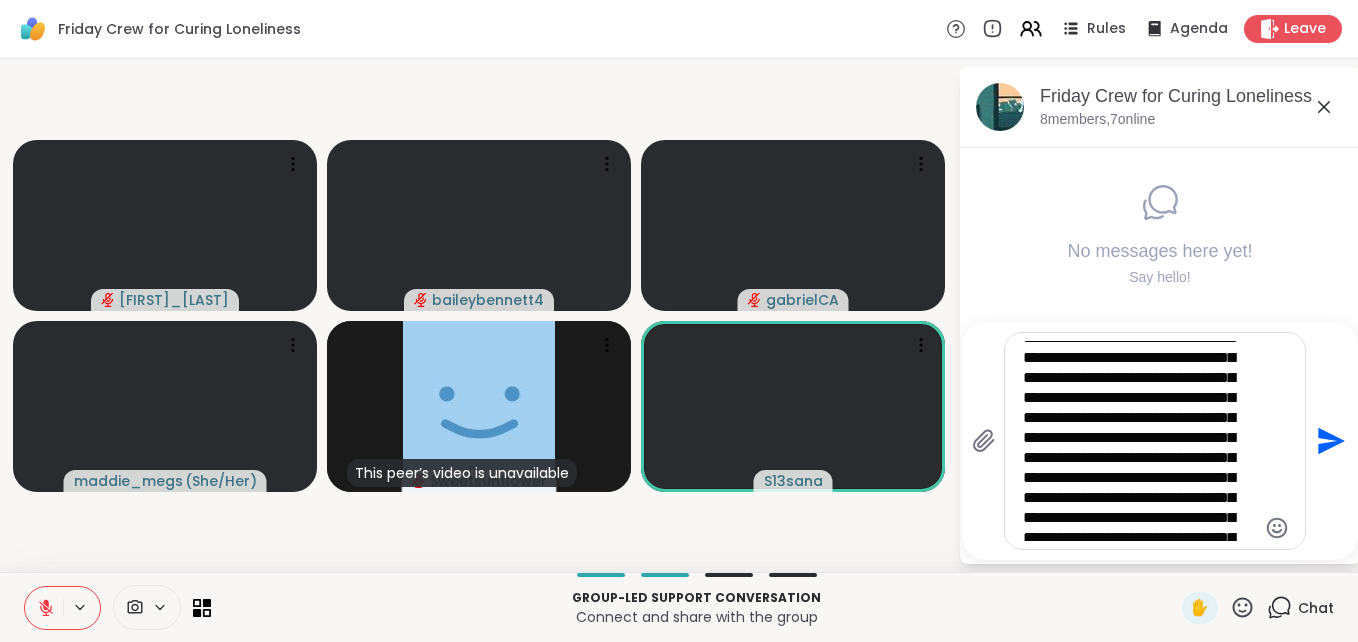 scroll, scrollTop: 0, scrollLeft: 0, axis: both 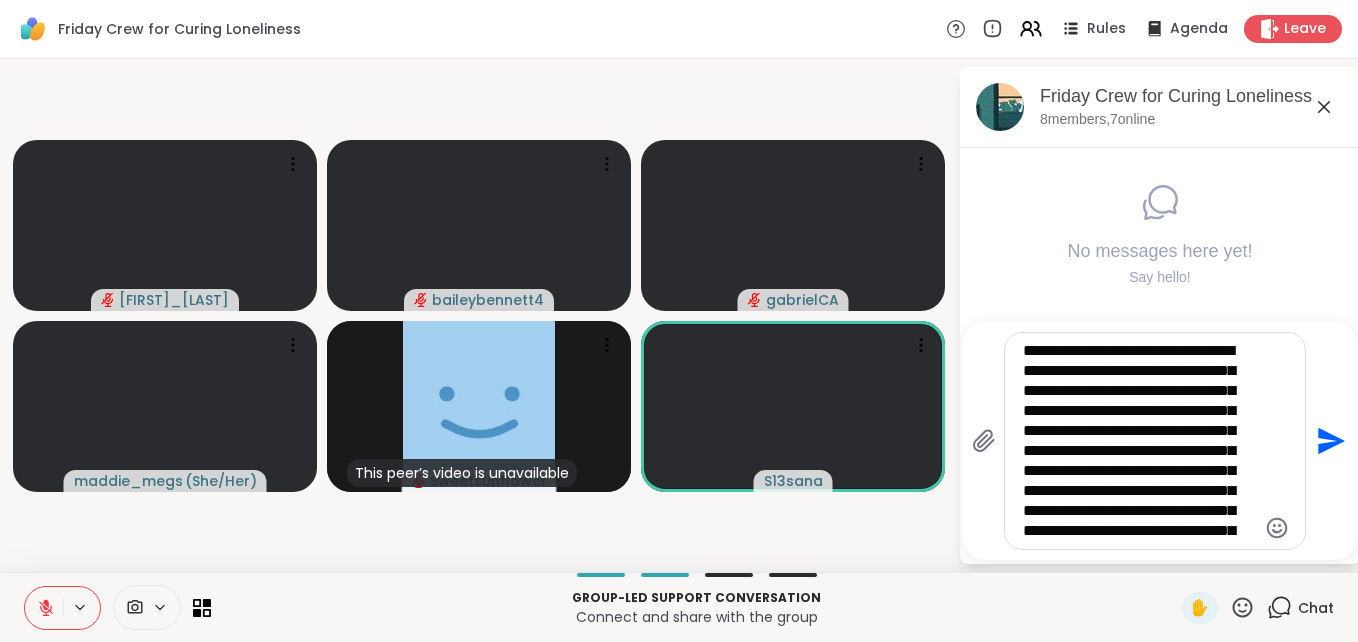 click on "**********" at bounding box center (1139, 441) 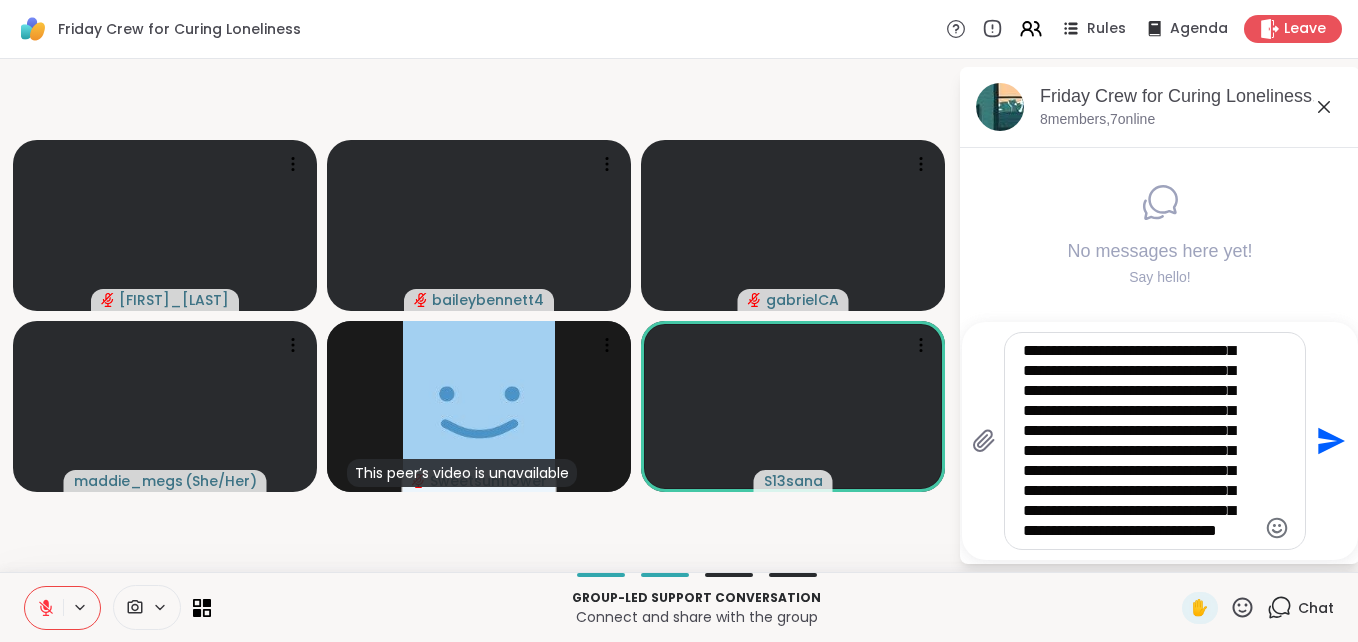 click on "**********" at bounding box center (1139, 441) 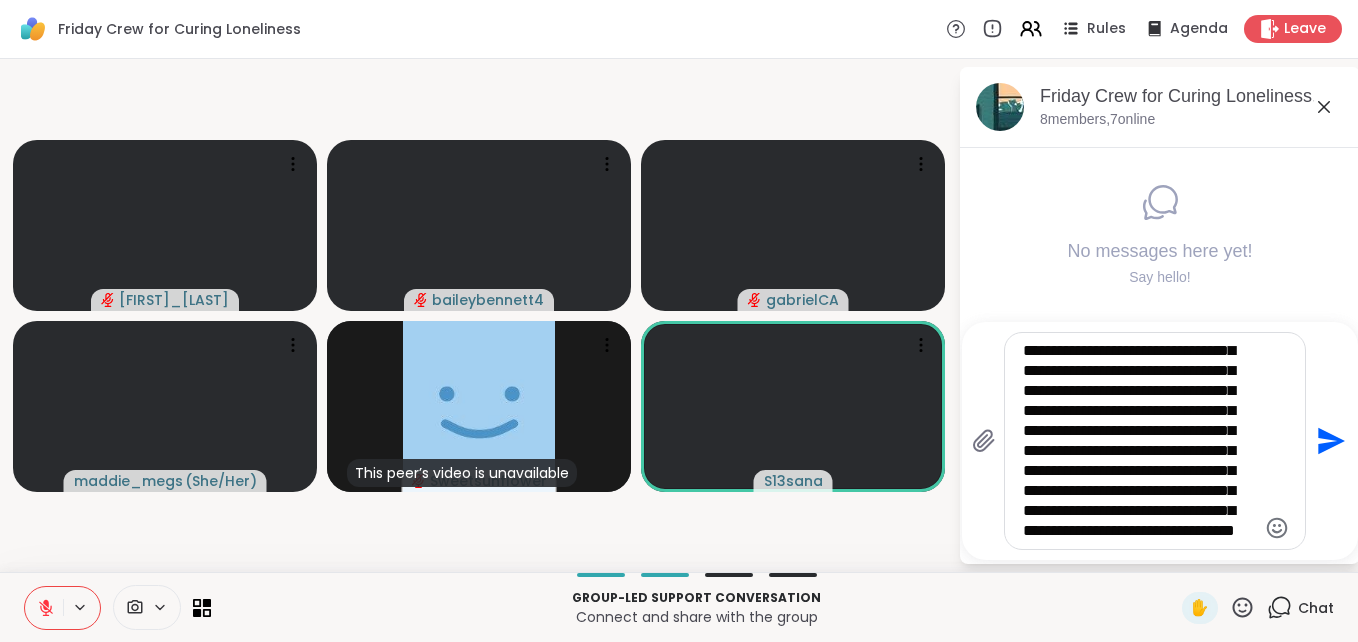 scroll, scrollTop: 100, scrollLeft: 0, axis: vertical 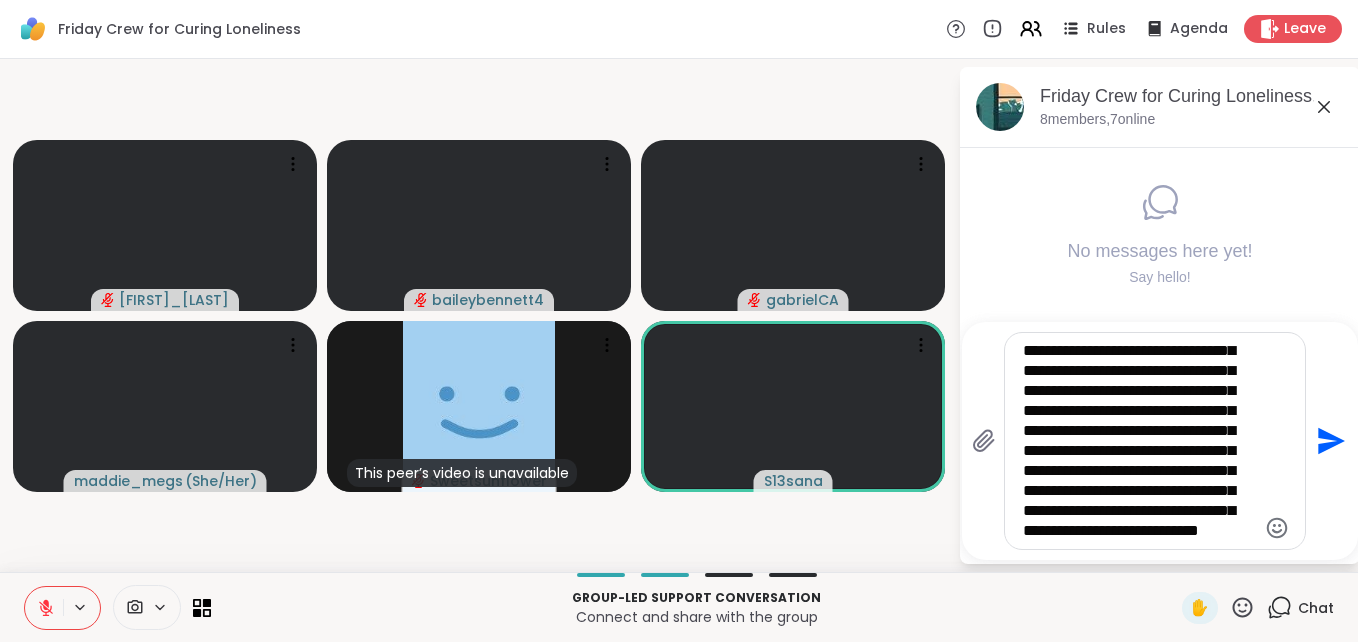 type on "**********" 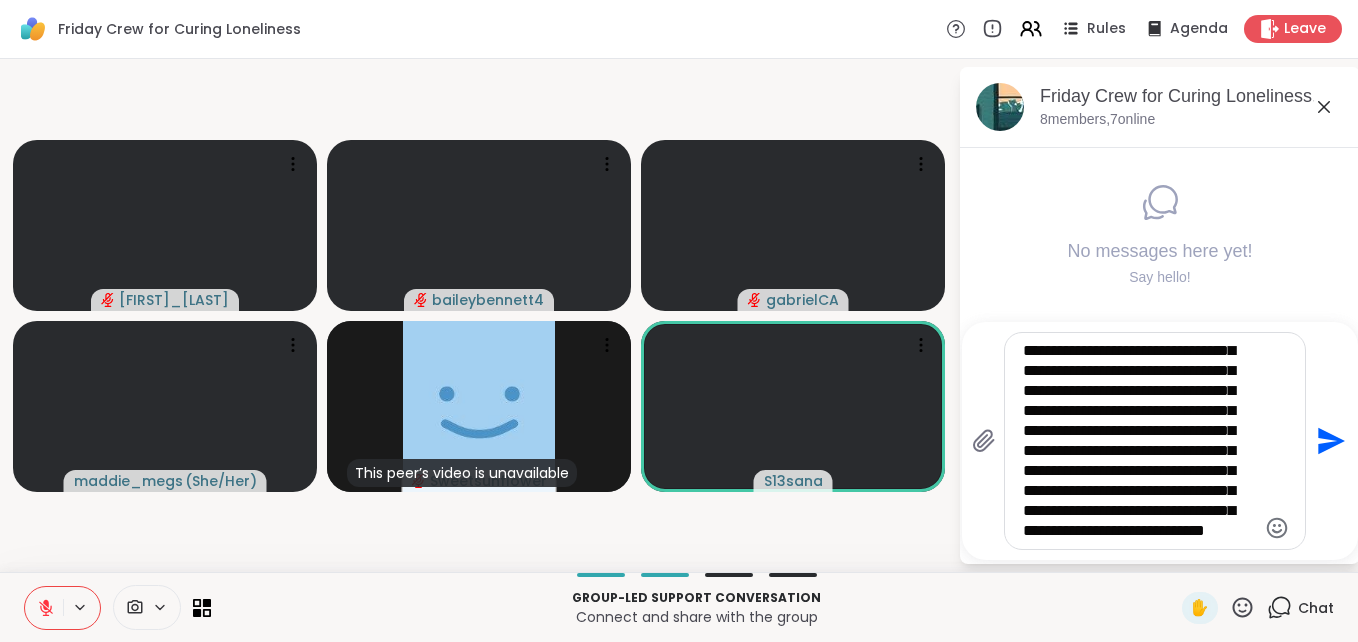 type 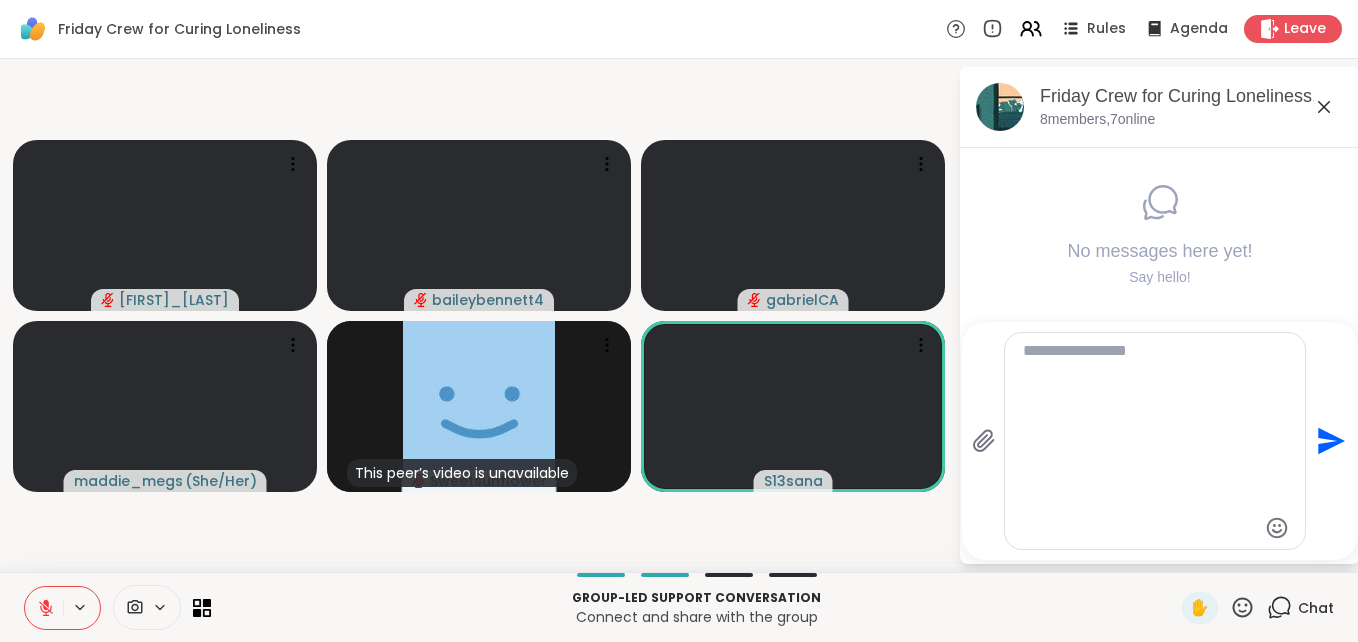 scroll, scrollTop: 0, scrollLeft: 0, axis: both 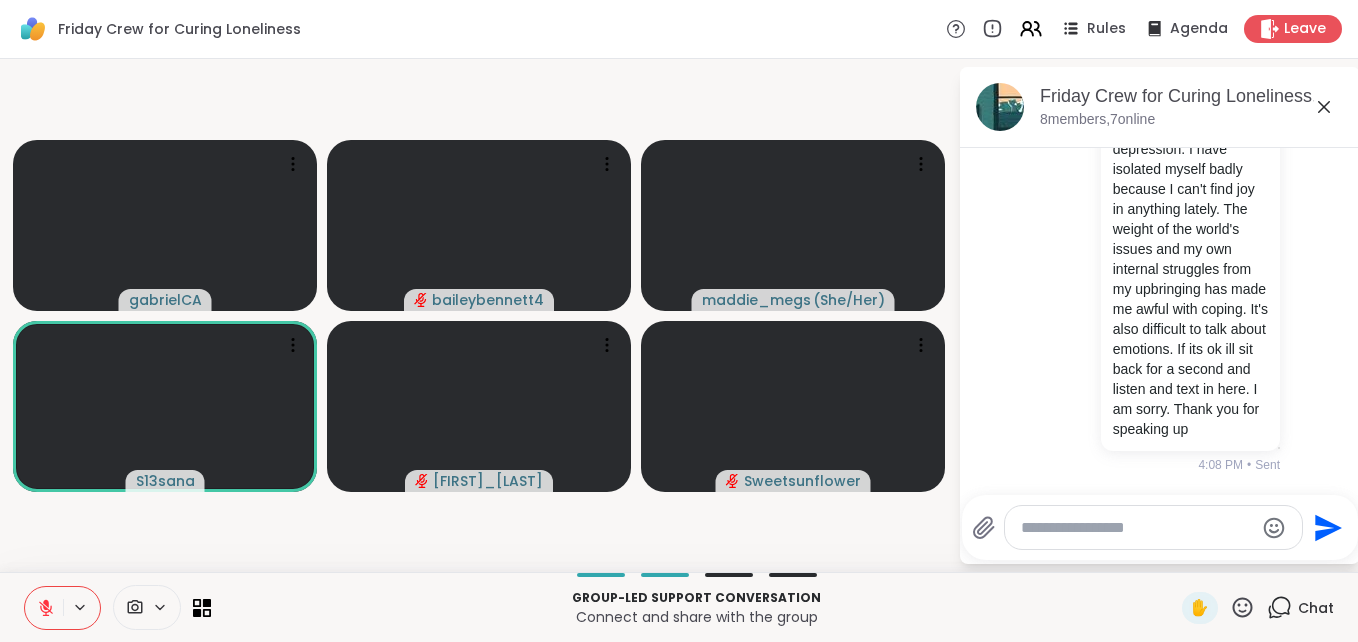 click at bounding box center (1153, 527) 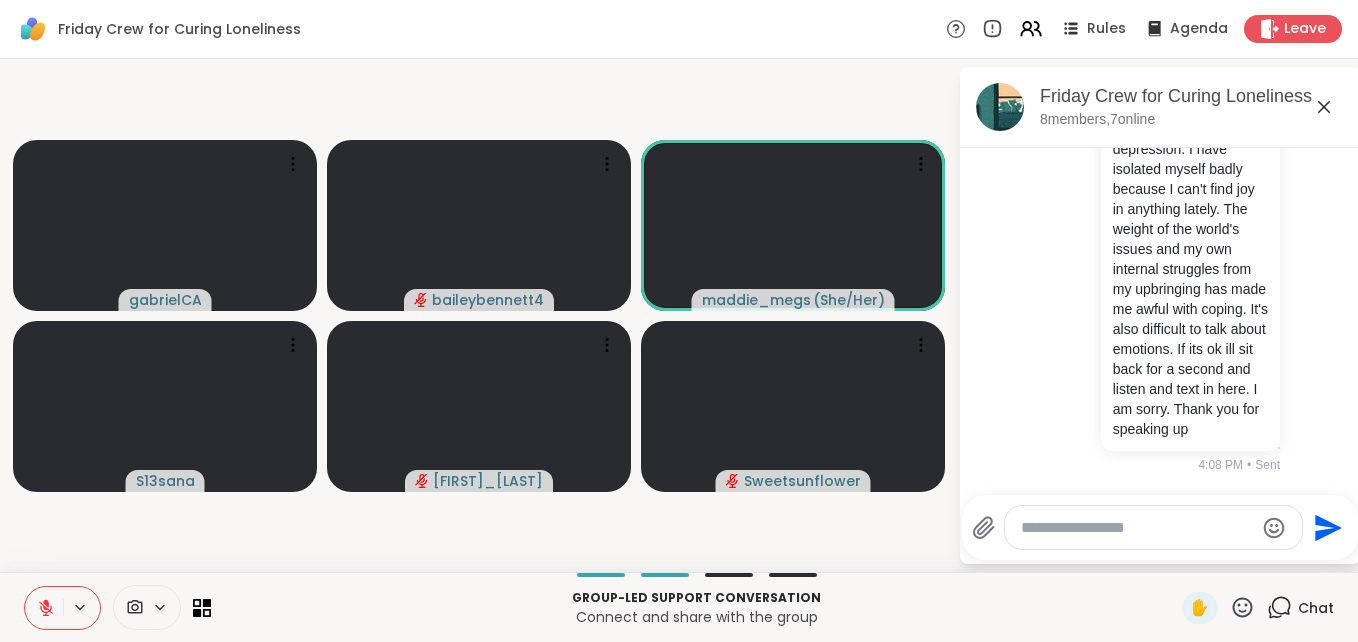 click at bounding box center (1137, 528) 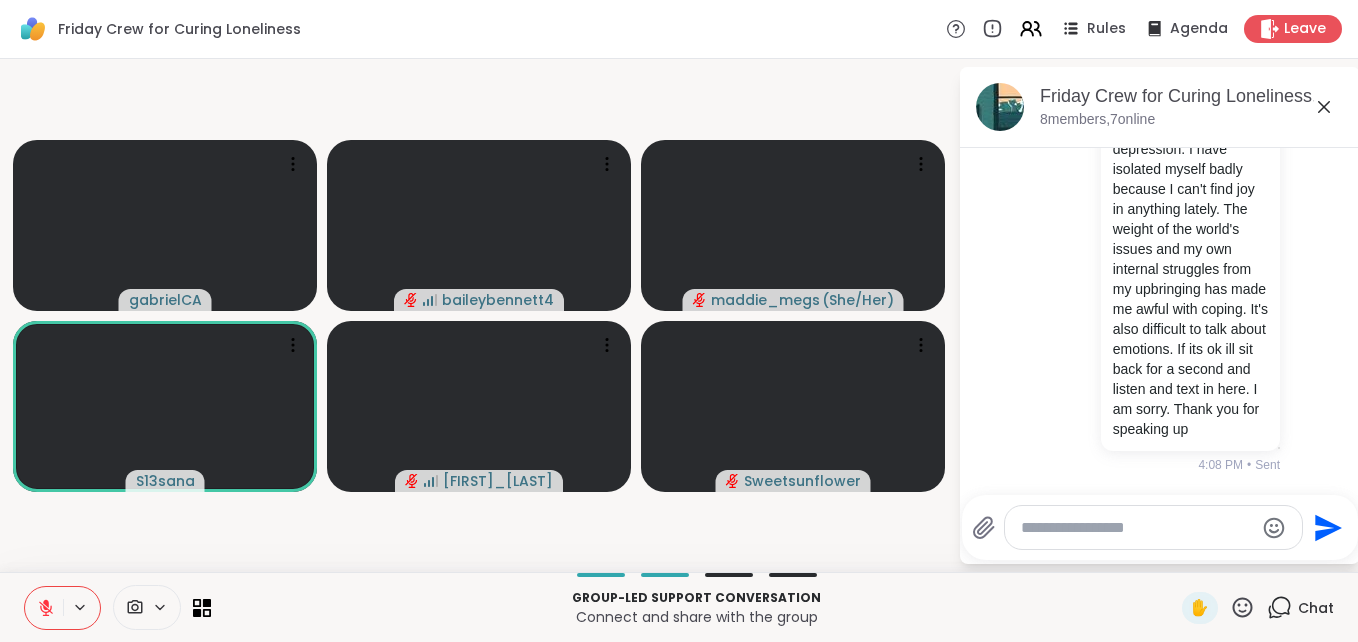 click at bounding box center [44, 608] 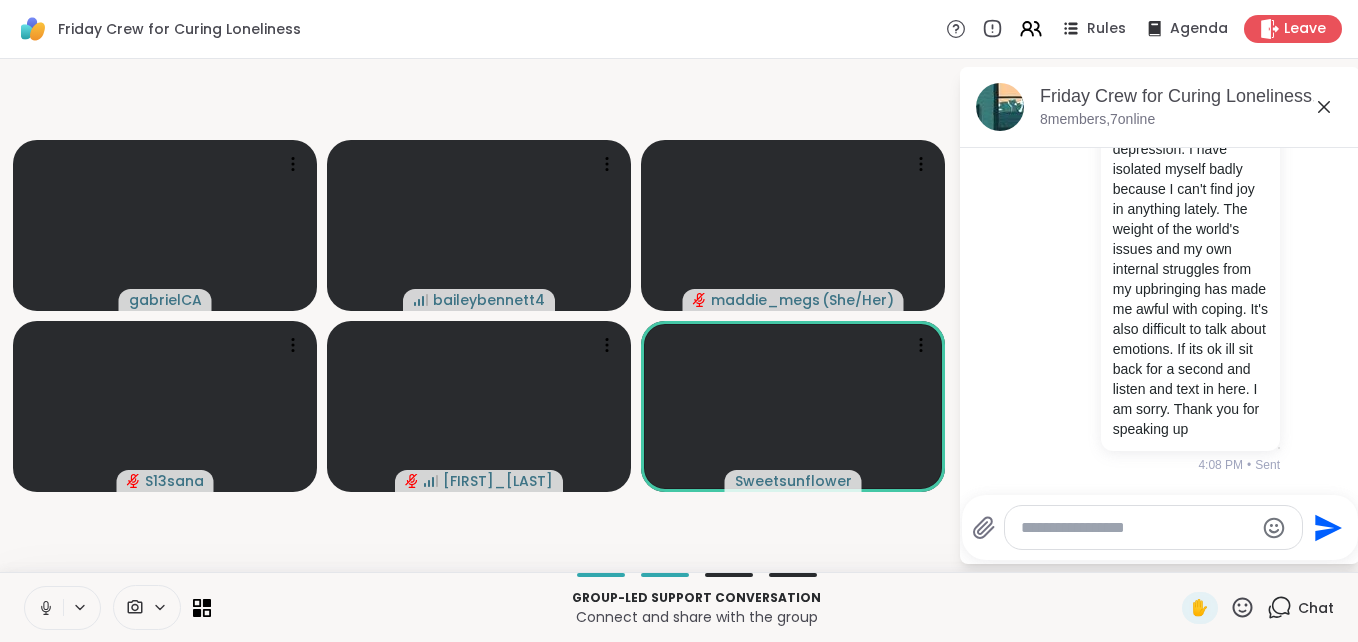 click 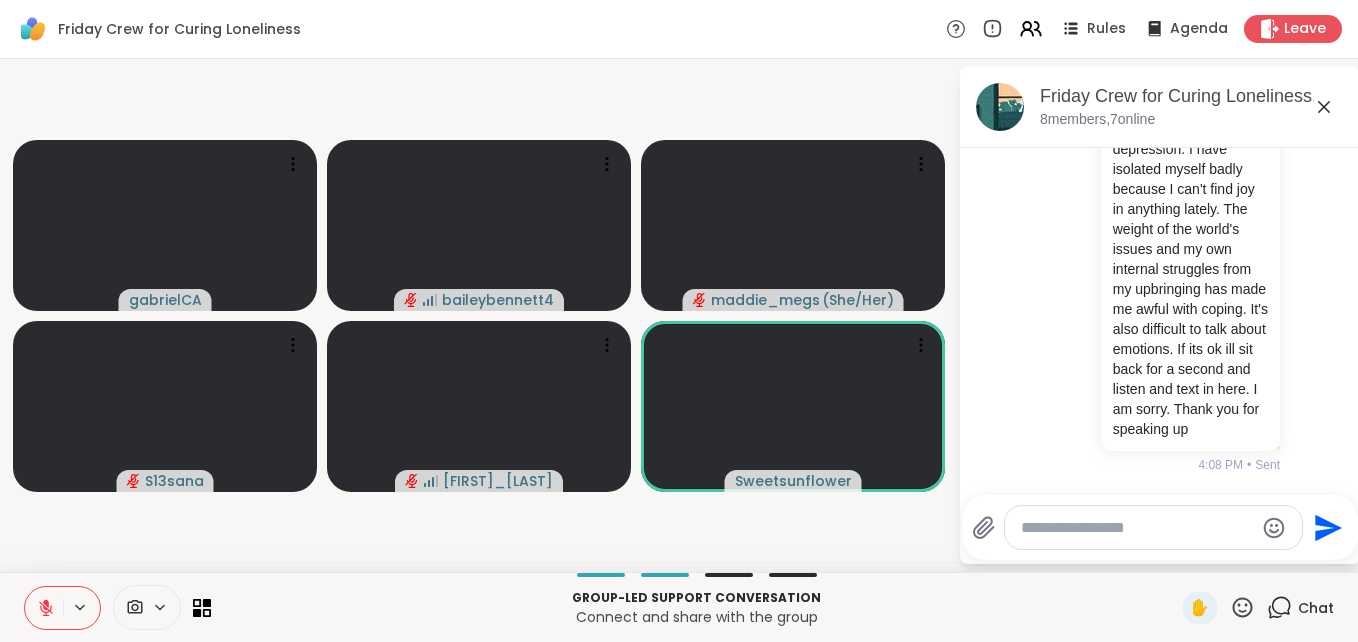 click 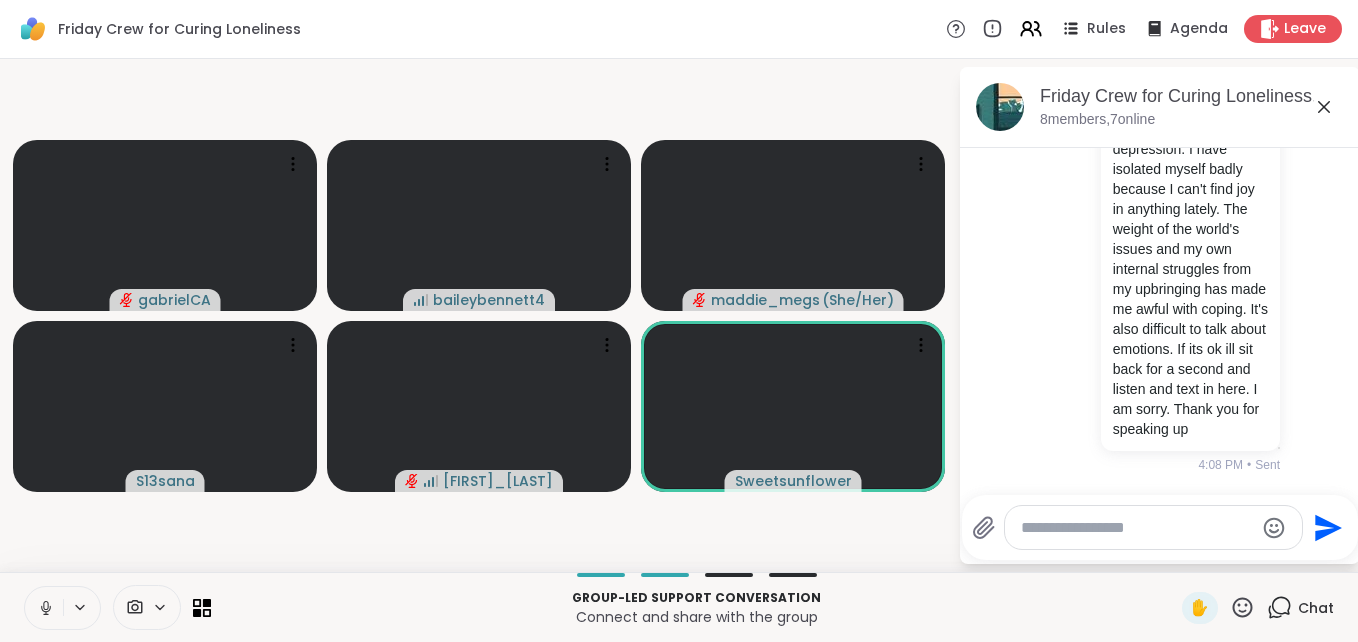 click 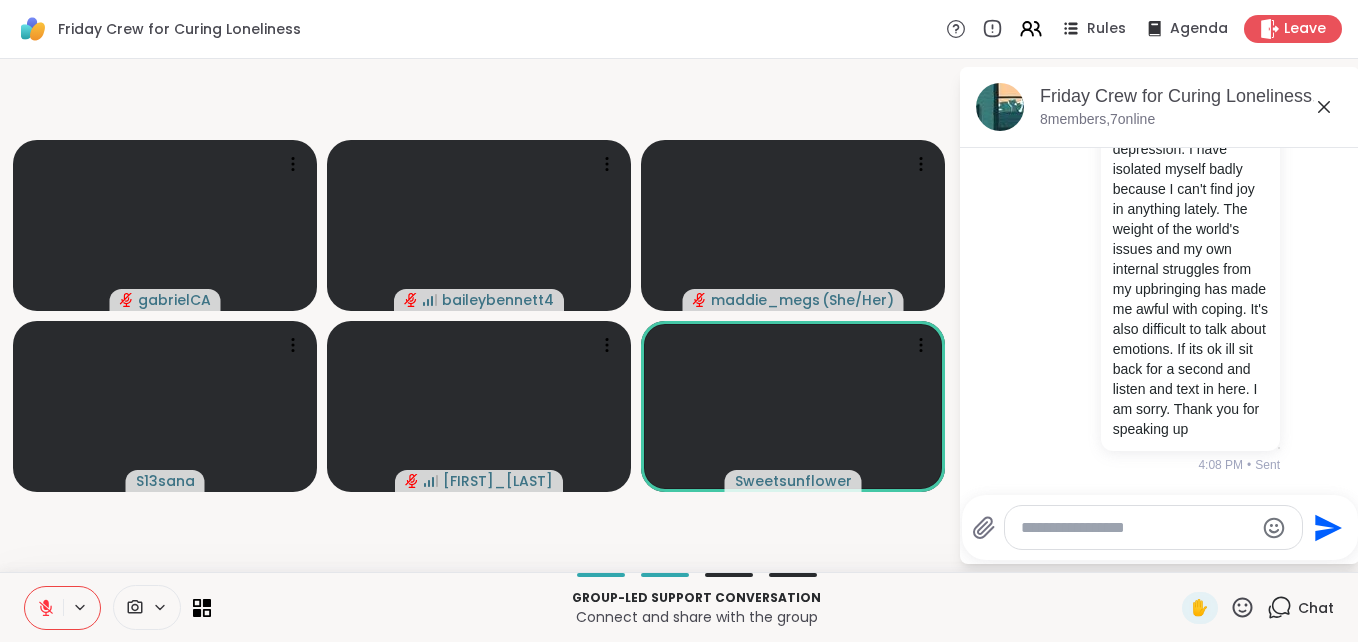 type 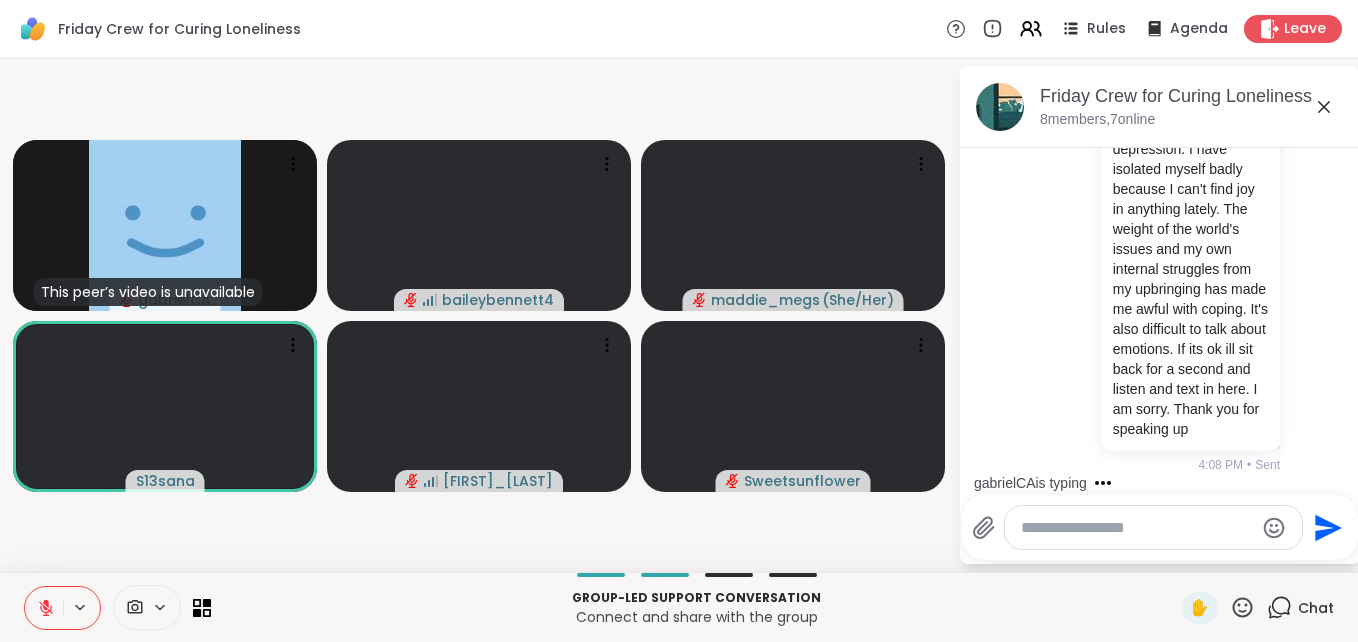 scroll, scrollTop: 398, scrollLeft: 0, axis: vertical 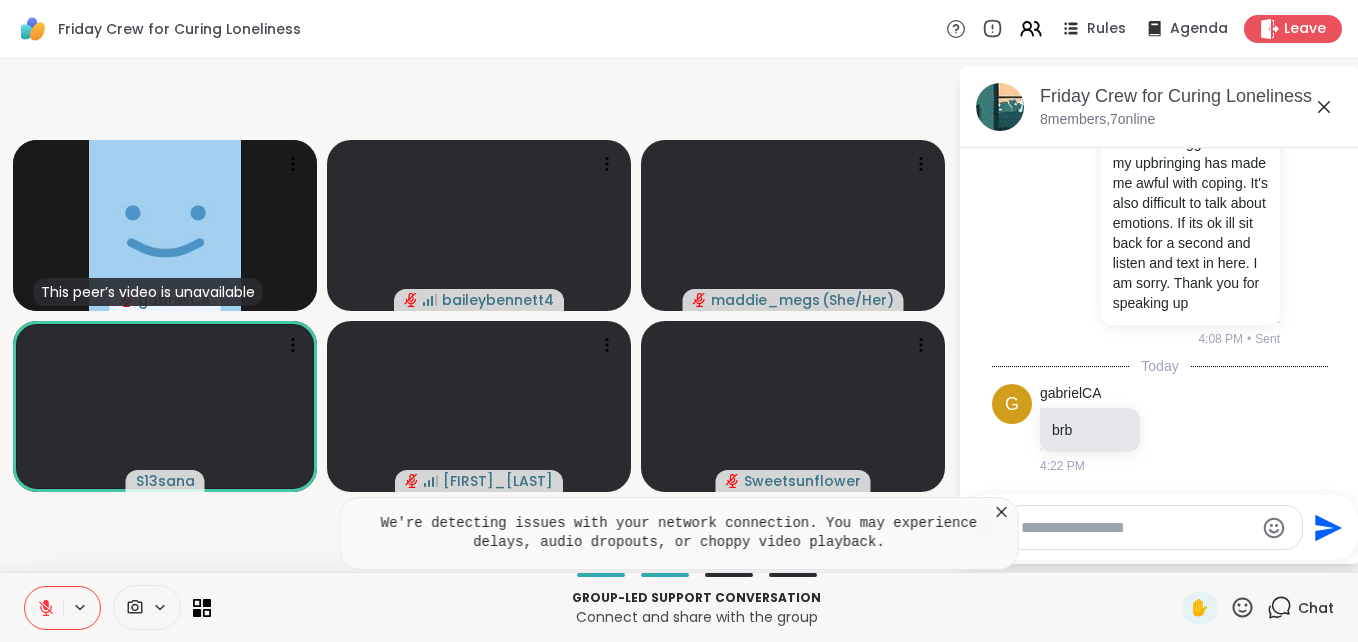 click 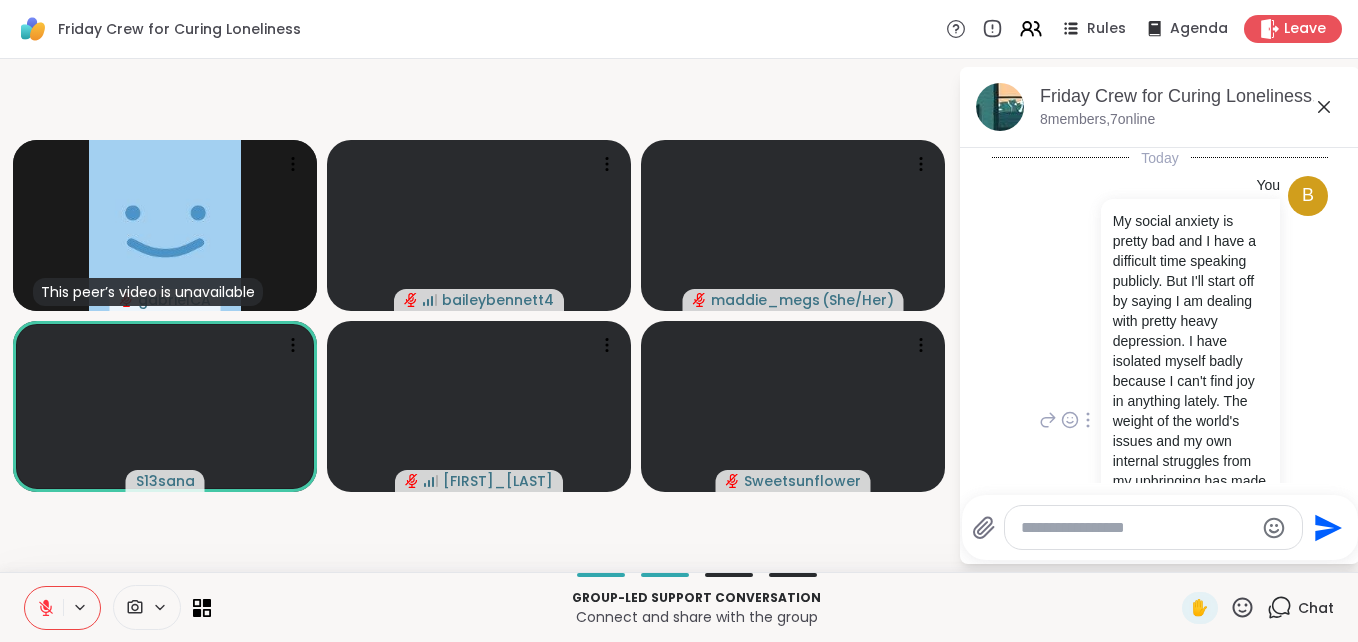 scroll, scrollTop: 398, scrollLeft: 0, axis: vertical 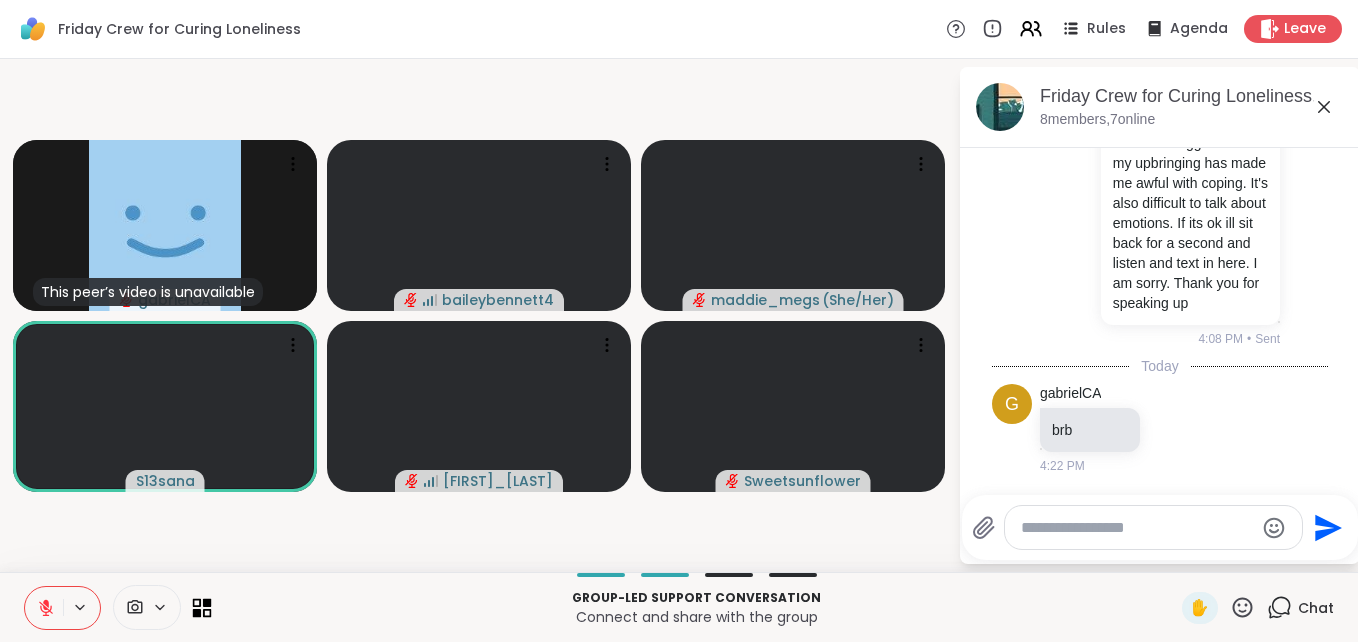 click 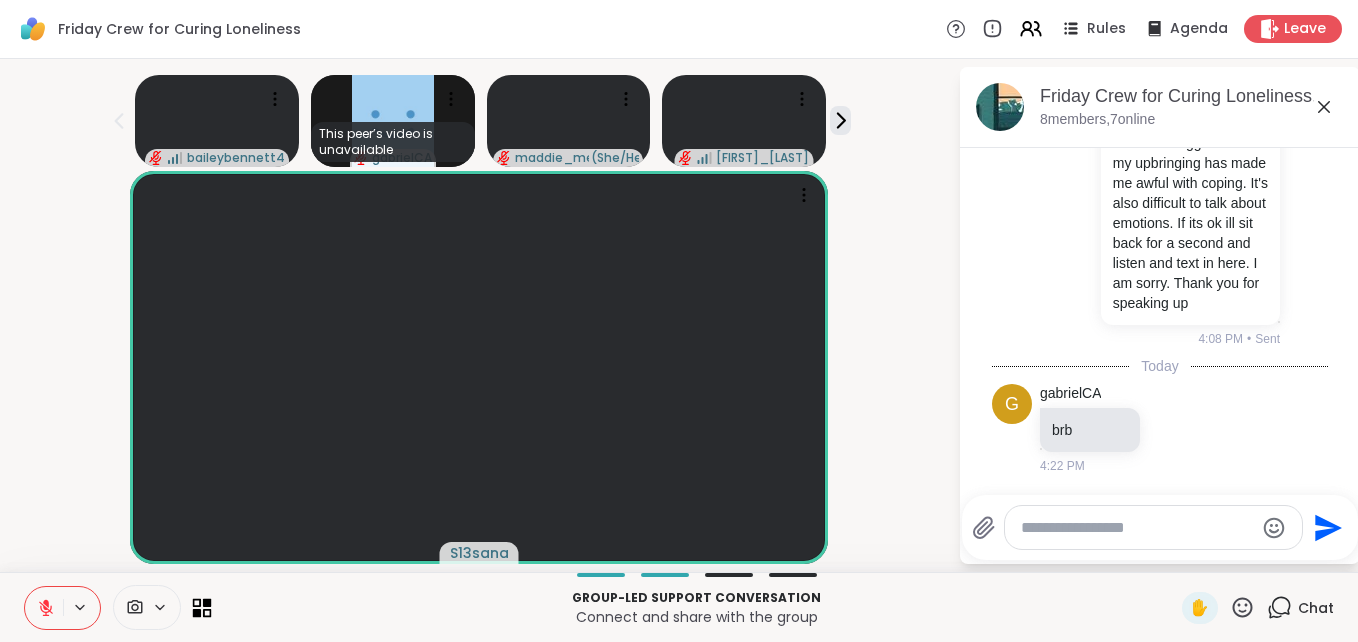 click 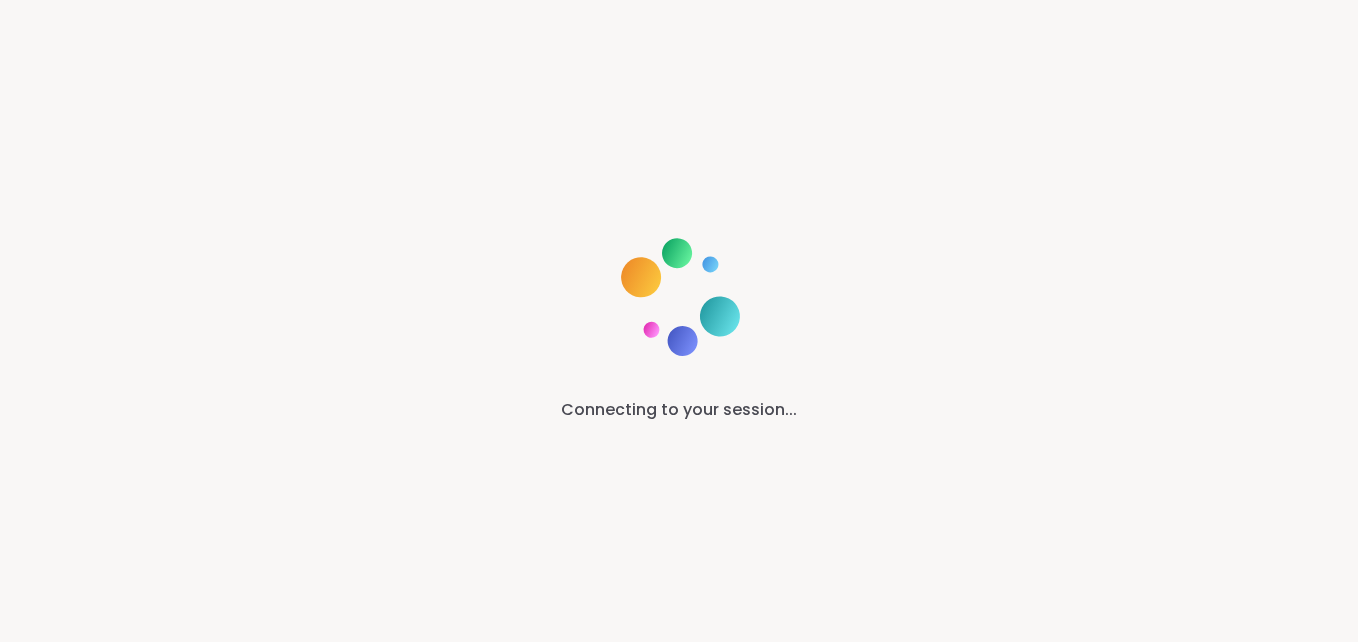 click 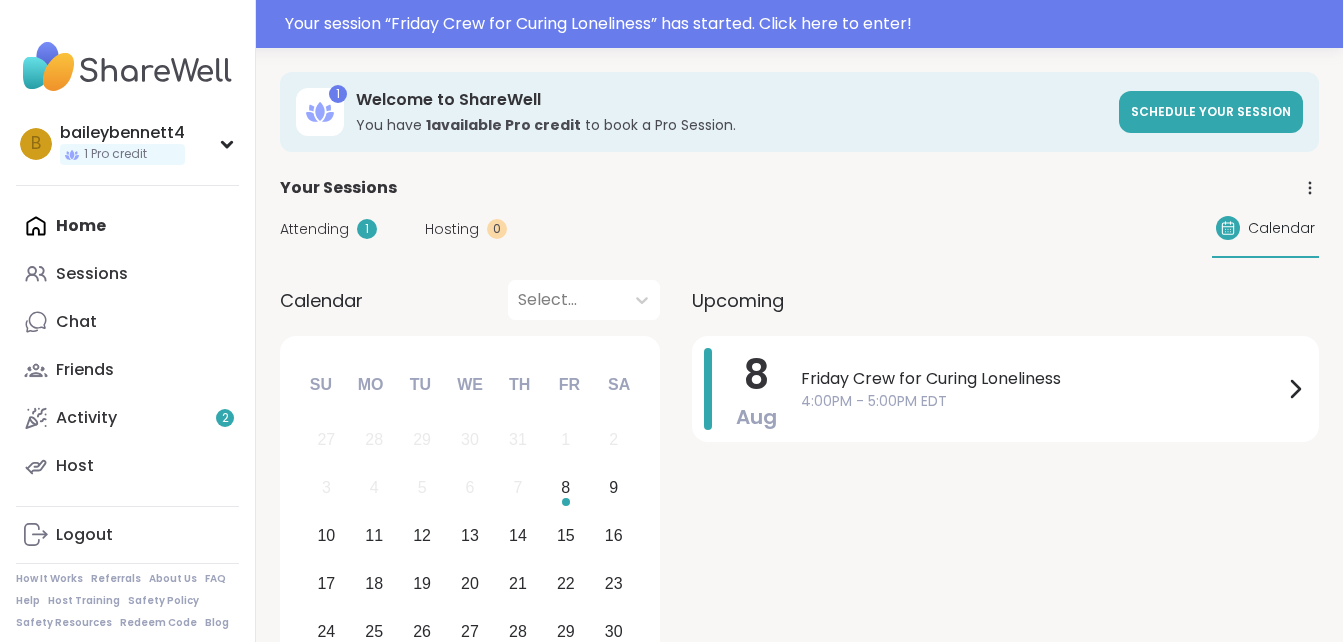 scroll, scrollTop: 0, scrollLeft: 0, axis: both 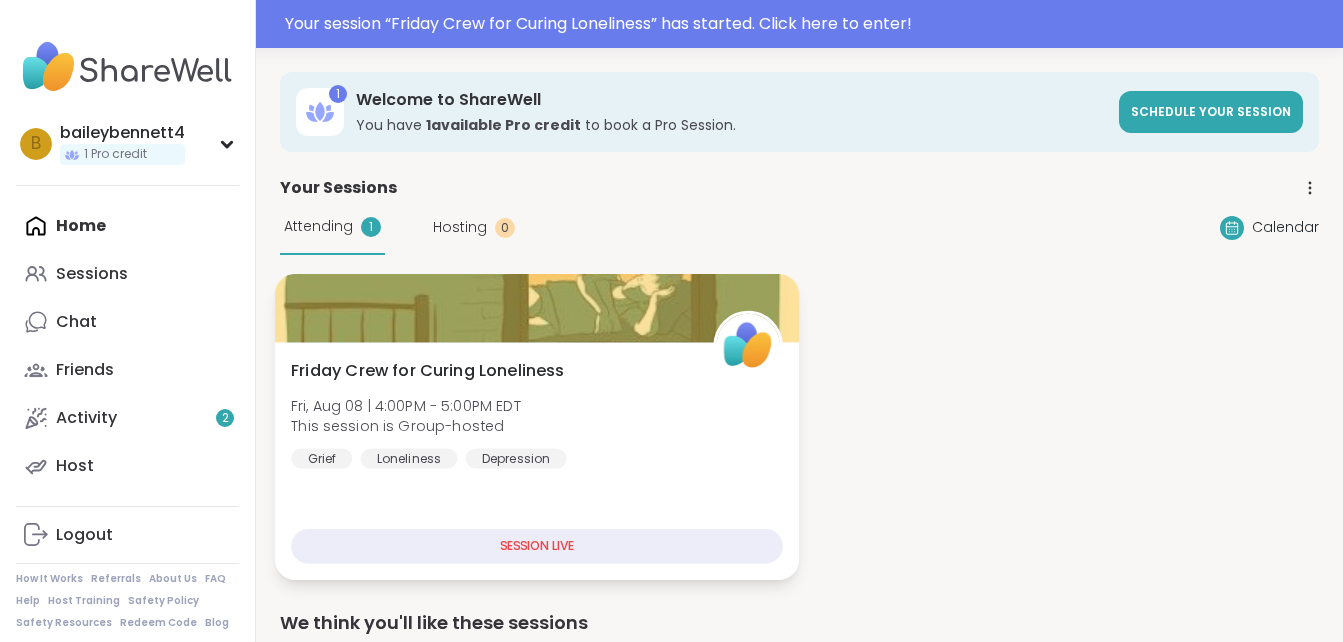 click on "[DAY] Crew for Curing Loneliness [DAY], [MONTH] [NUMBER] | [TIME] - [TIME] [TIMEZONE] This session is Group-hosted Grief Loneliness Depression" at bounding box center (536, 414) 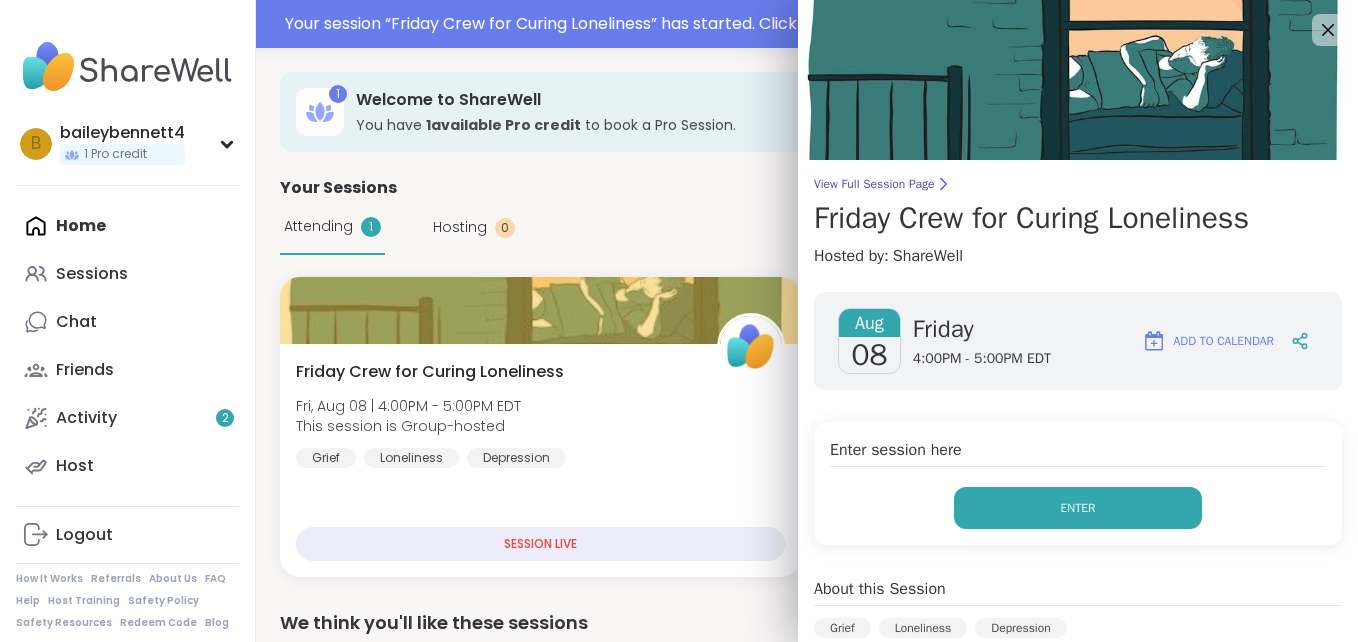 click on "Enter" at bounding box center [1078, 508] 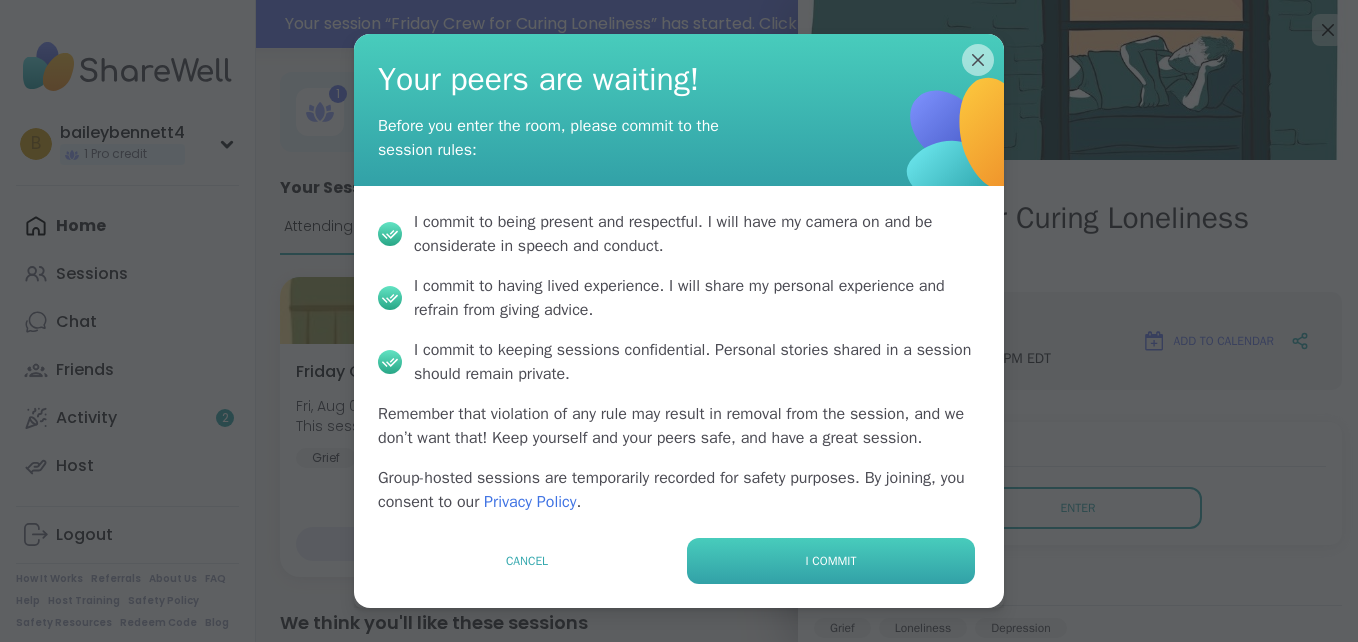click on "I commit" at bounding box center [831, 561] 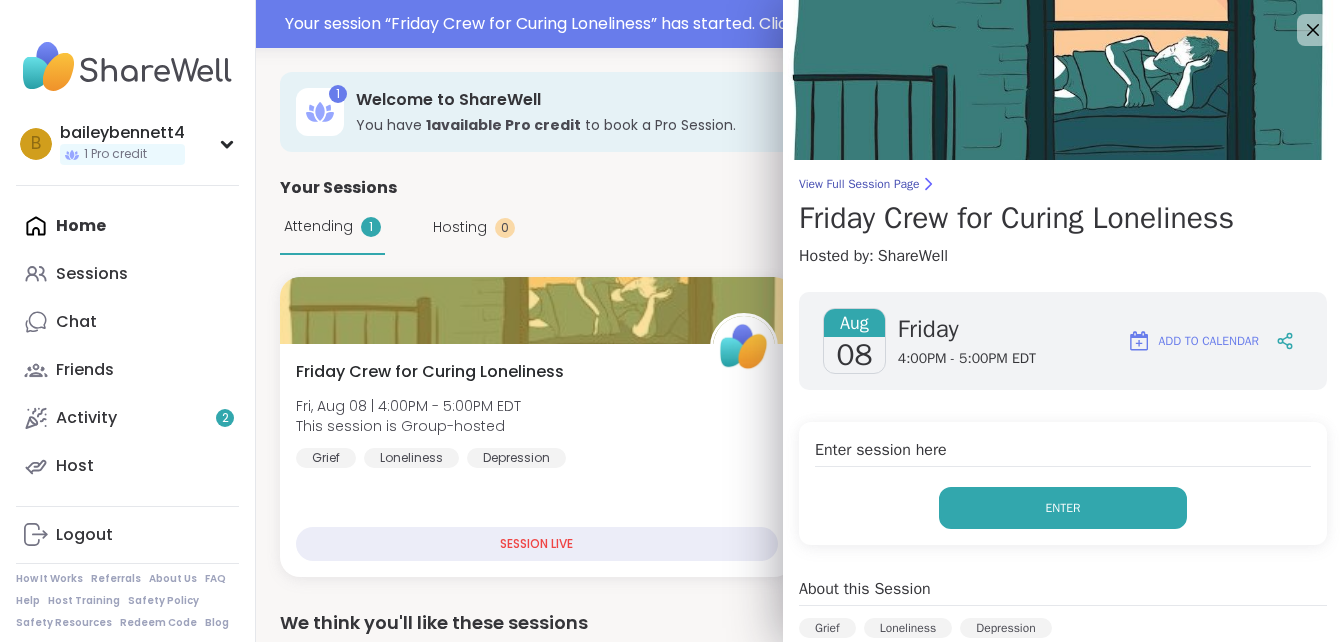 click on "Enter" at bounding box center [1063, 508] 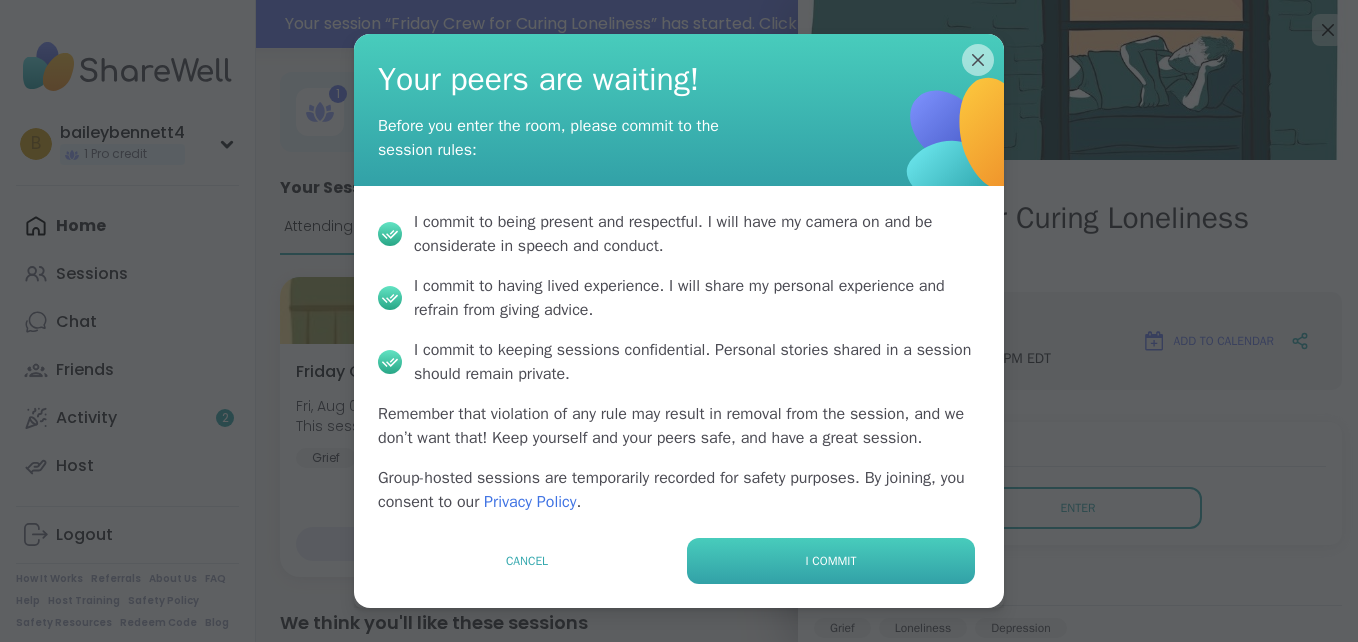 click on "I commit" at bounding box center [831, 561] 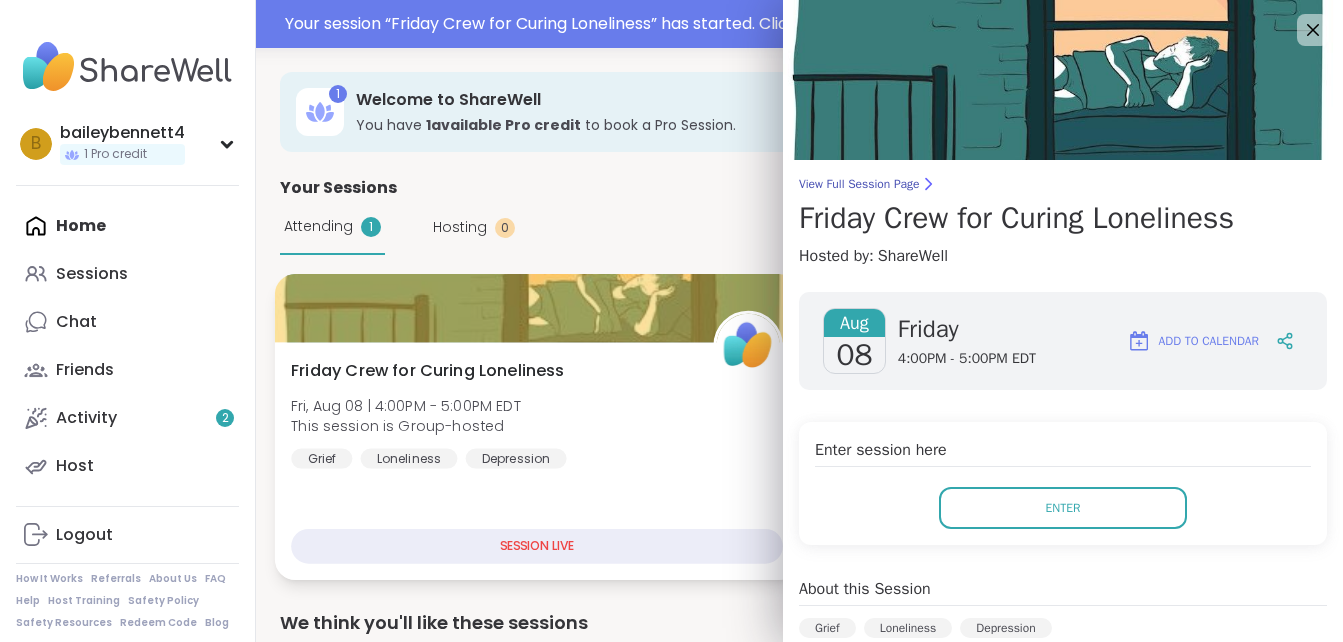 click on "[DAY] Crew for Curing Loneliness [DAY], [MONTH] [NUMBER] | [TIME] - [TIME] [TIMEZONE] This session is Group-hosted Grief Loneliness Depression" at bounding box center (536, 414) 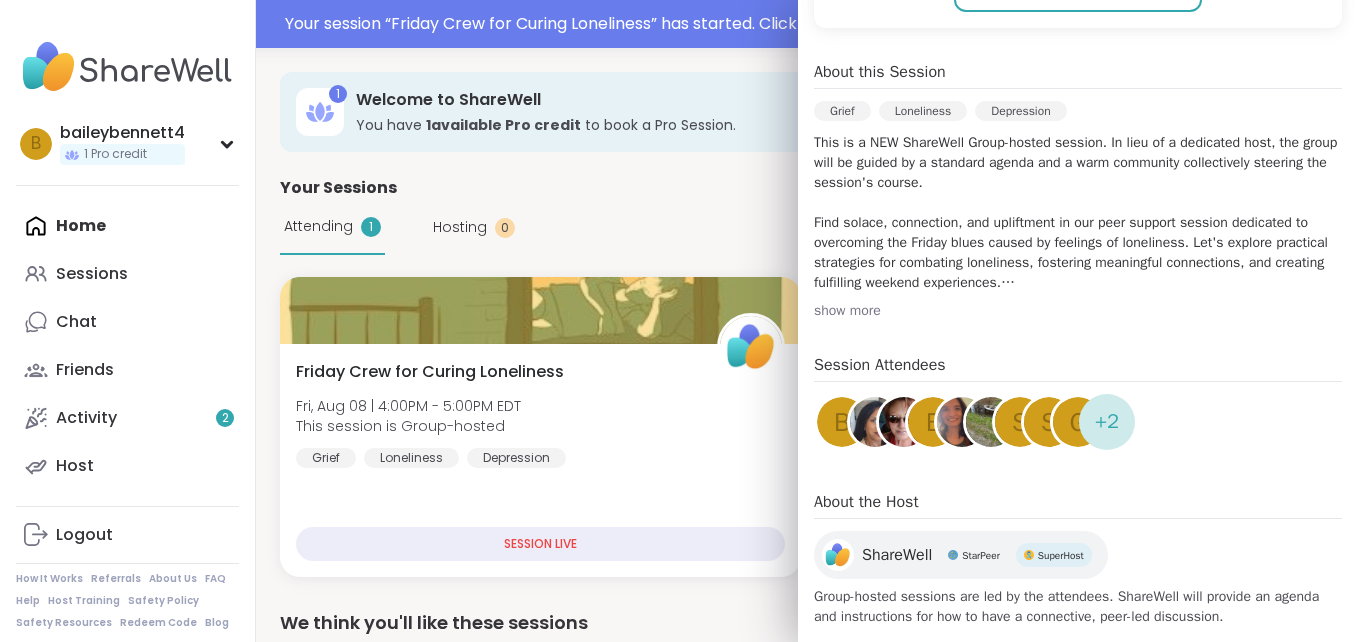 scroll, scrollTop: 550, scrollLeft: 0, axis: vertical 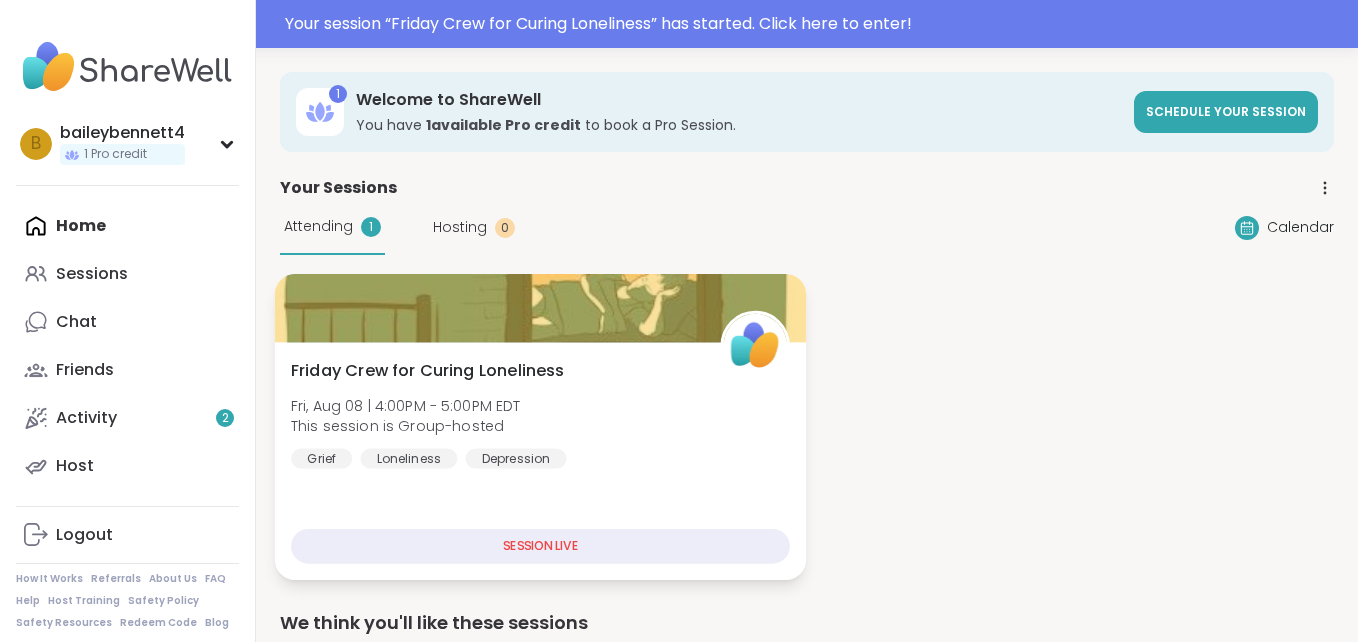 click on "[DAY] Crew for Curing Loneliness [DAY], [MONTH] [NUMBER] | [TIME] - [TIME] [TIMEZONE] This session is Group-hosted Grief Loneliness Depression" at bounding box center (540, 414) 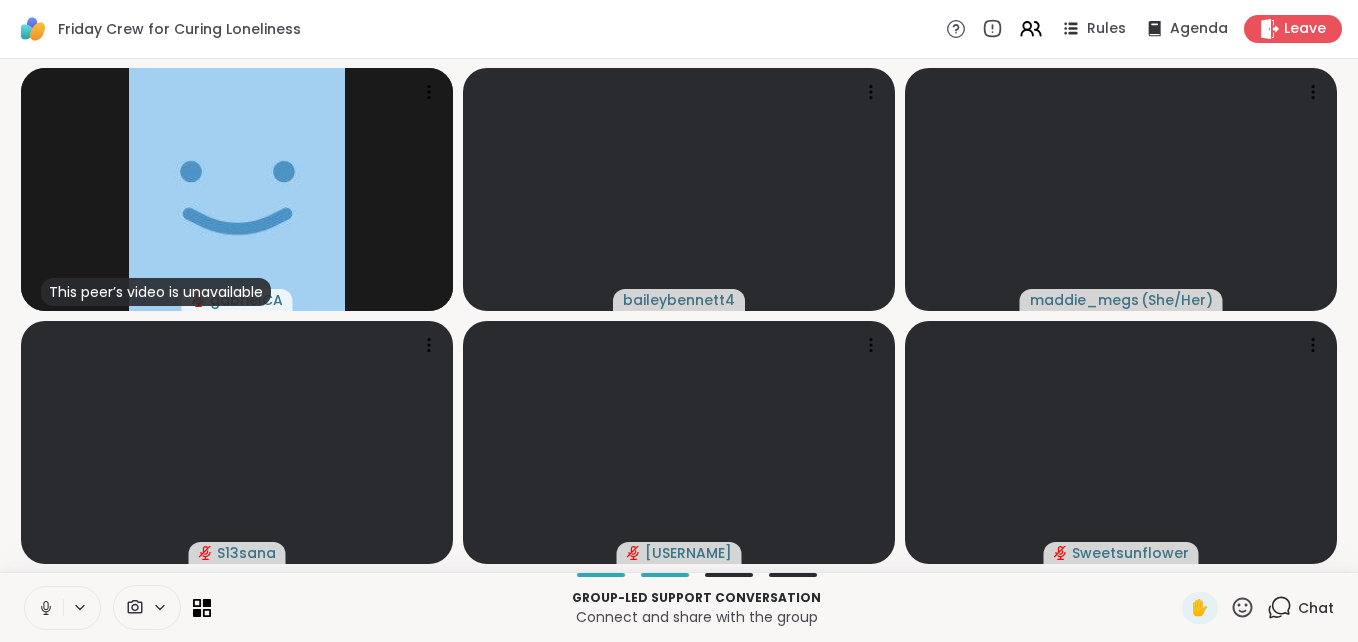 click 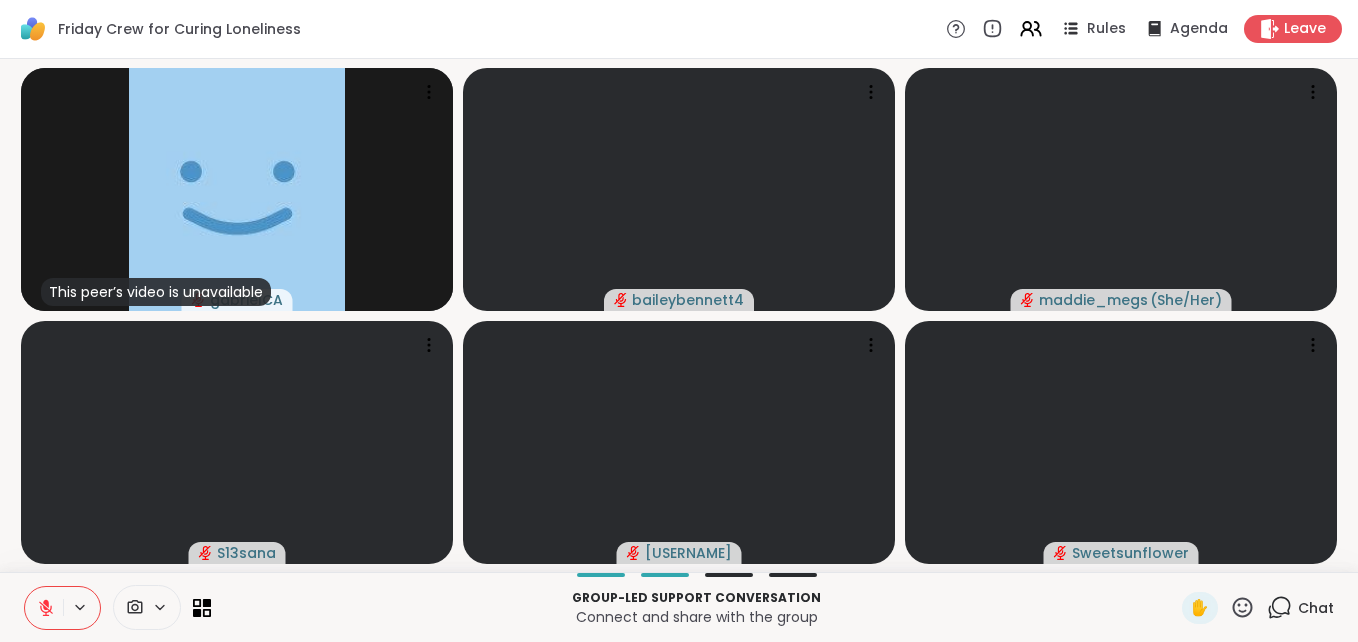 click 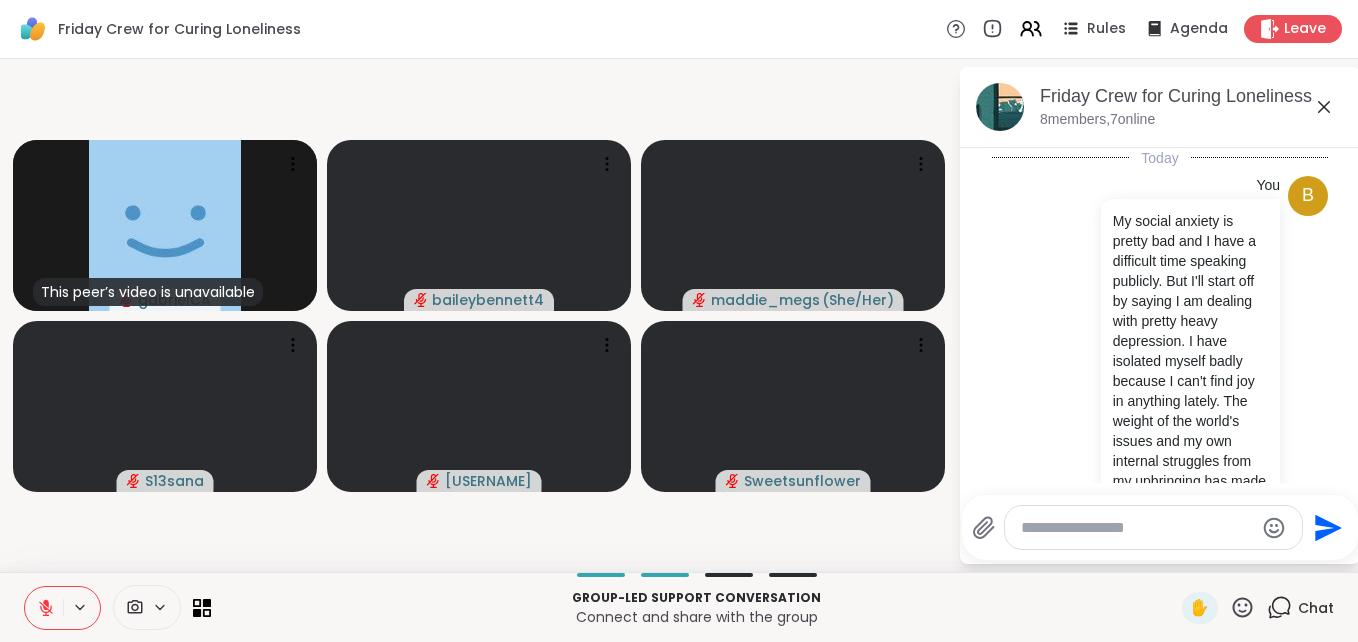 scroll, scrollTop: 378, scrollLeft: 0, axis: vertical 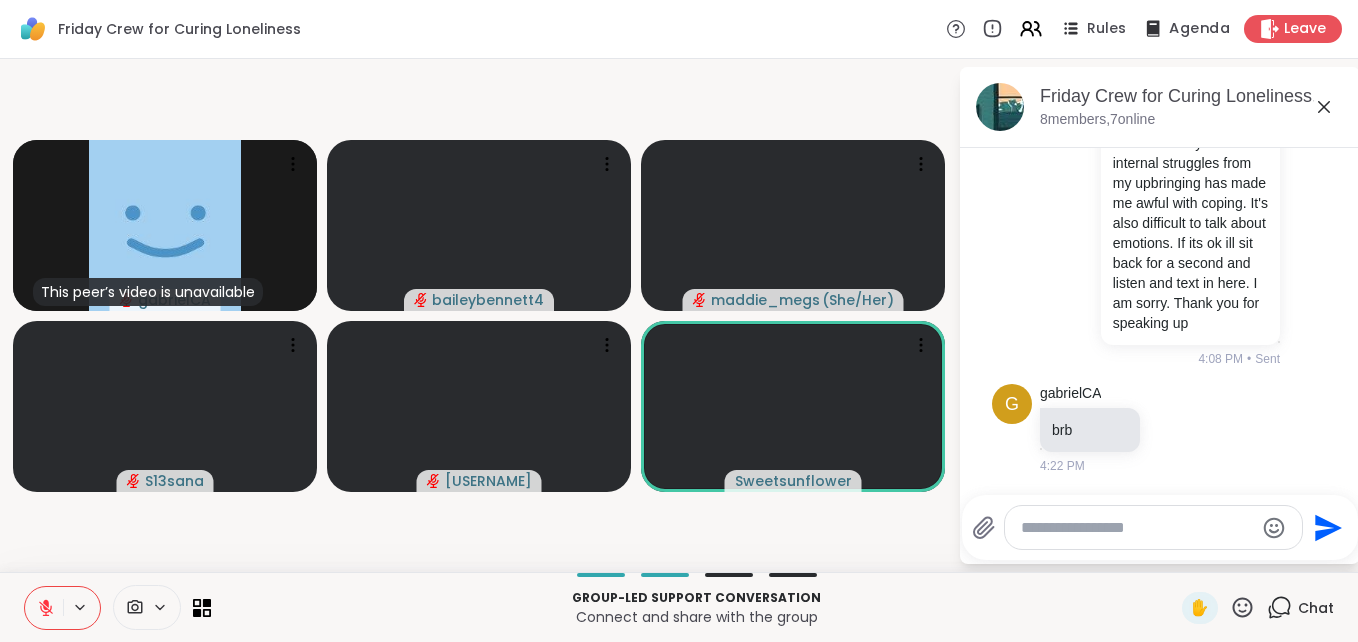 click on "Agenda" at bounding box center [1199, 29] 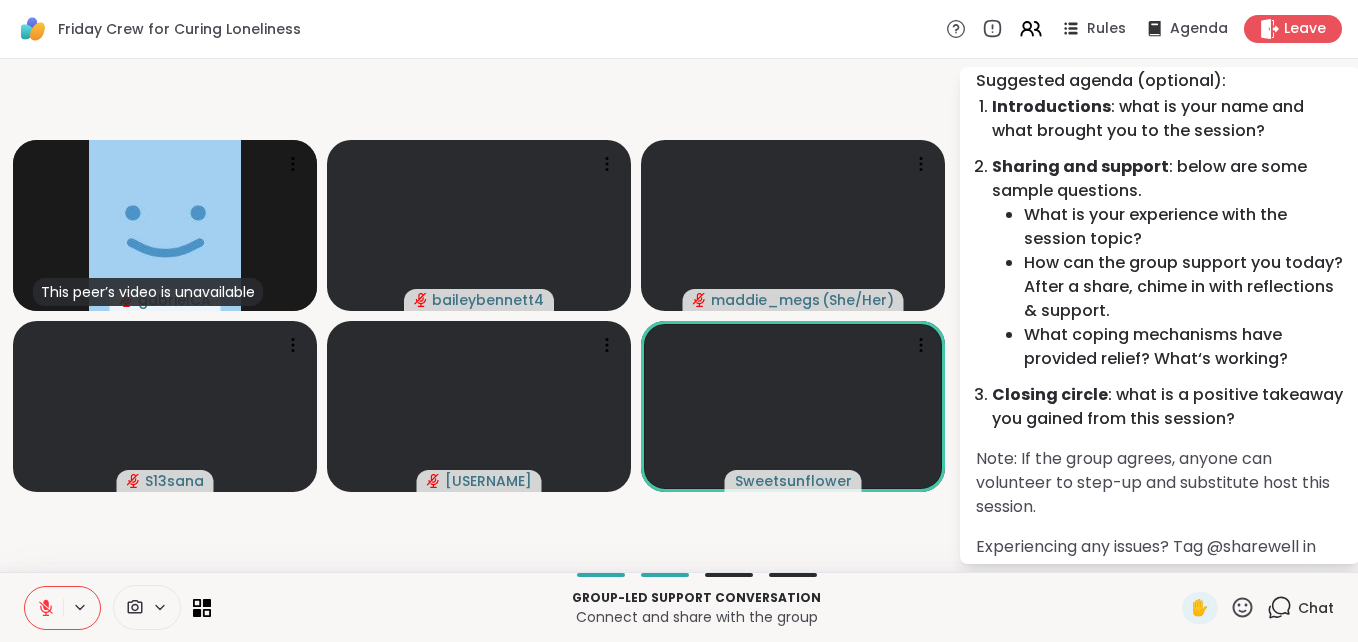 scroll, scrollTop: 183, scrollLeft: 0, axis: vertical 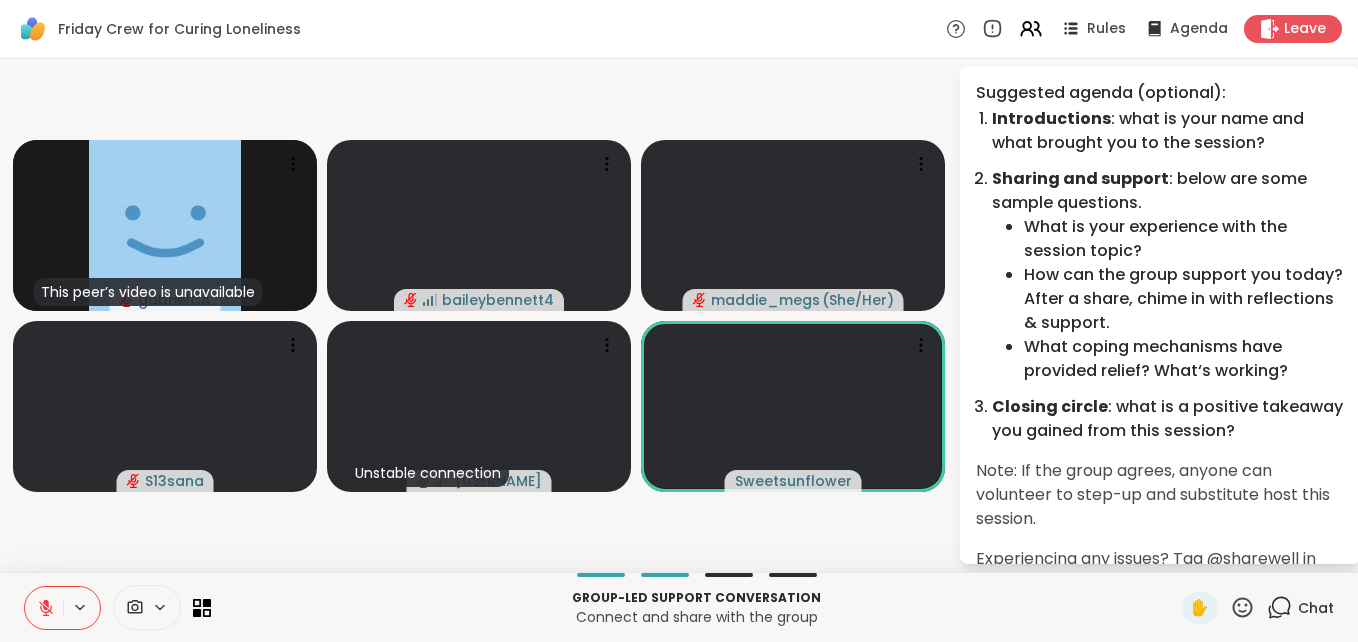 click on "This peer’s video is unavailable gabrielCA baileybennett4 maddie_megs ( She/Her ) S13sana Unstable connection Sandra_D Sweetsunflower" at bounding box center (479, 315) 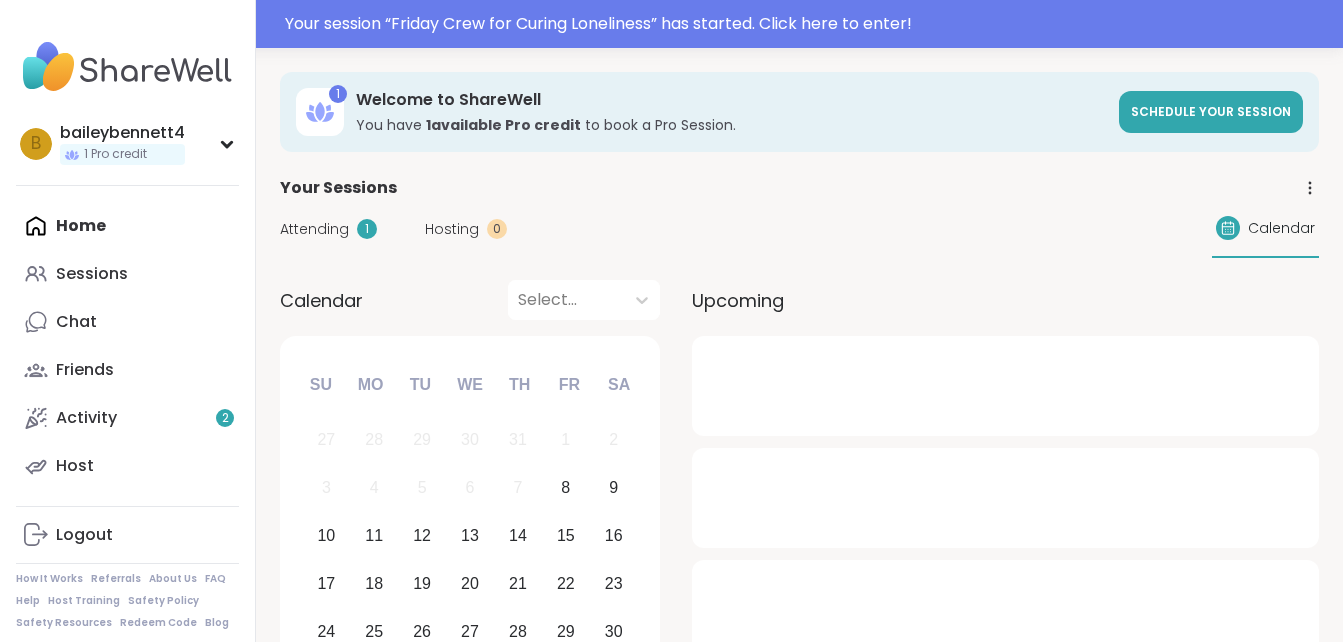 scroll, scrollTop: 0, scrollLeft: 0, axis: both 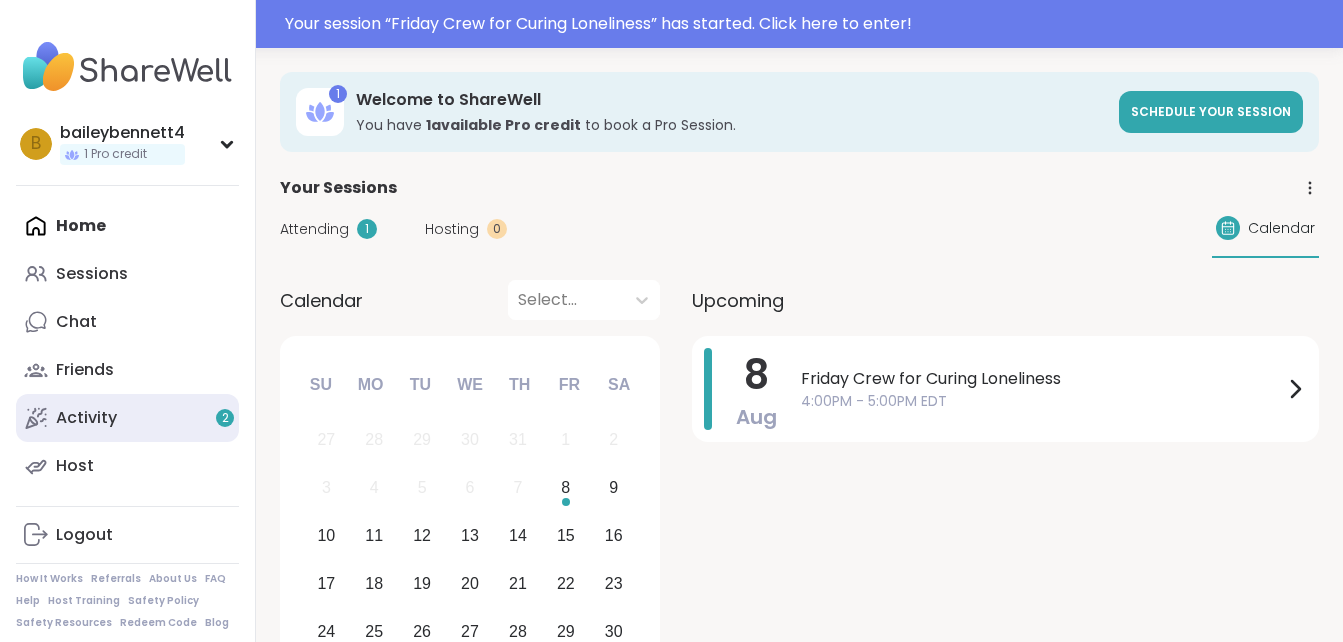 click on "Activity 2" at bounding box center (127, 418) 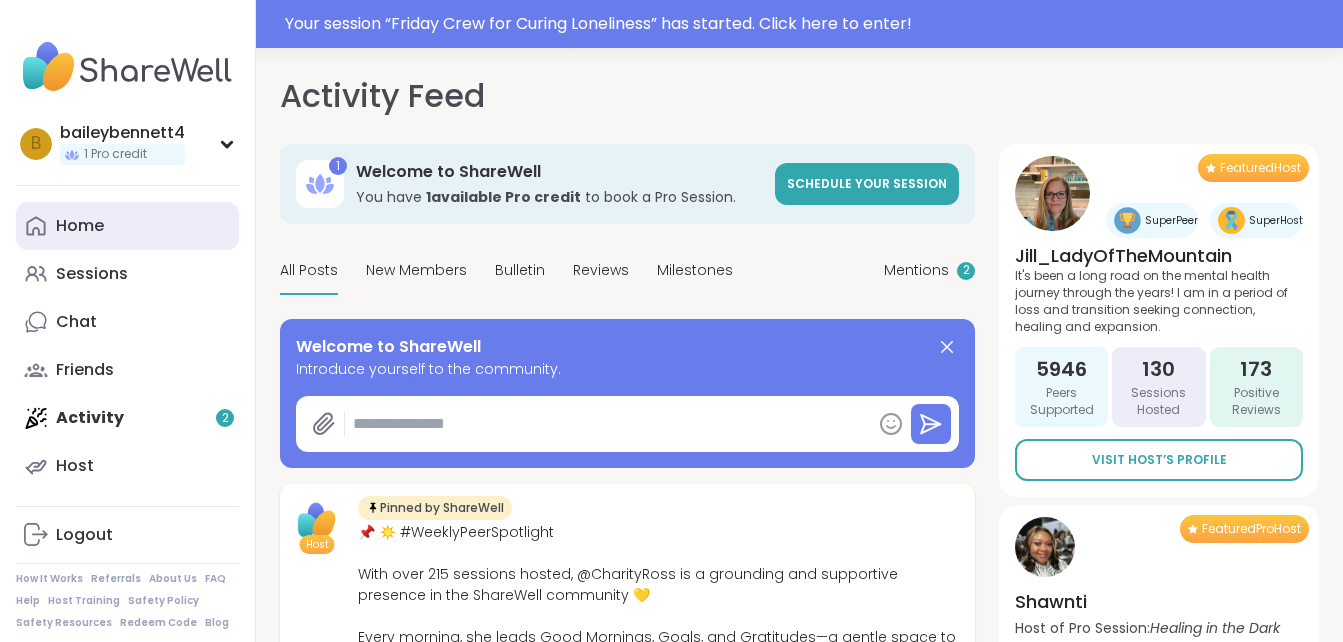 click on "Home" at bounding box center (80, 226) 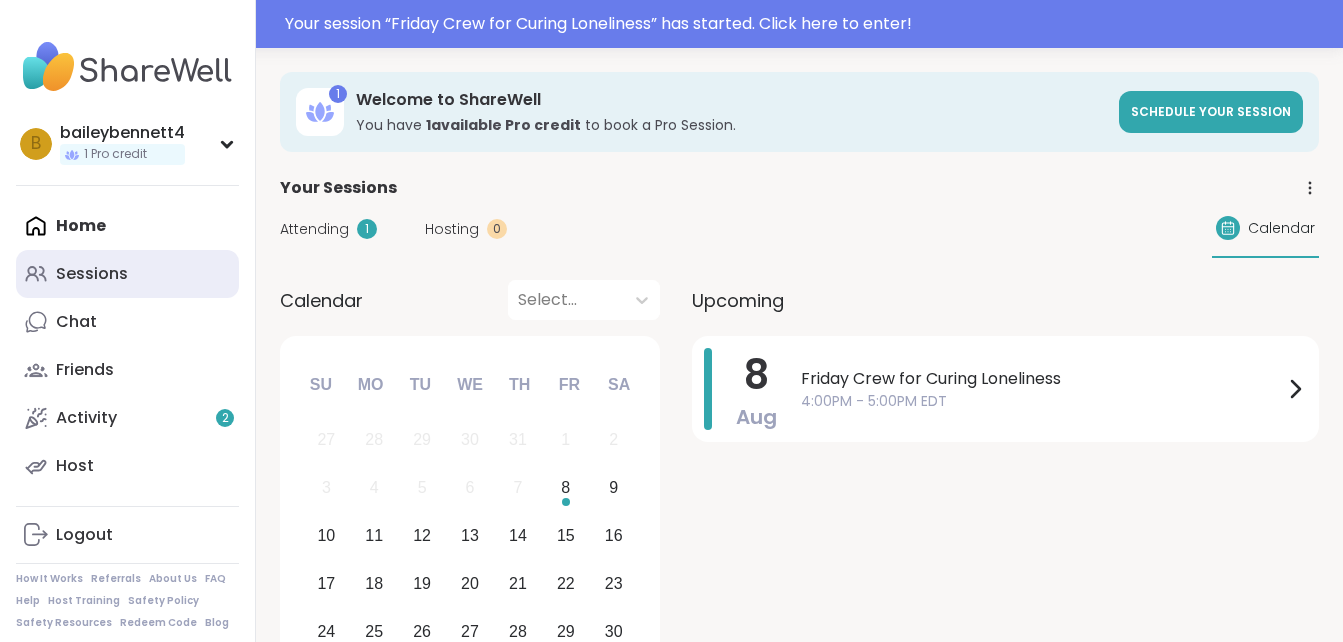 click on "Sessions" at bounding box center [127, 274] 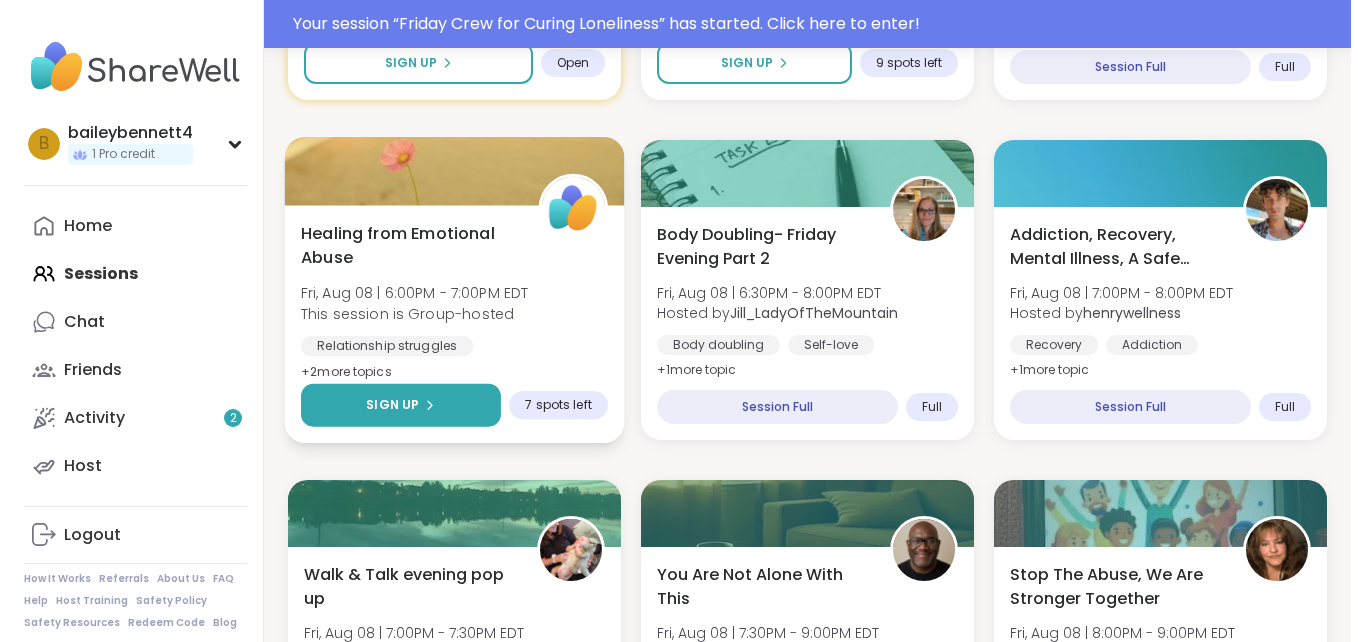scroll, scrollTop: 1001, scrollLeft: 0, axis: vertical 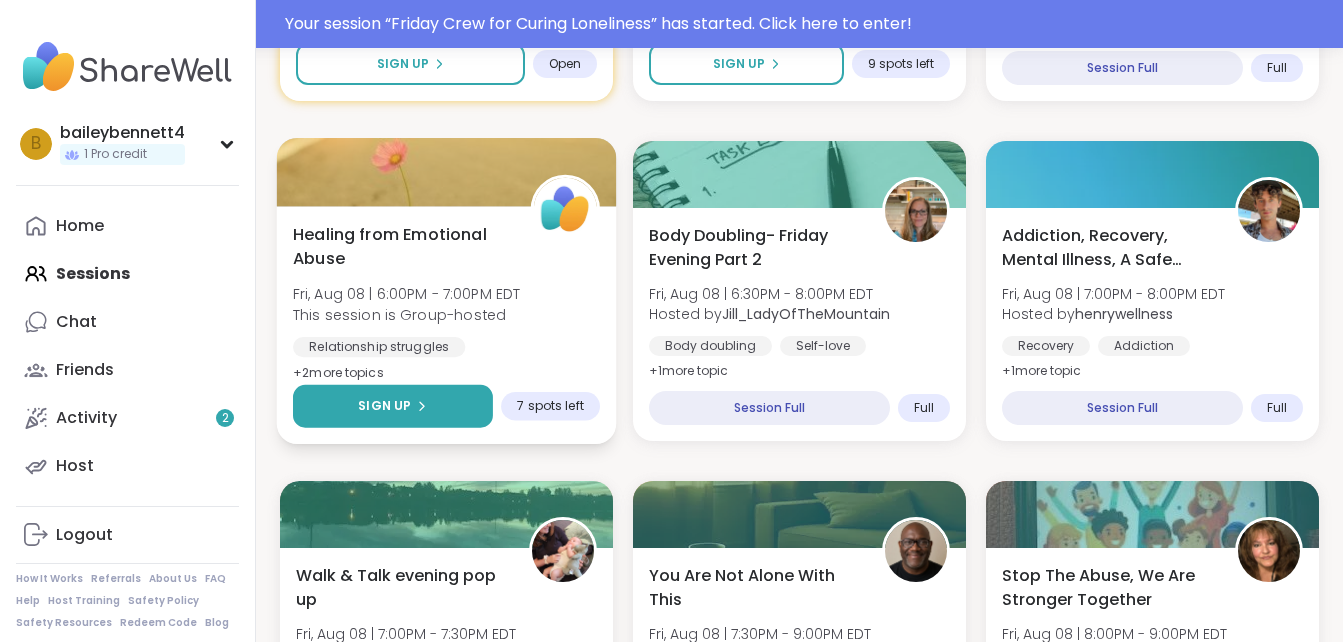 click on "Sign Up" at bounding box center [393, 406] 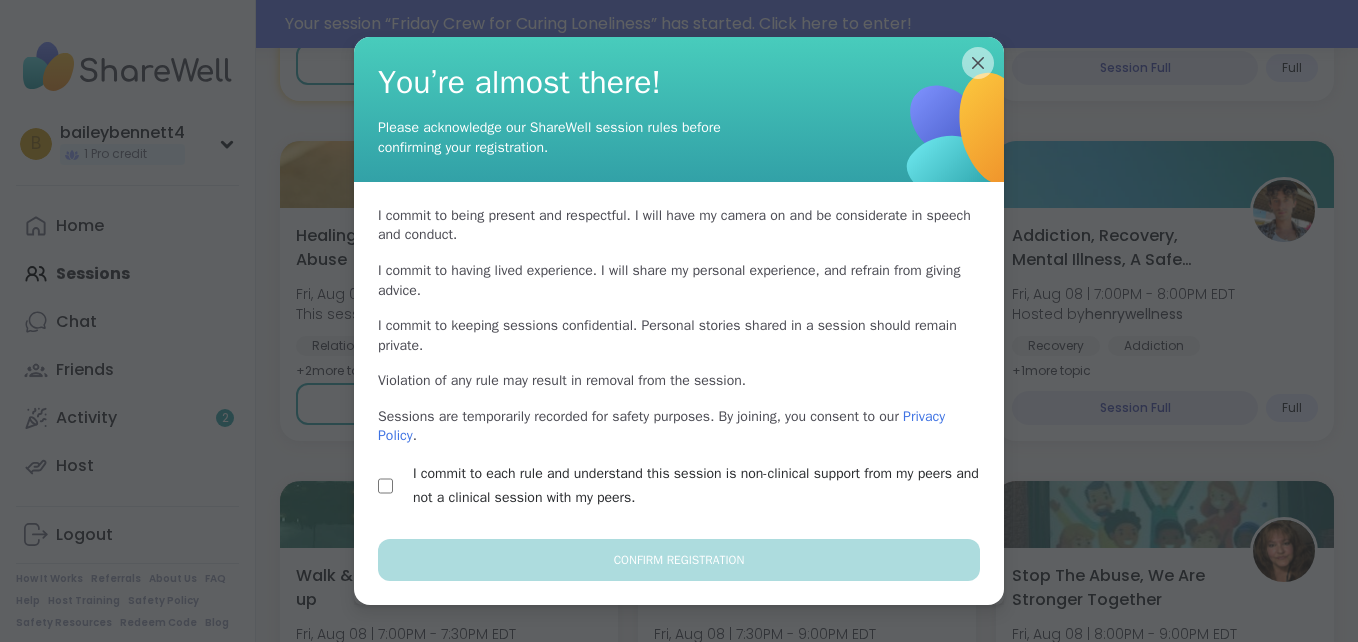 click on "I commit to each rule and understand this session is non-clinical support from my peers and not a clinical session with my peers." at bounding box center (679, 486) 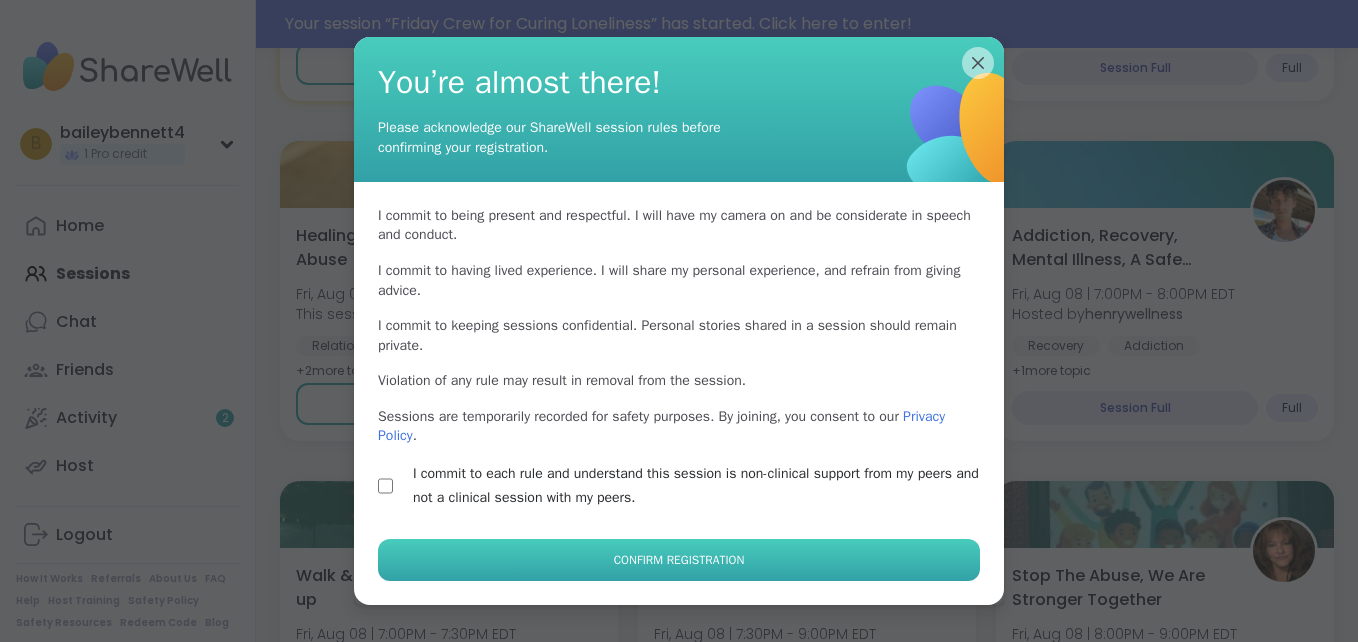 click on "Confirm Registration" at bounding box center [679, 560] 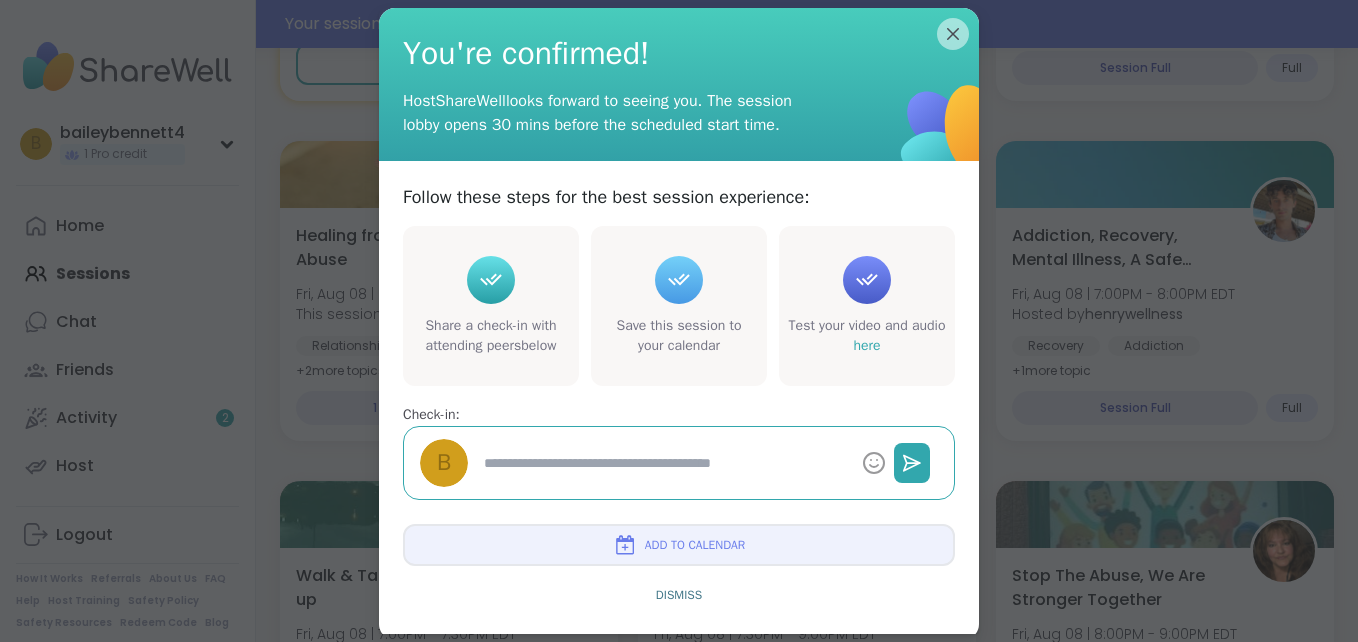 click at bounding box center (665, 463) 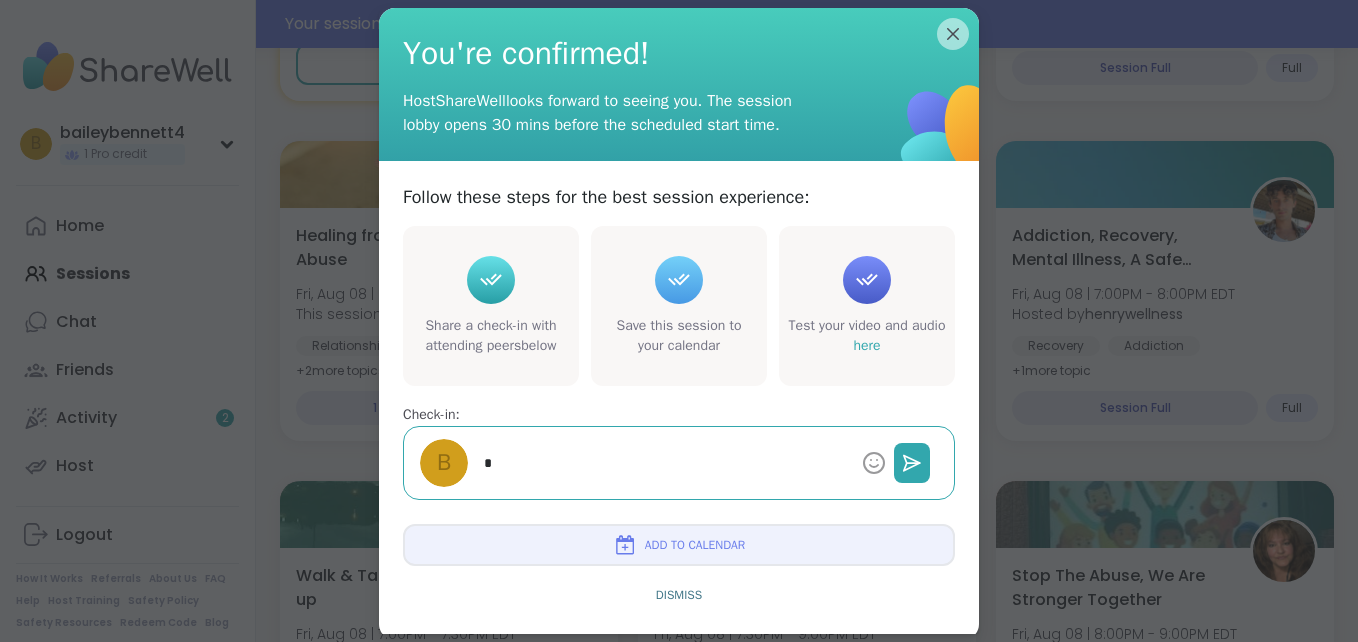 type on "*" 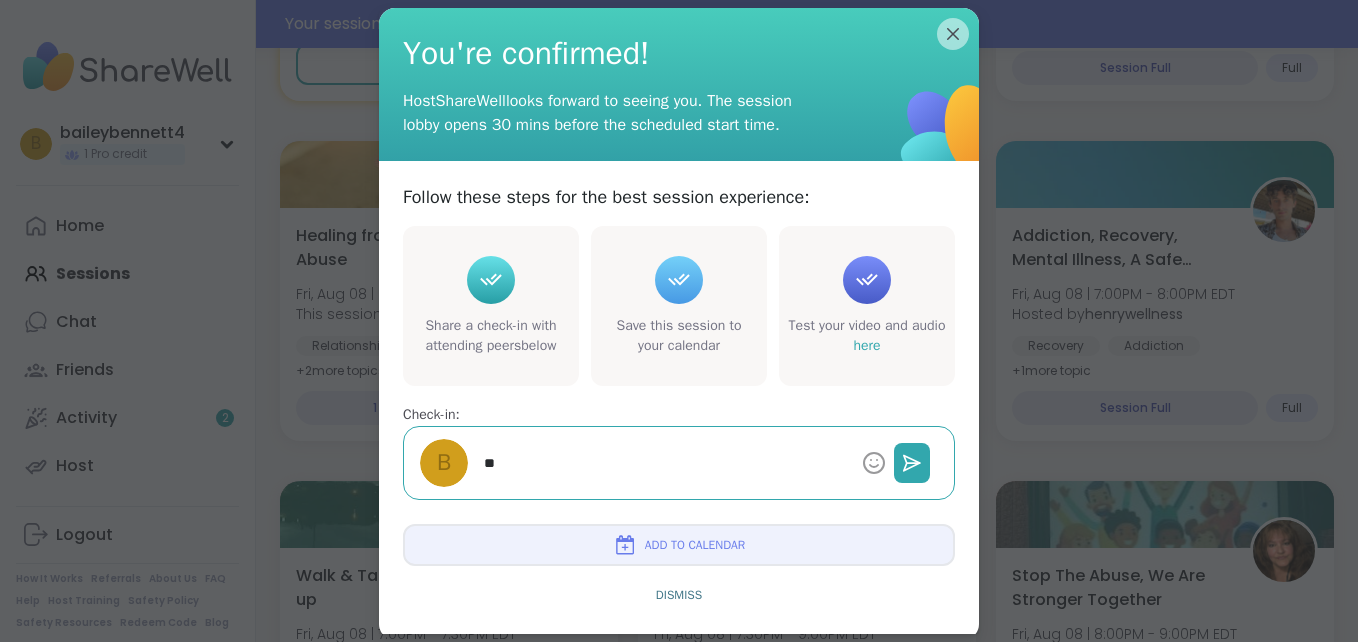 type on "*" 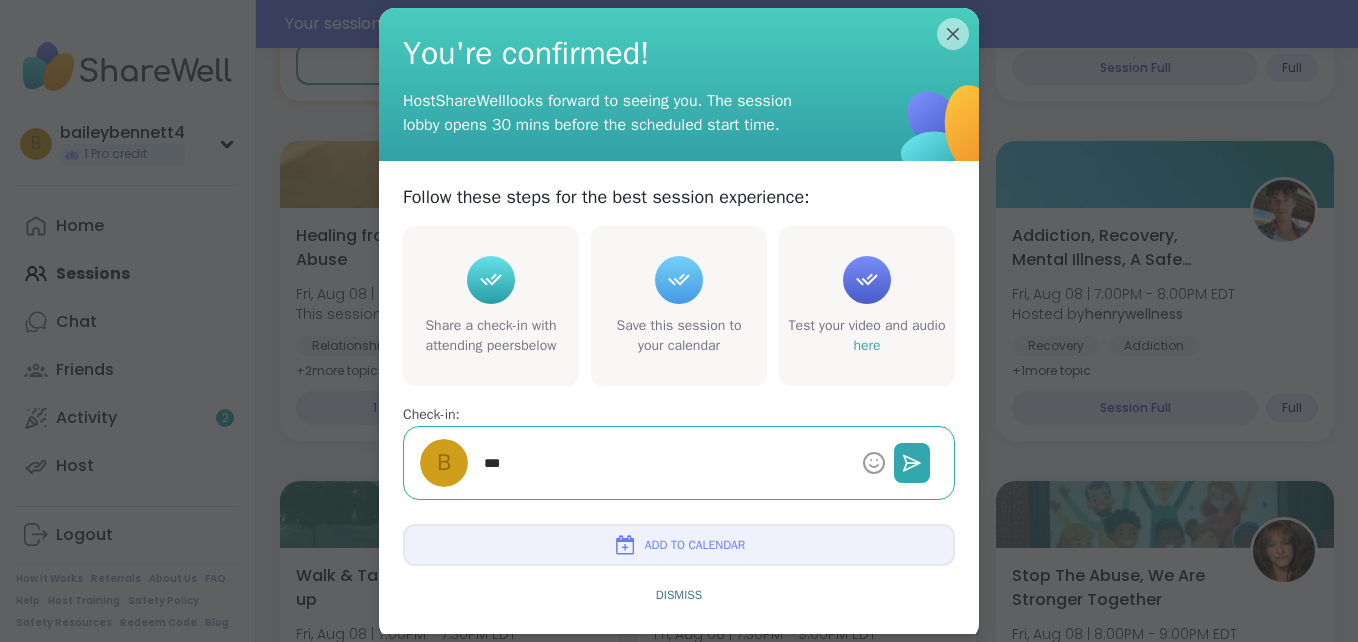 type on "*" 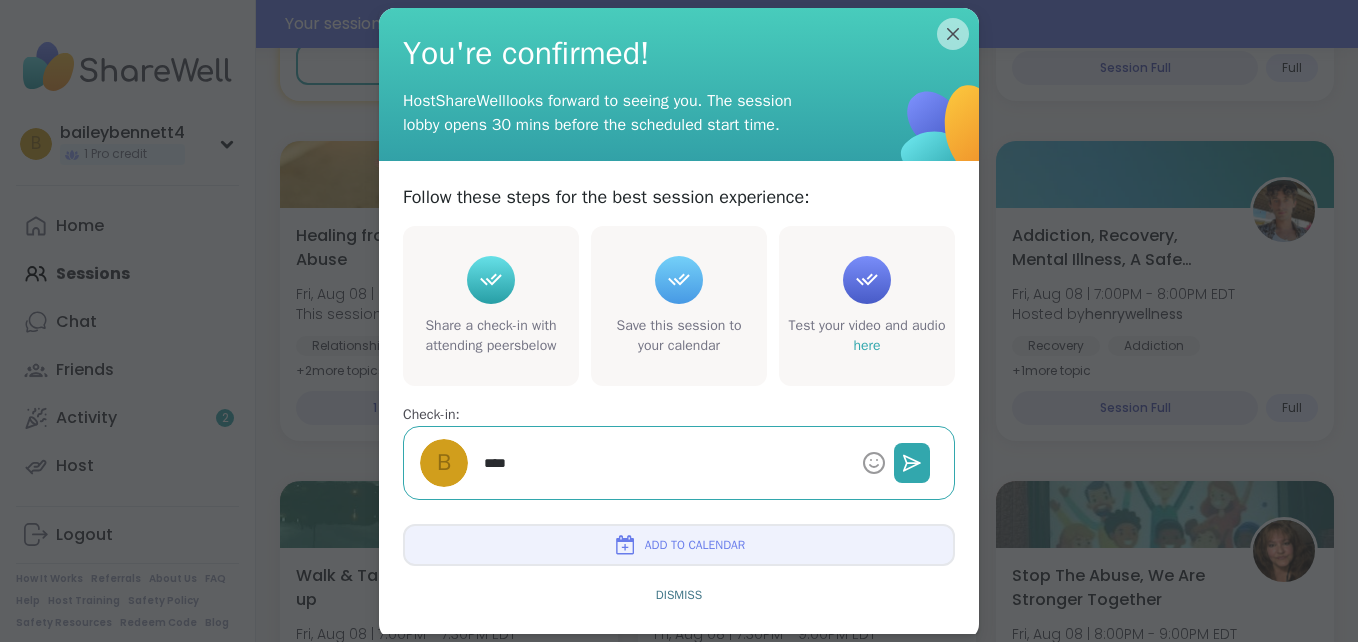 type on "*" 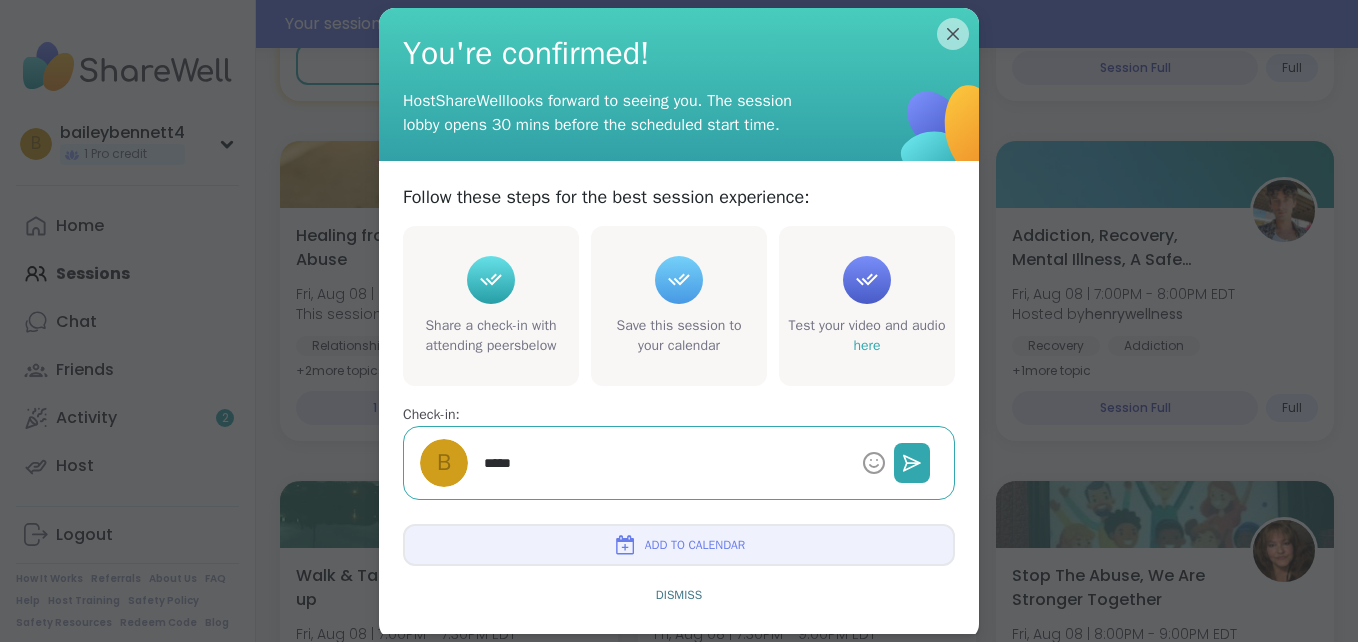 type on "*" 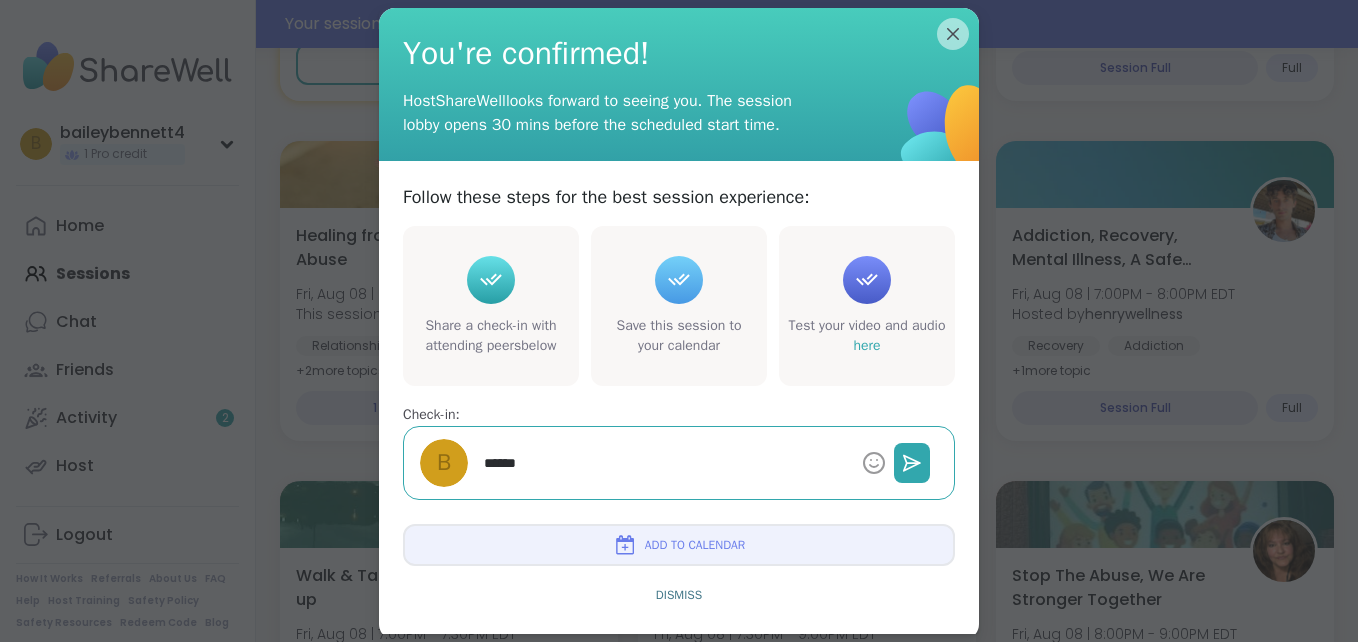 type on "*" 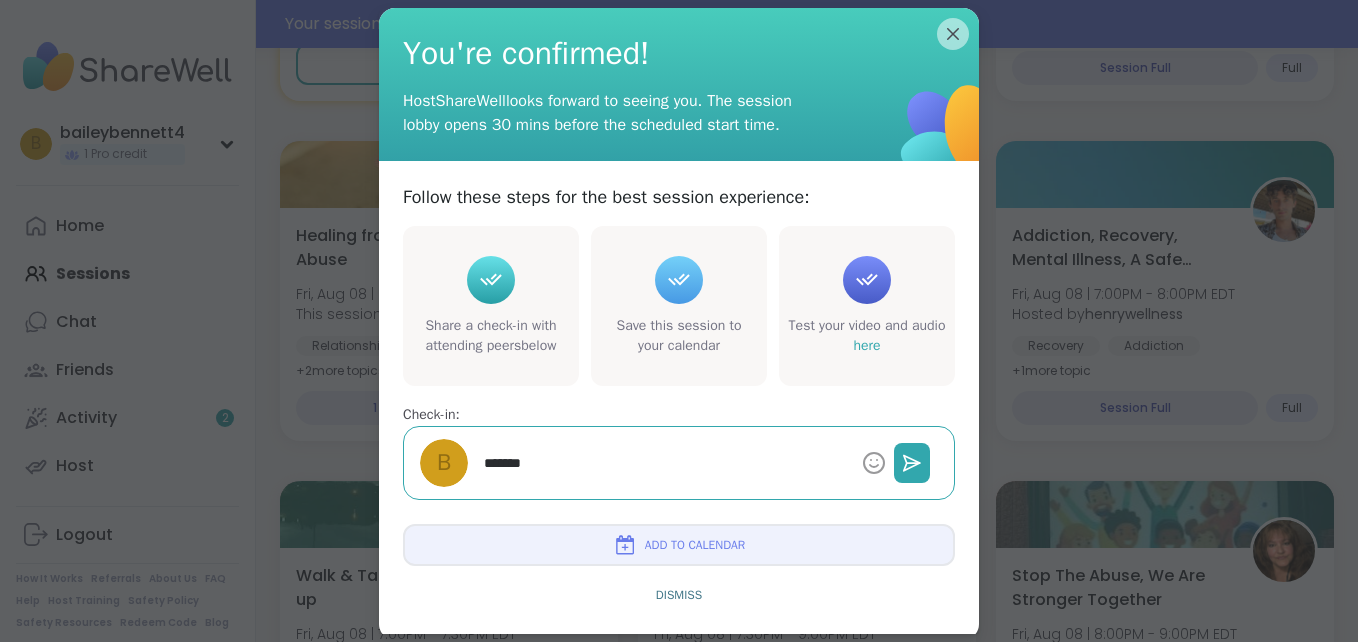 type on "*" 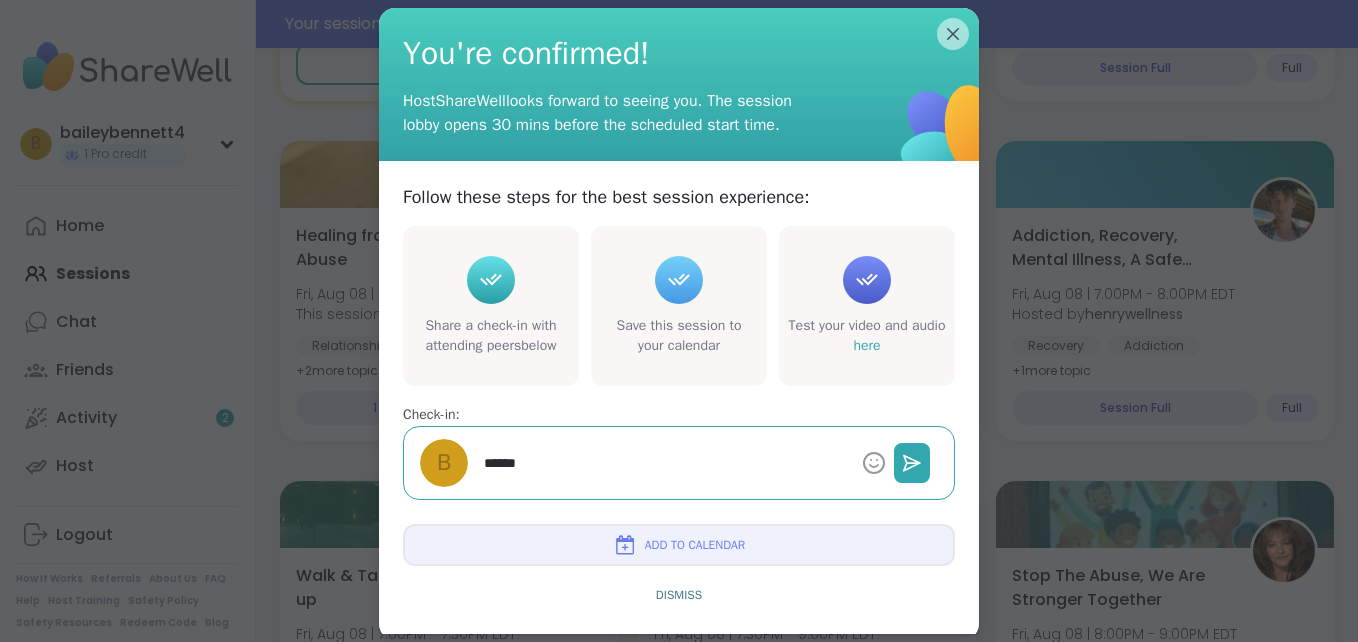 type on "*" 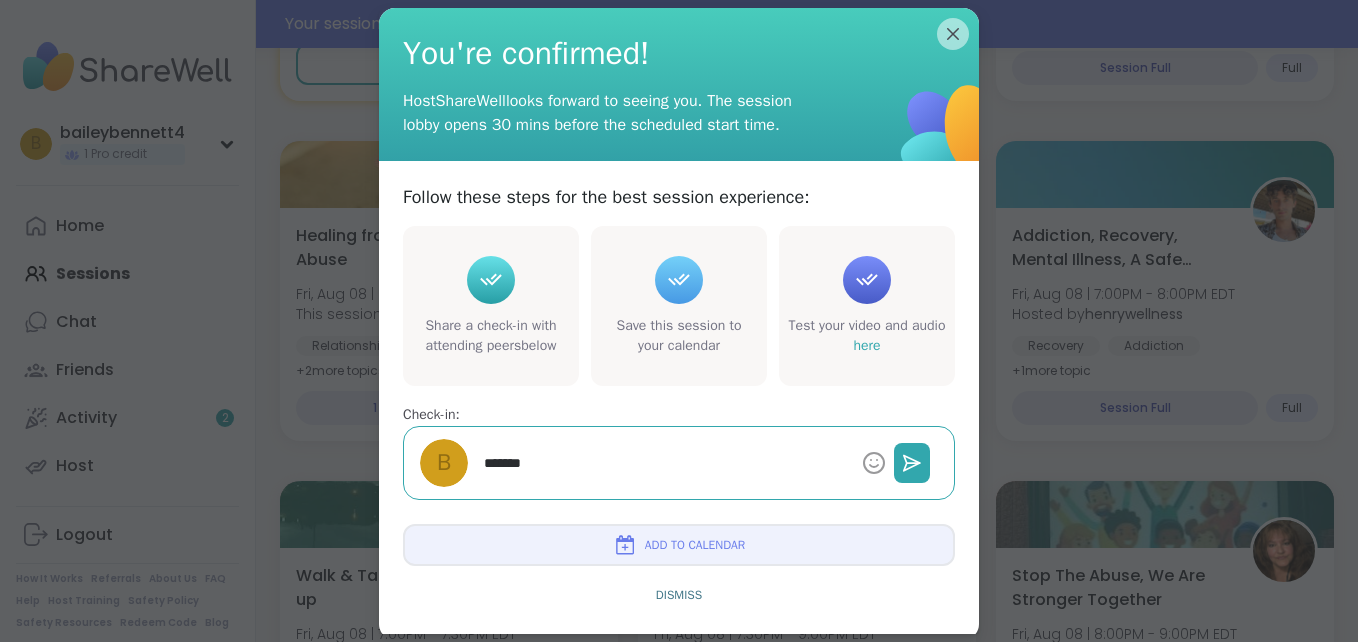 type on "*" 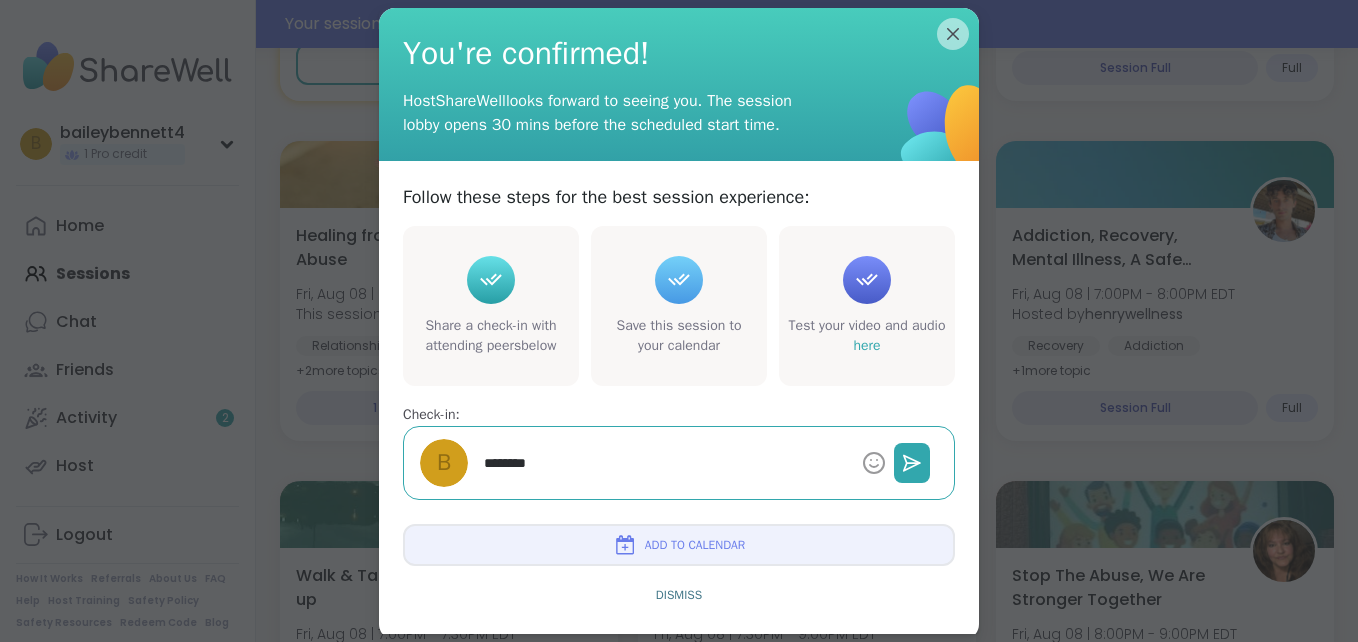 type on "*" 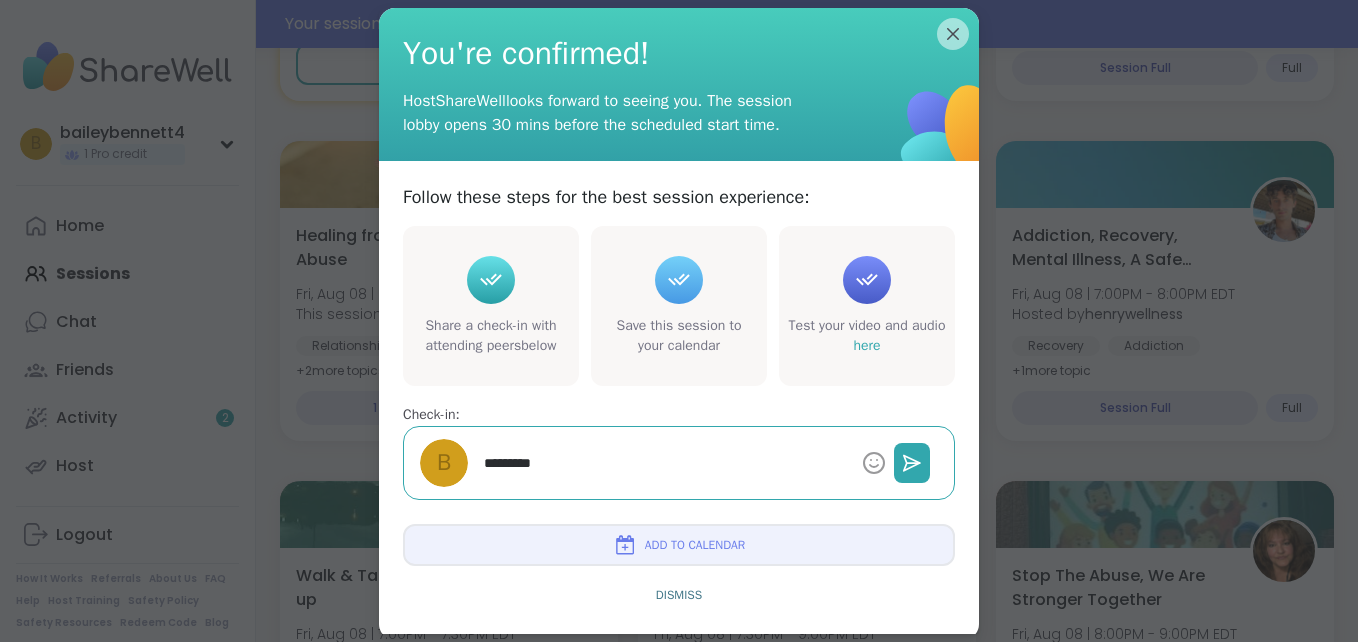 type on "*" 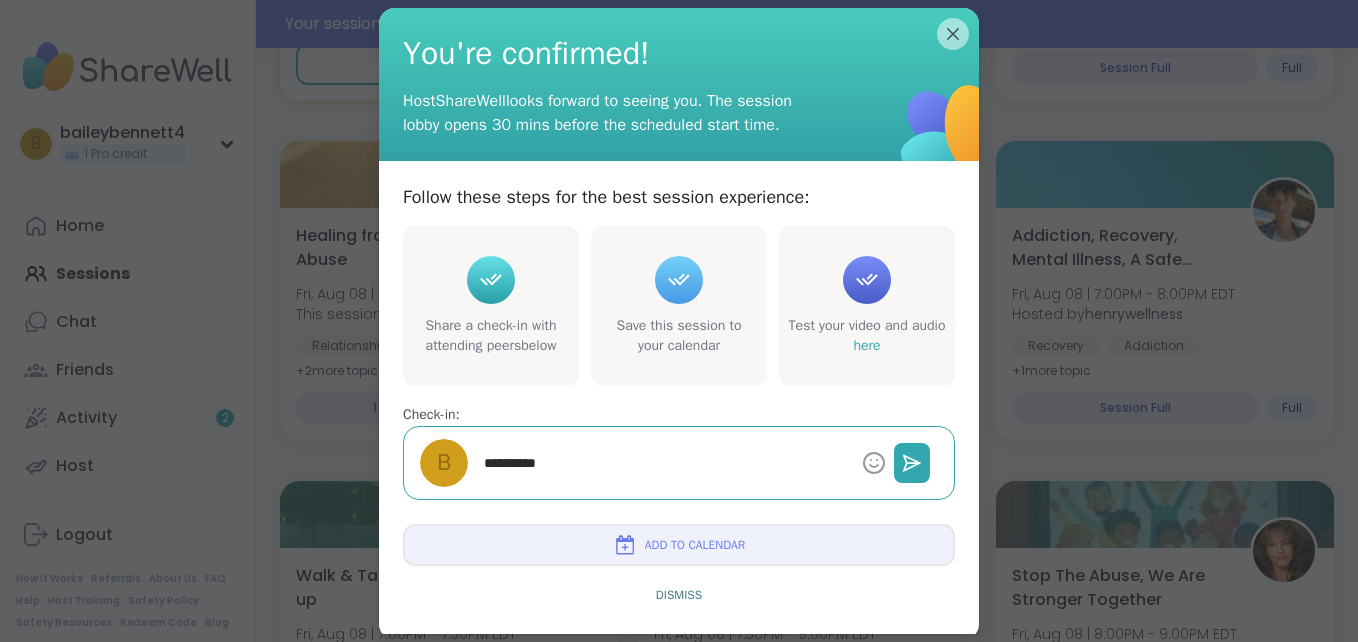 type on "*" 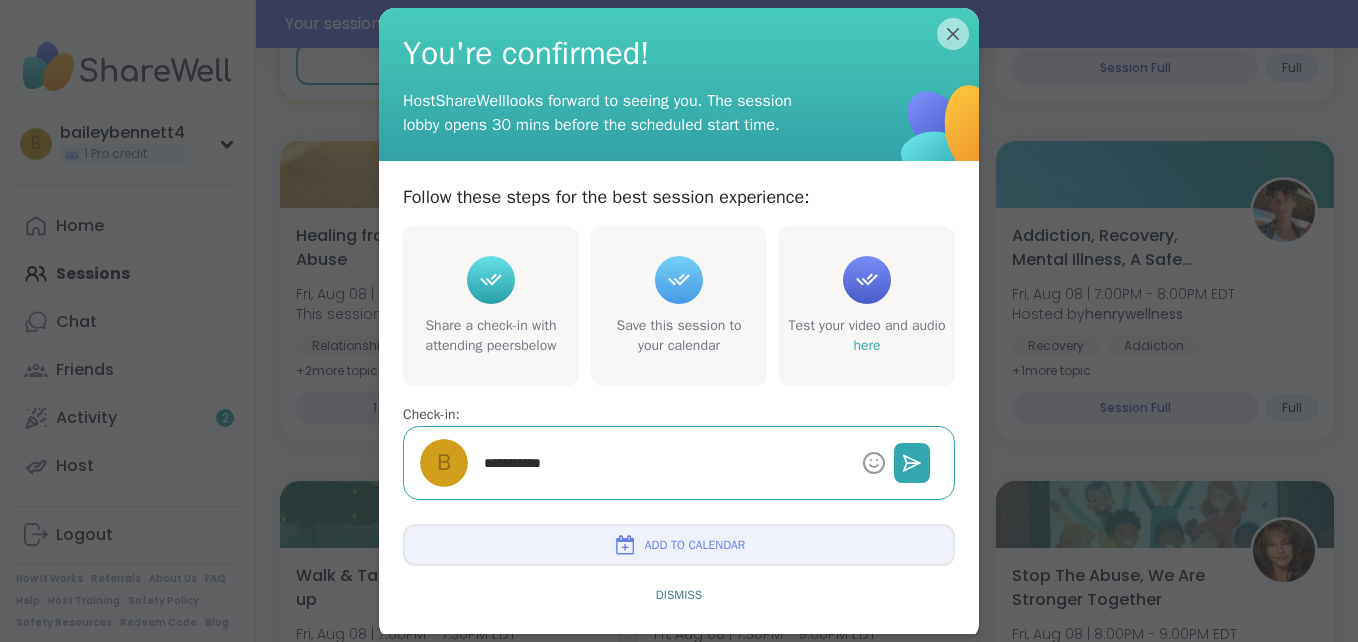 type on "*" 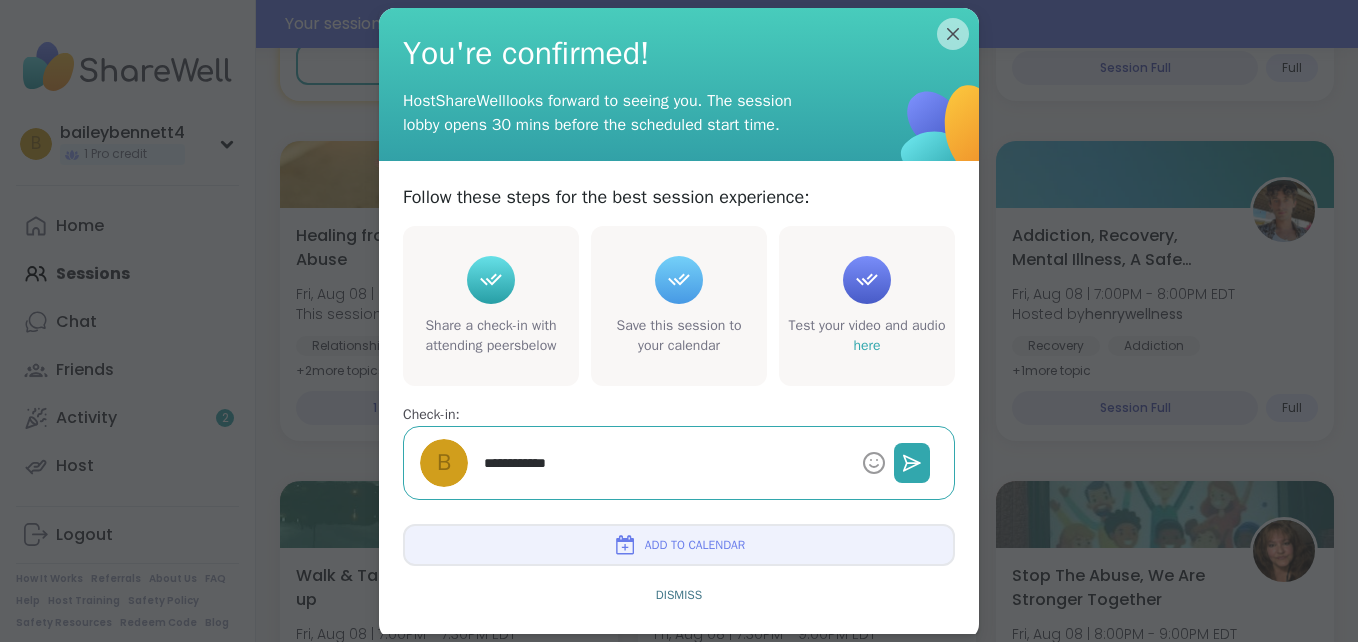 type on "*" 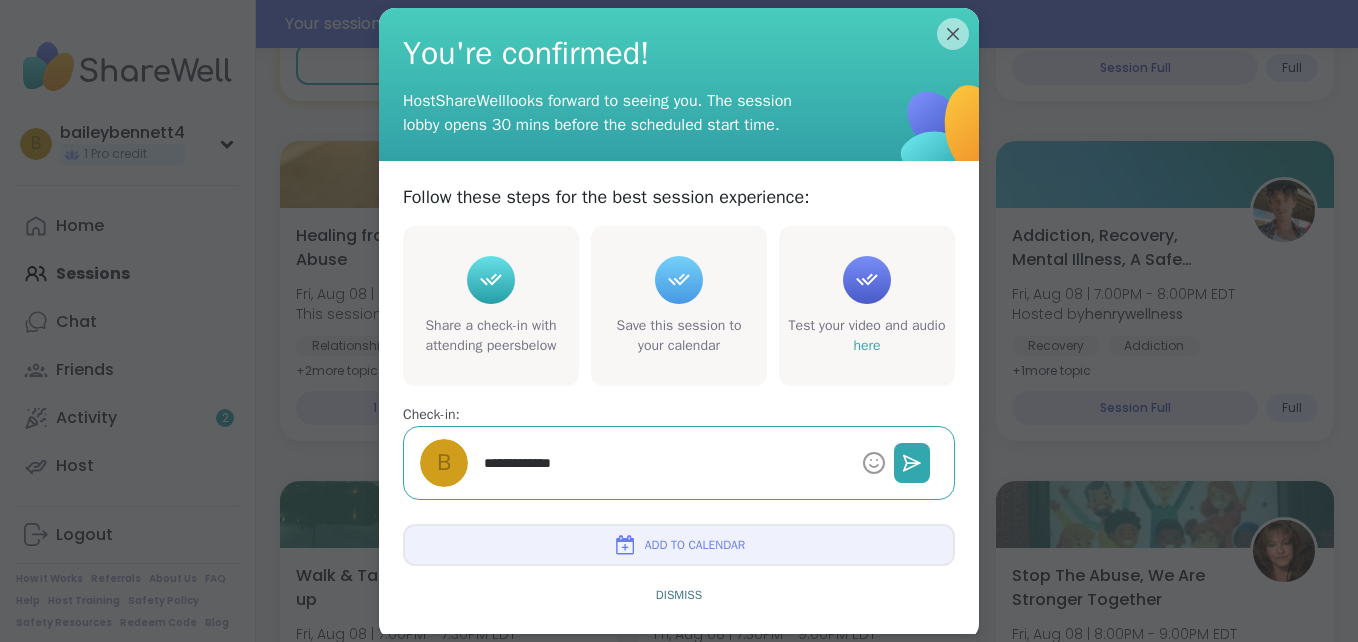 type on "*" 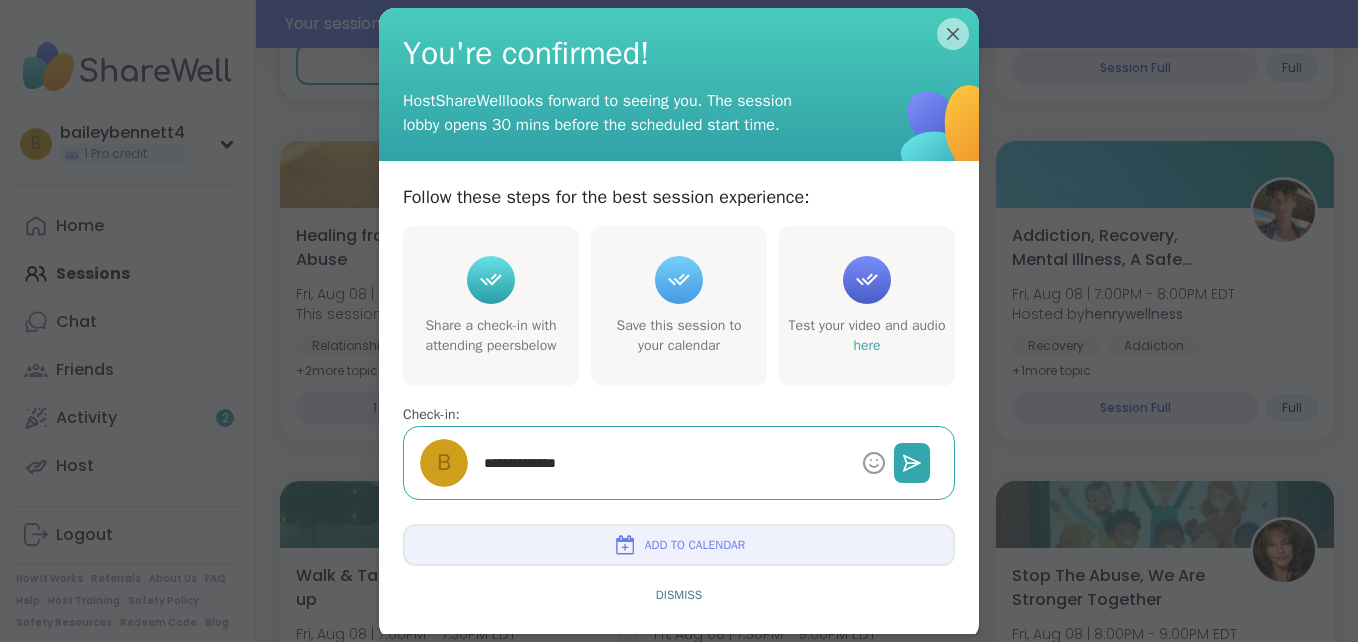type on "*" 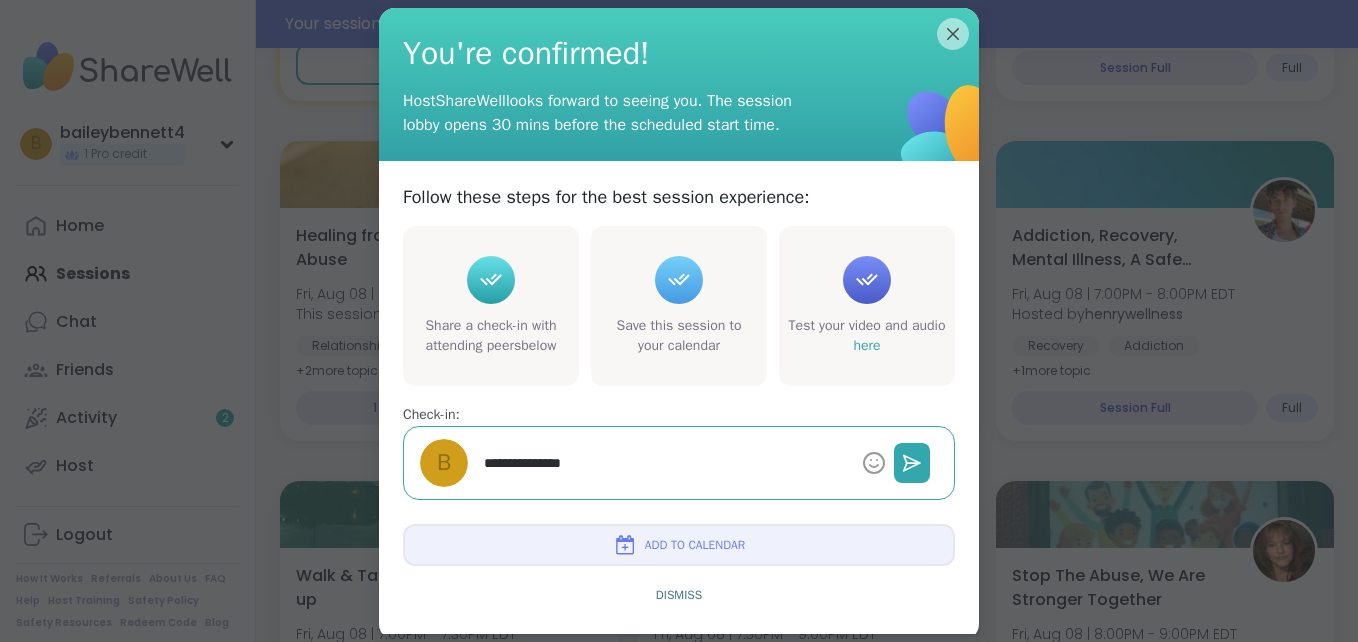 type on "*" 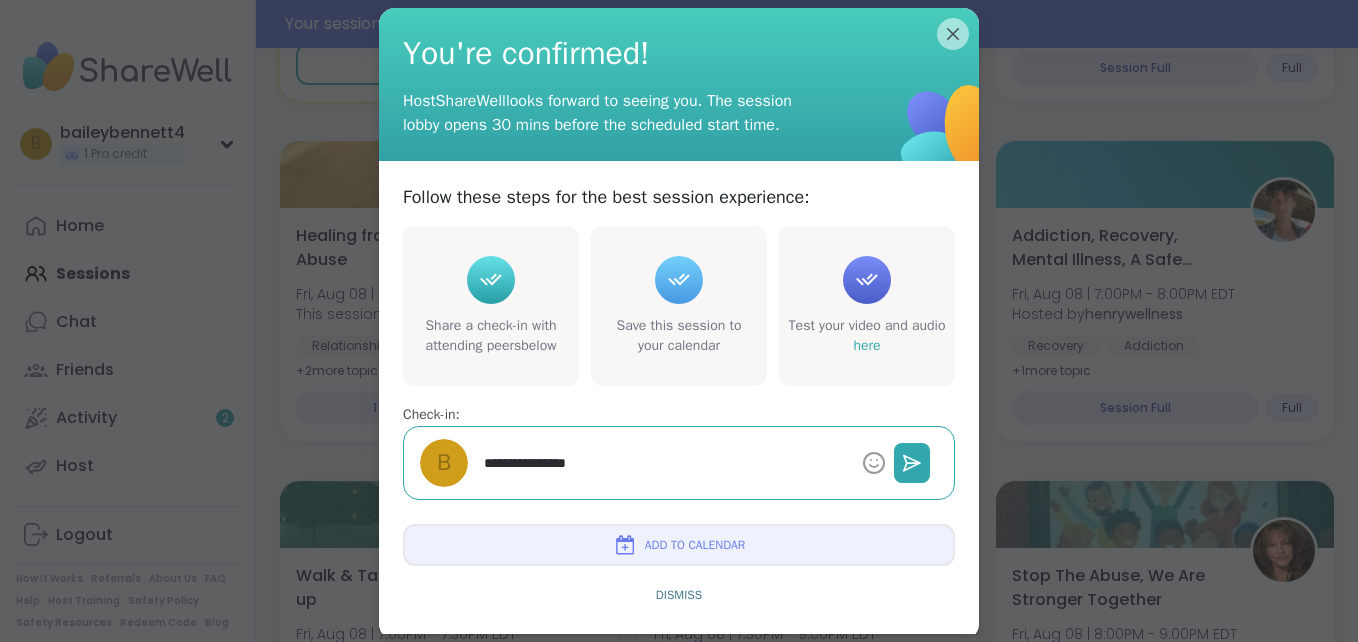 type on "*" 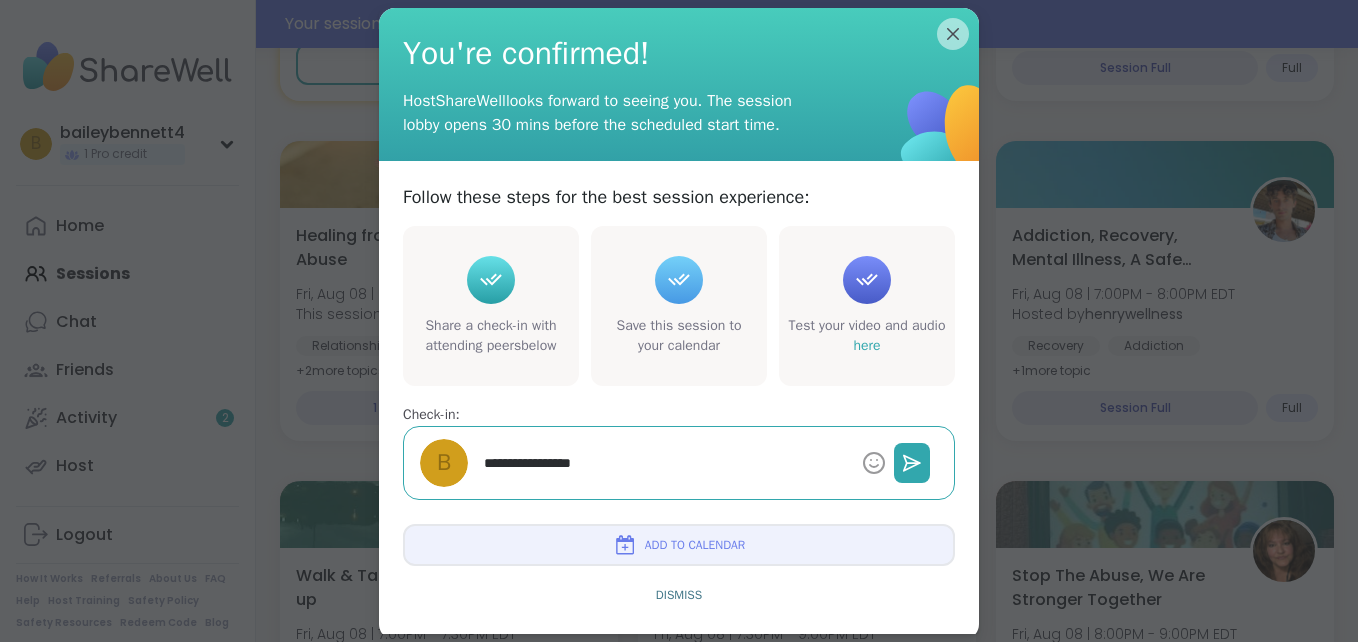 type on "*" 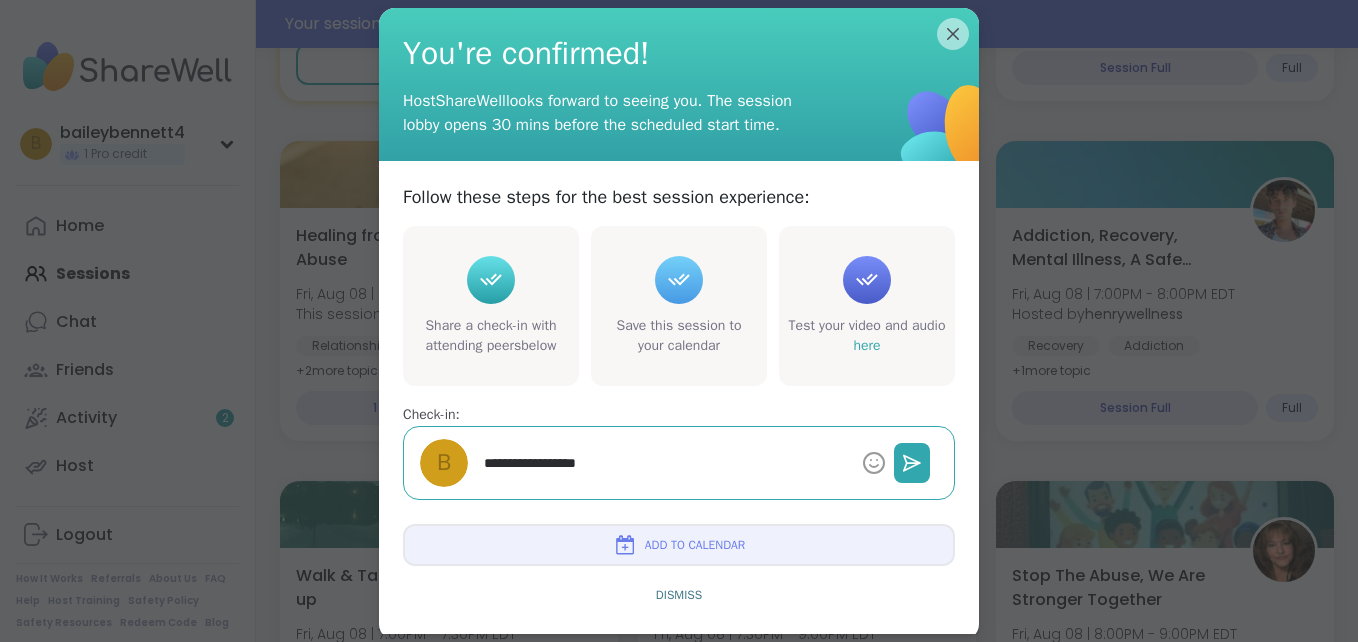 type on "*" 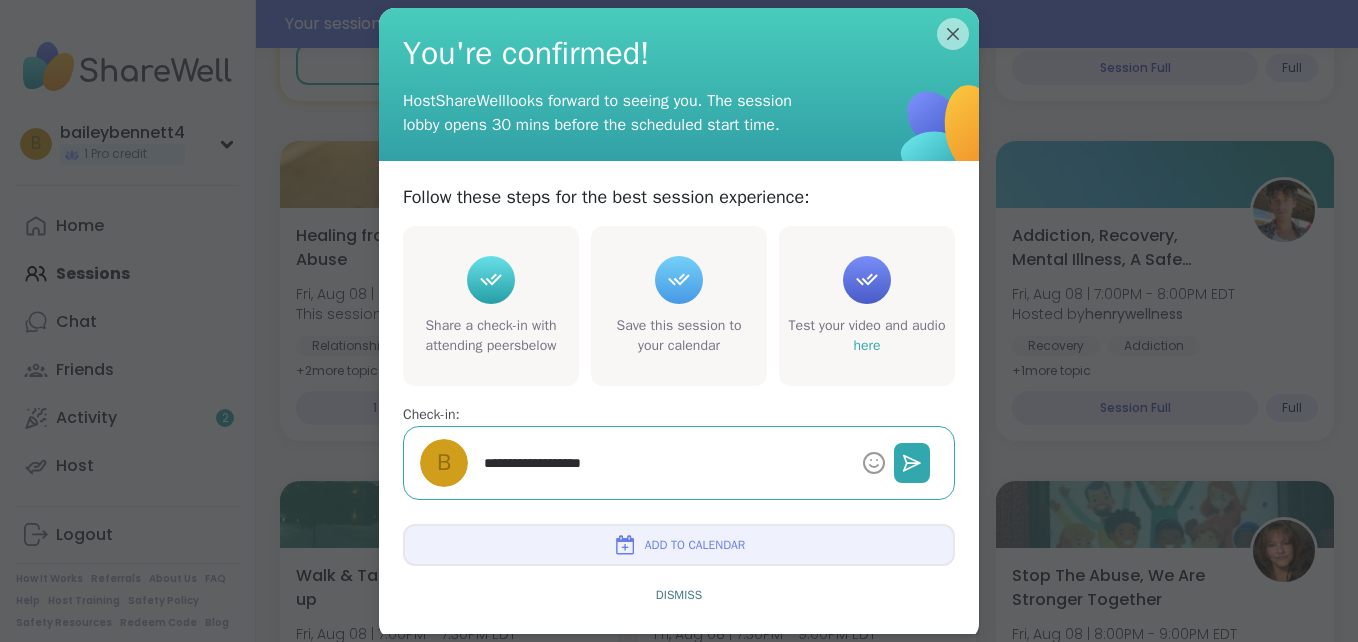 type on "*" 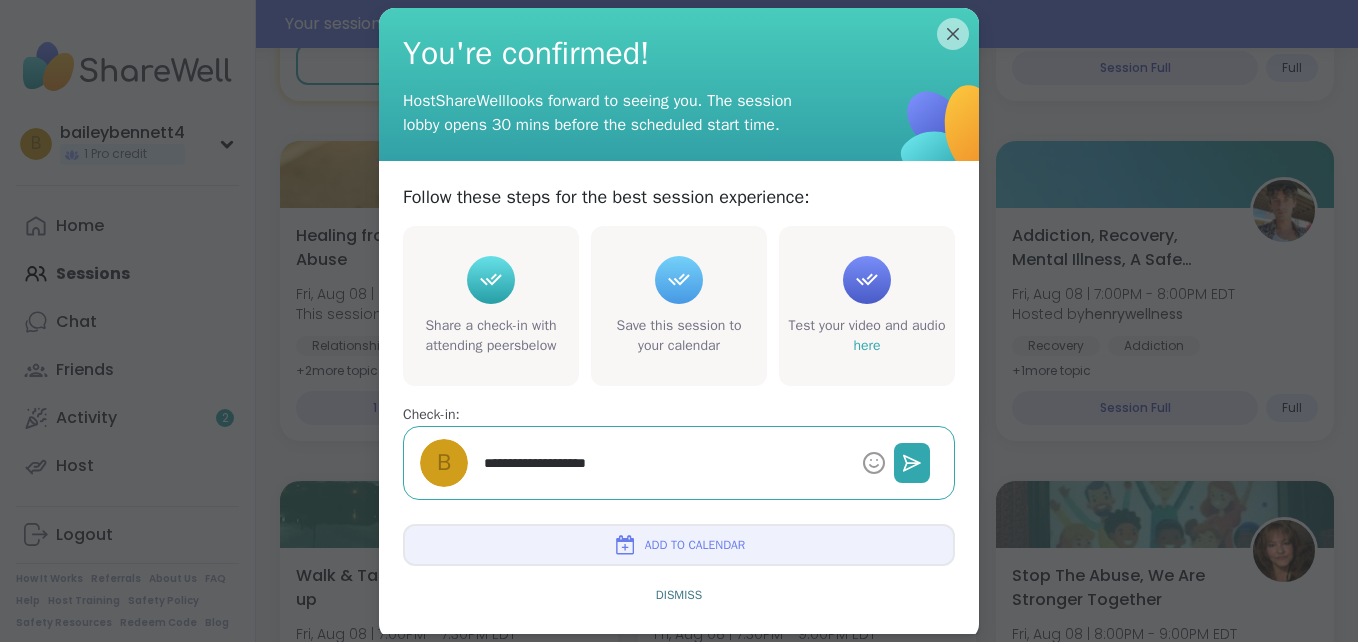 type on "*" 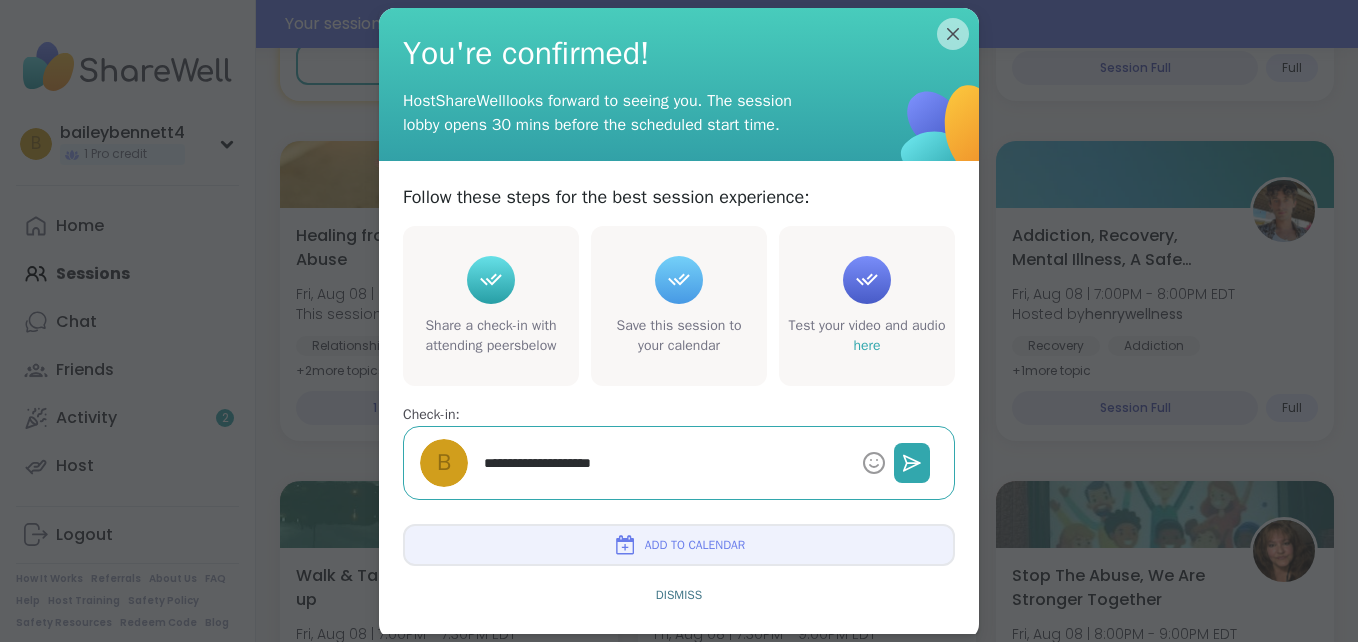type on "*" 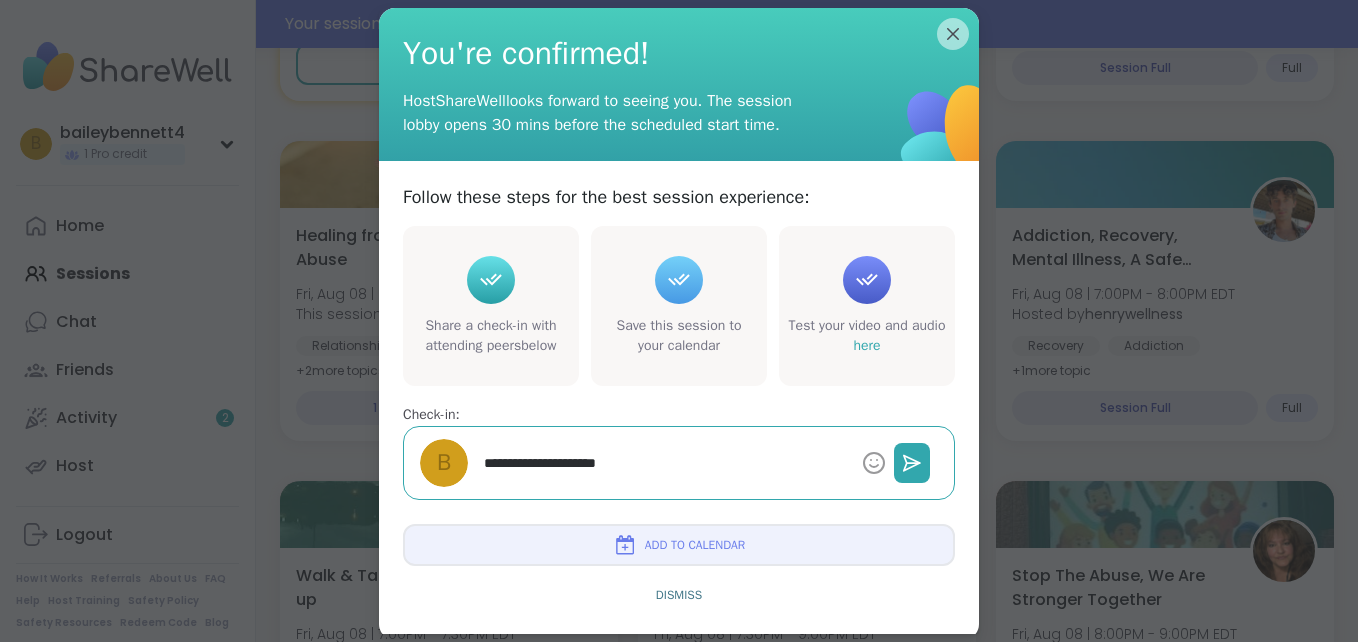 type on "*" 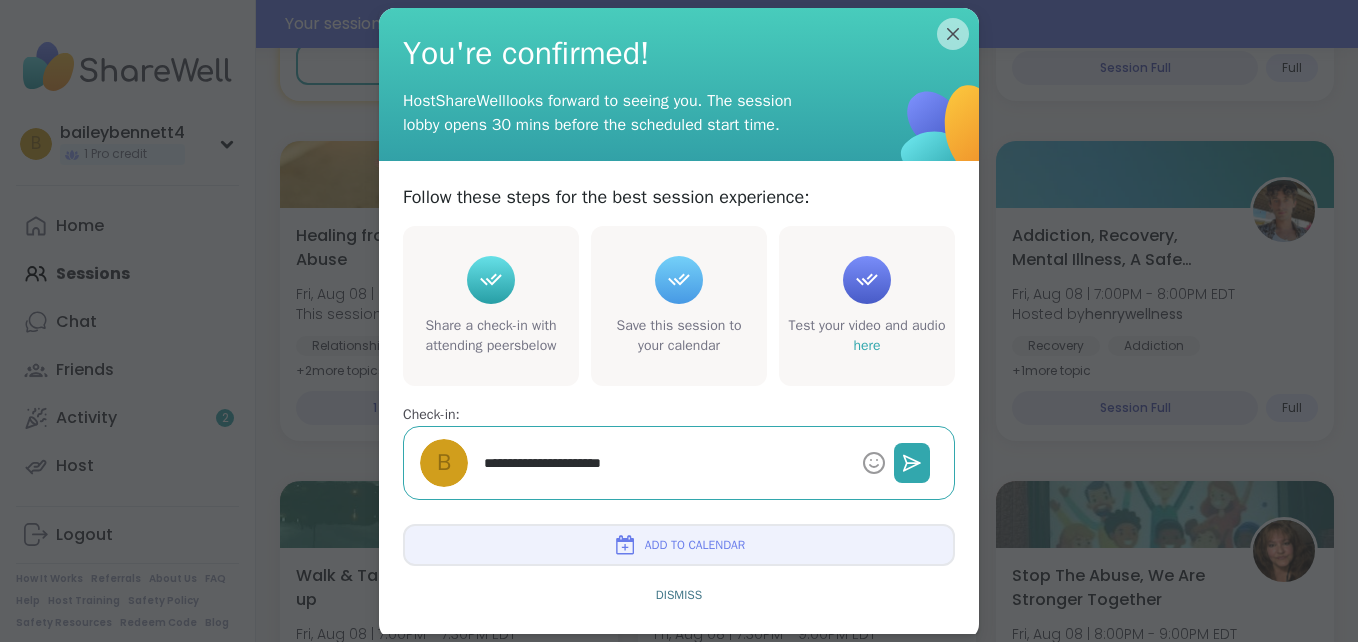 type on "*" 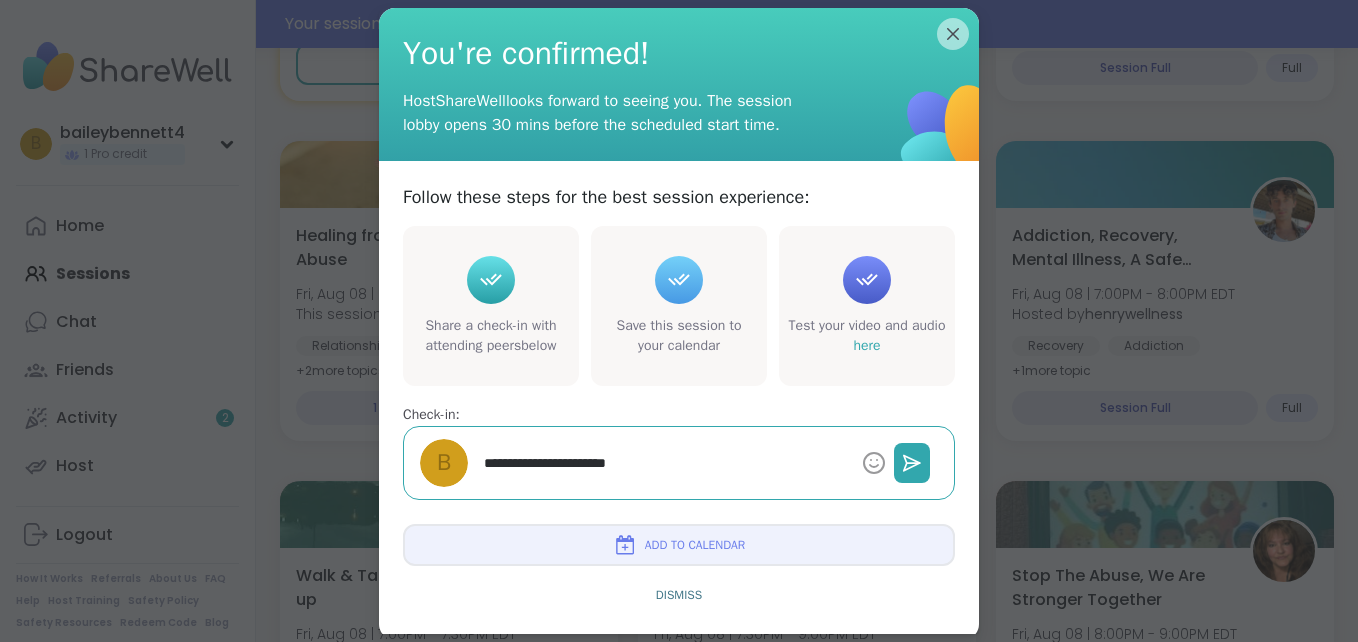 type on "*" 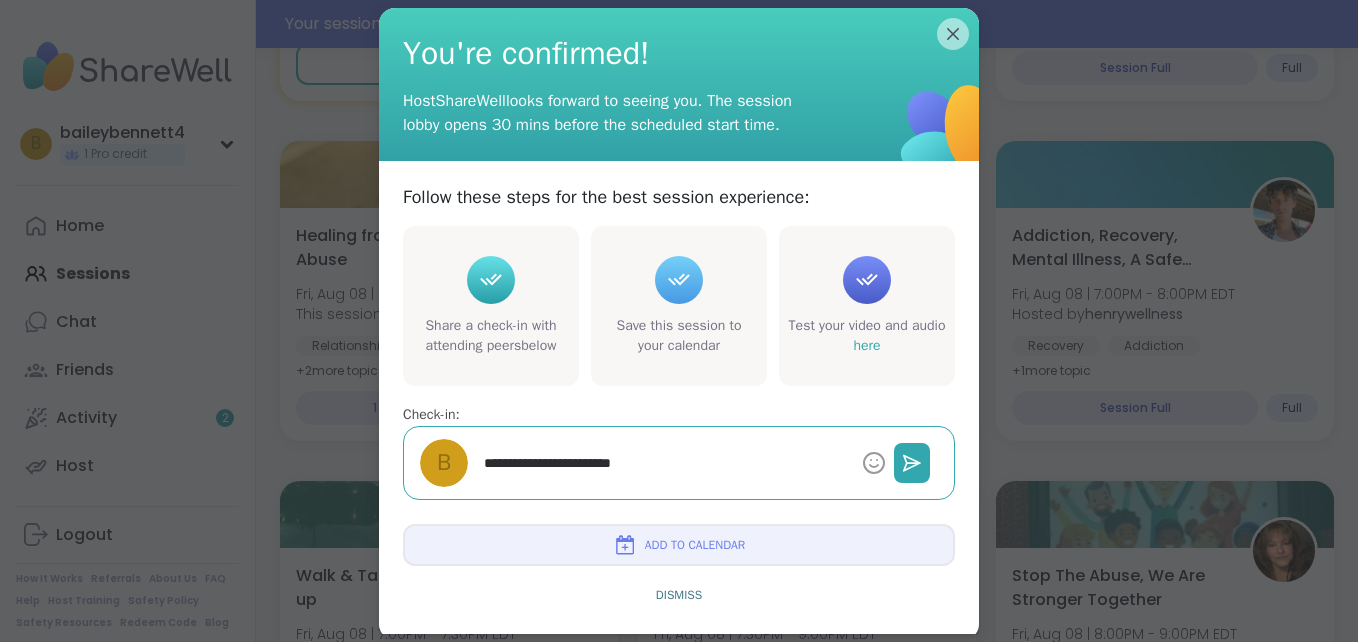 type on "*" 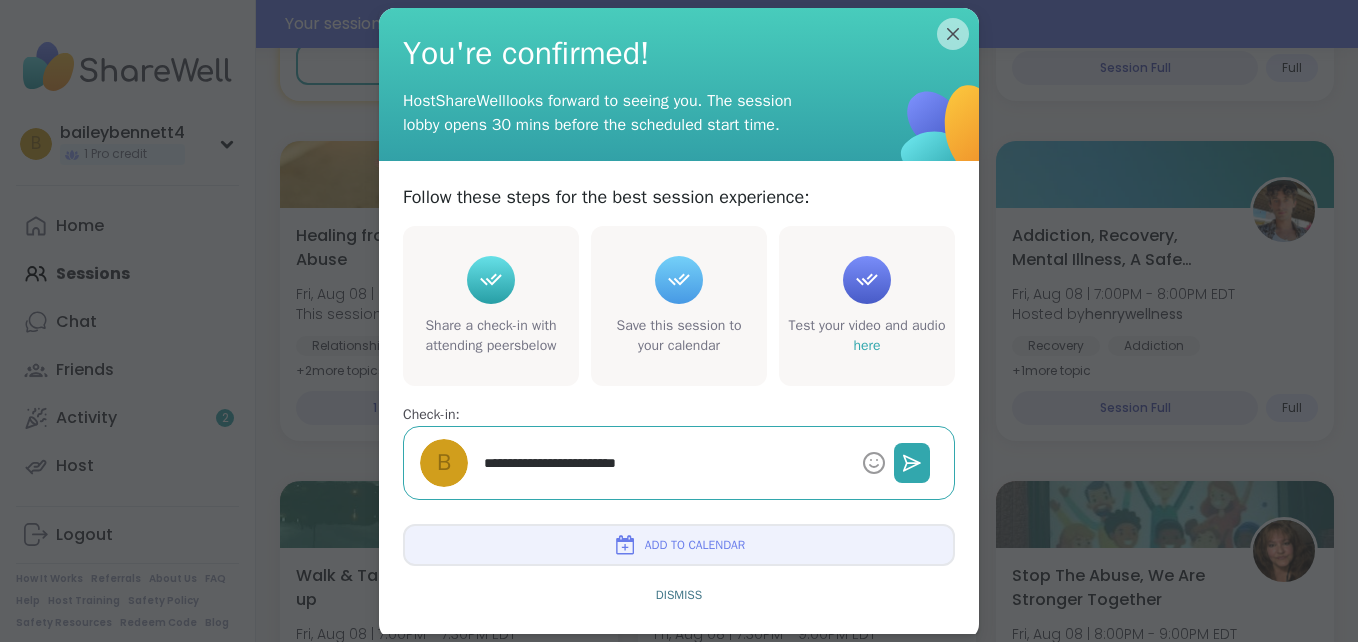 type on "*" 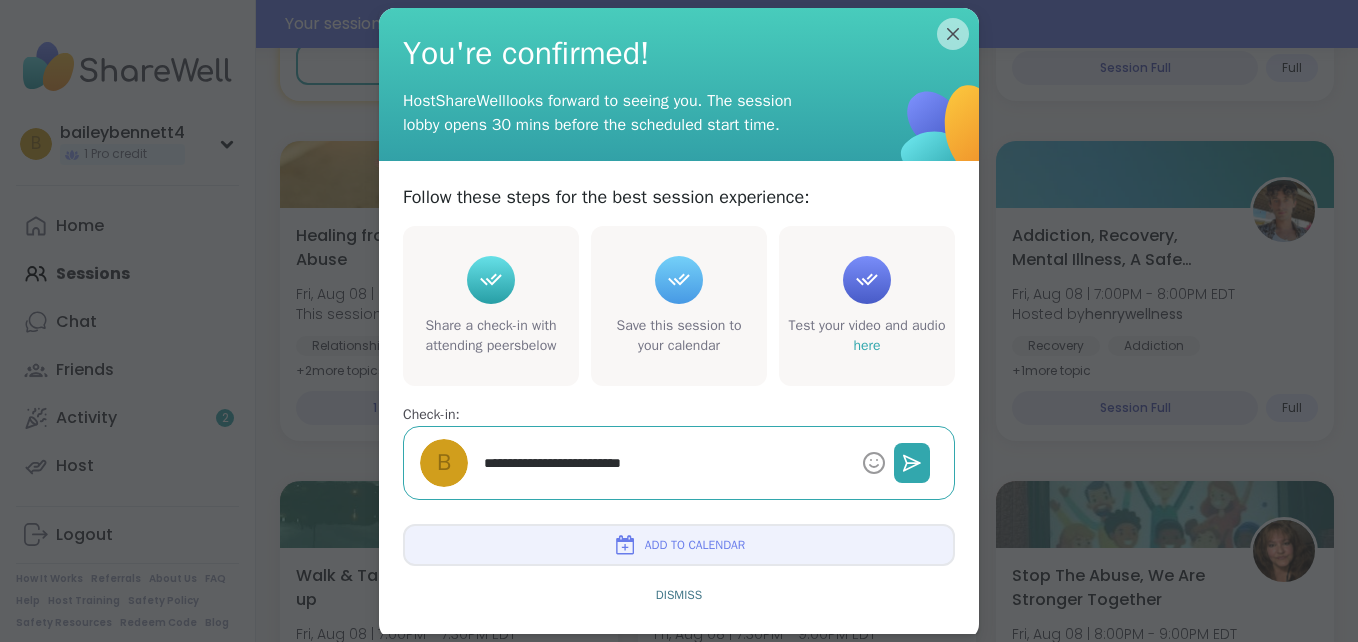 type on "*" 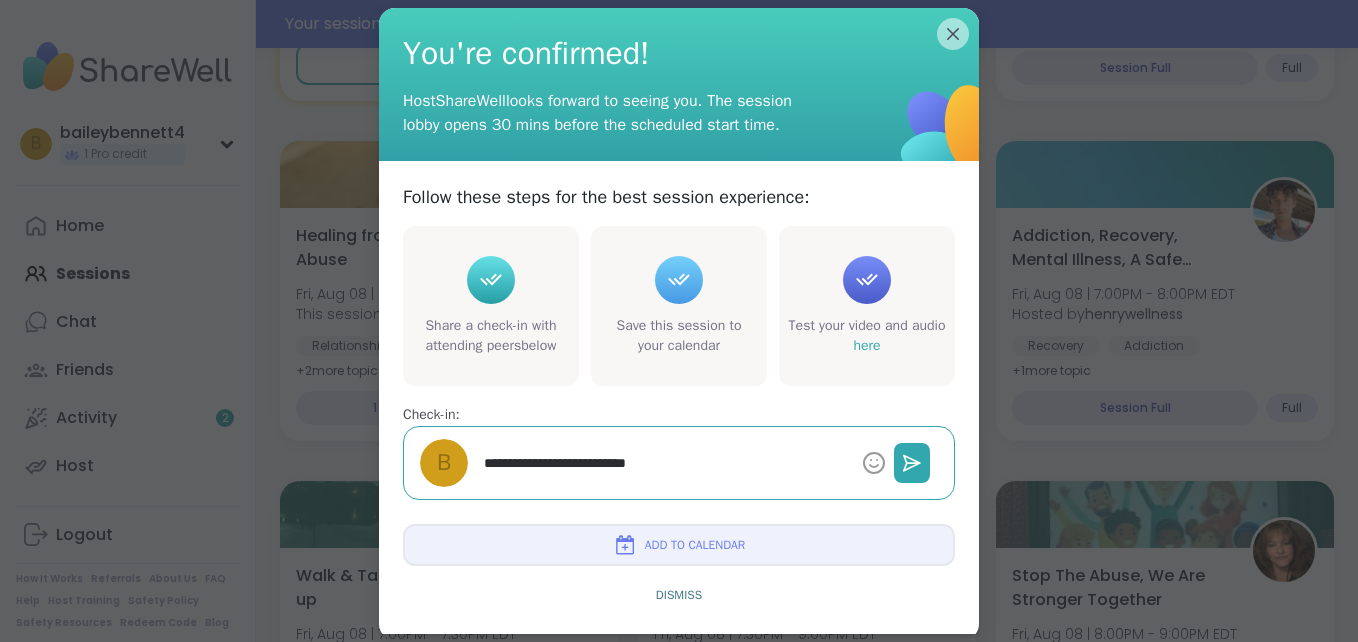 type on "*" 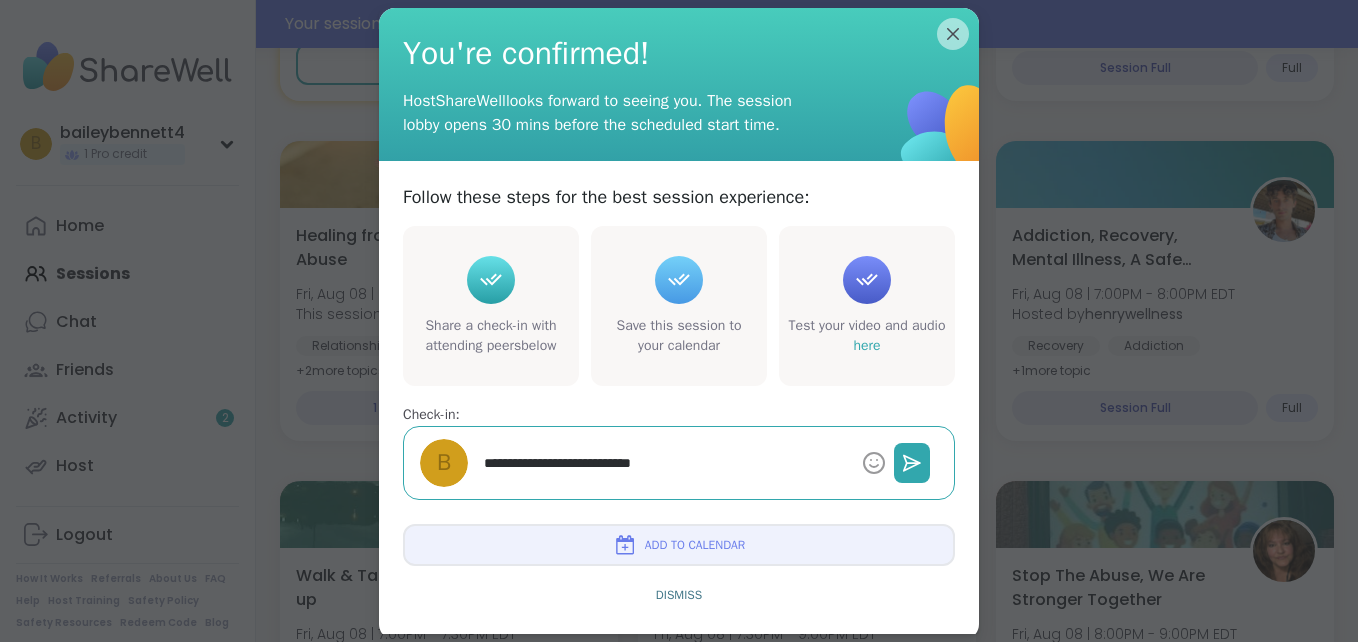 type on "*" 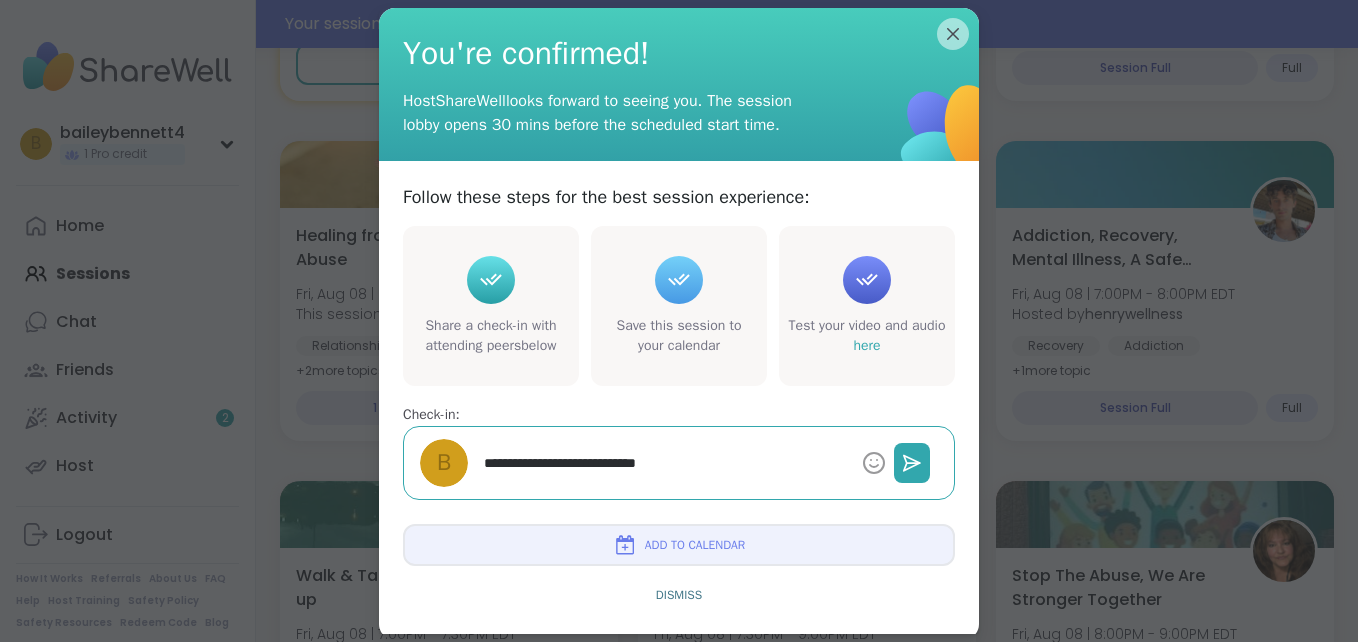 type on "*" 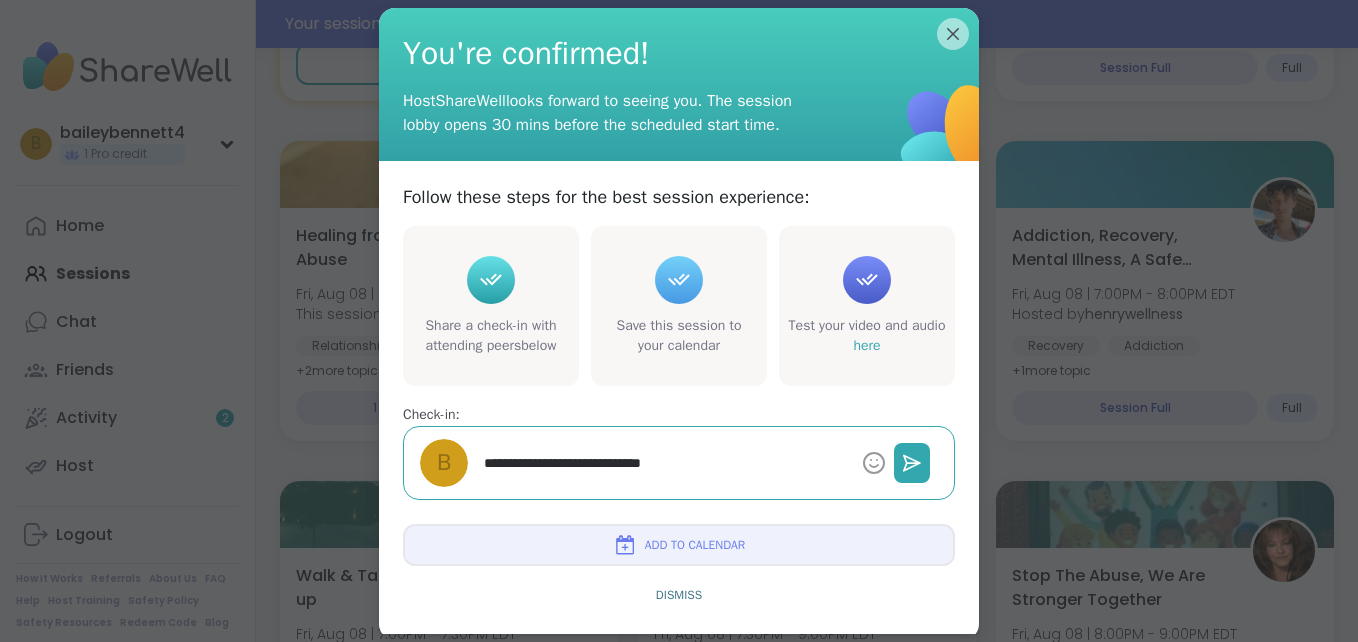 type on "*" 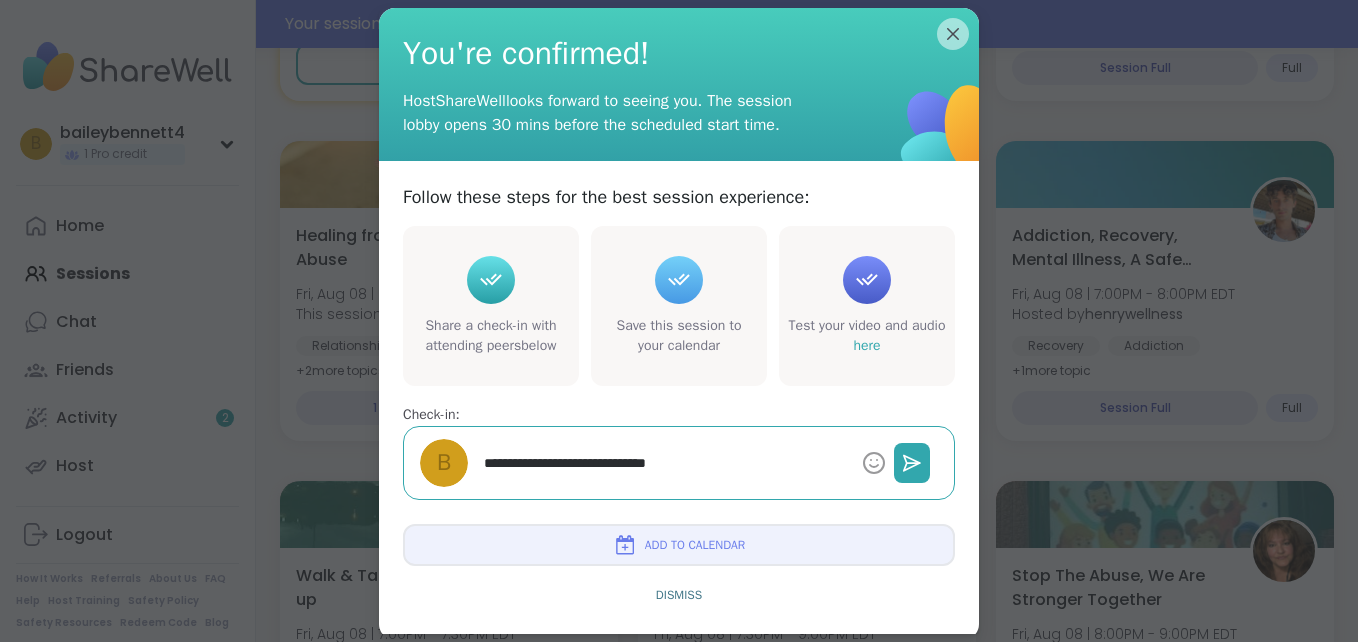 type on "*" 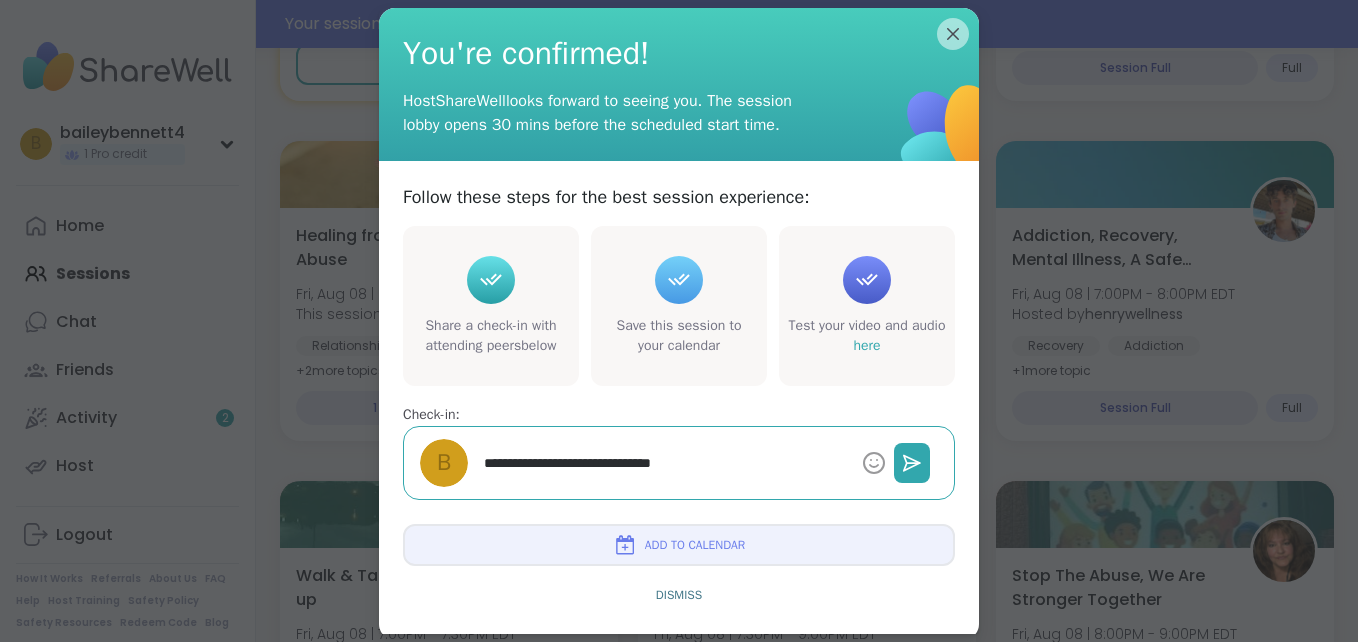 type on "*" 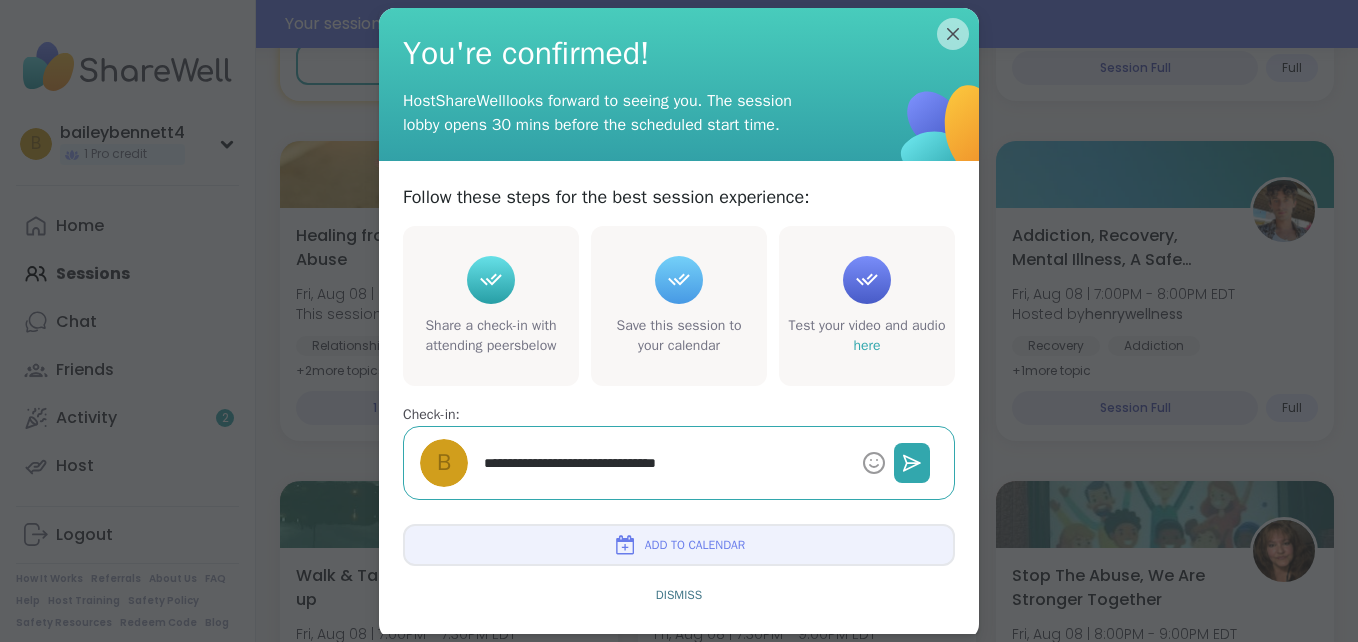 type on "*" 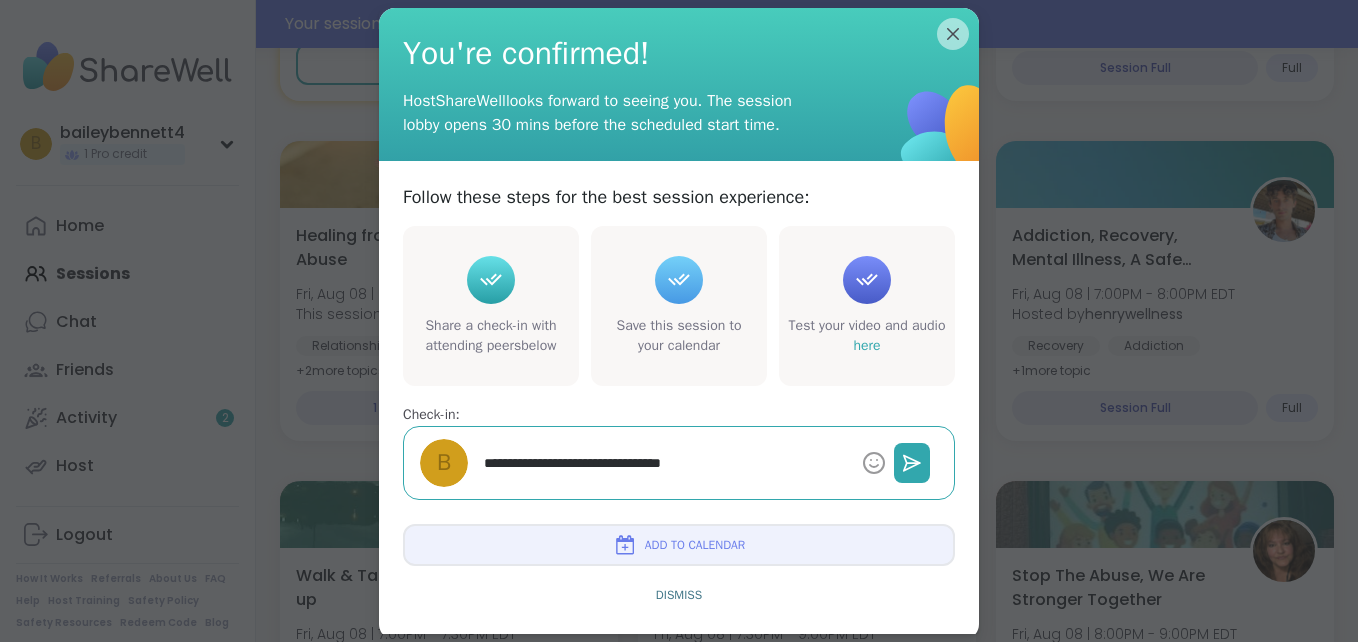 type on "*" 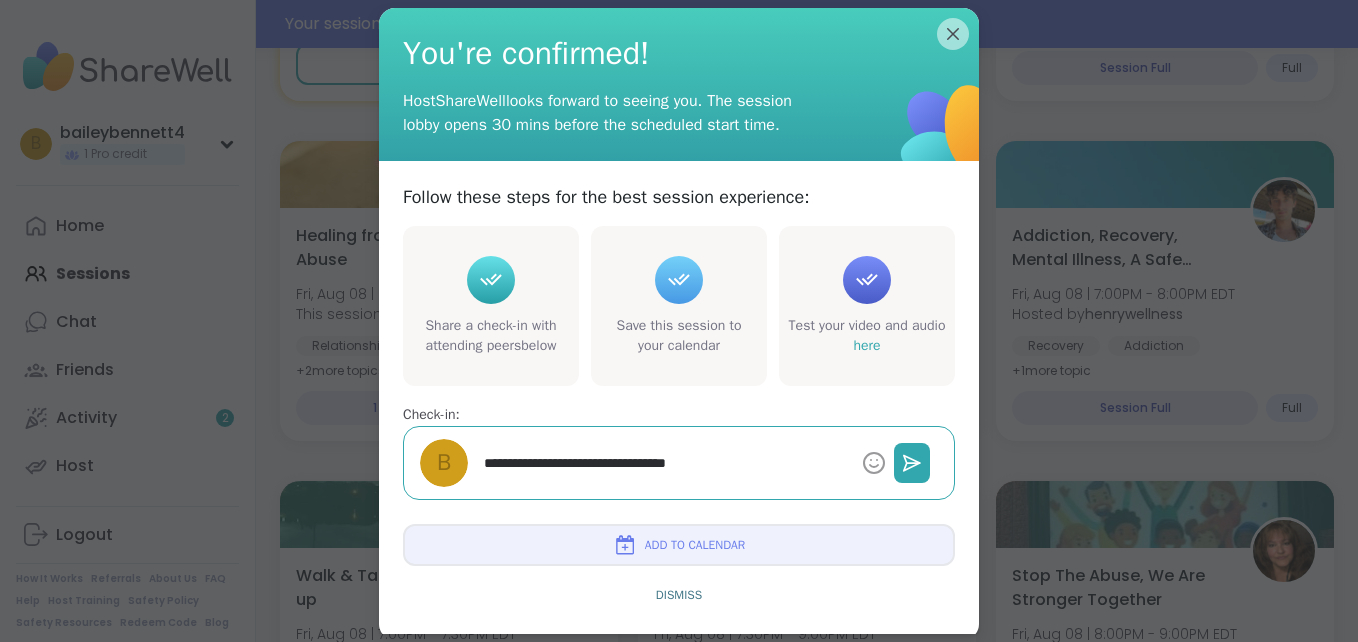 type on "*" 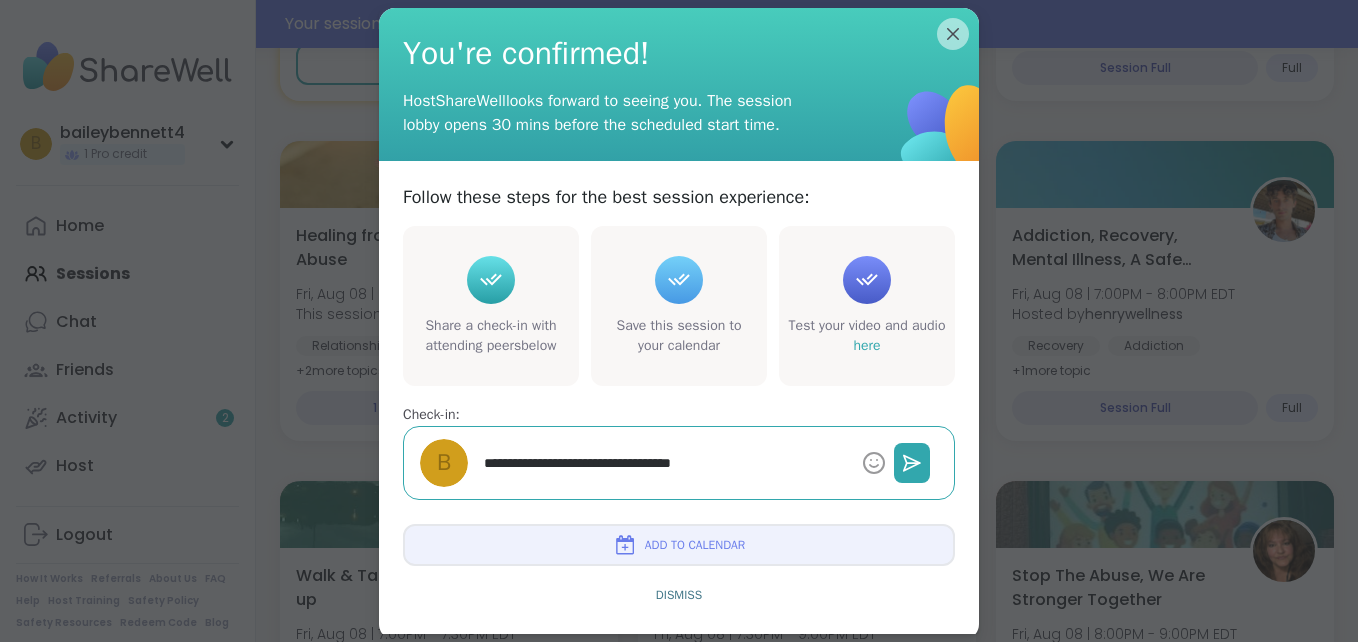 type on "*" 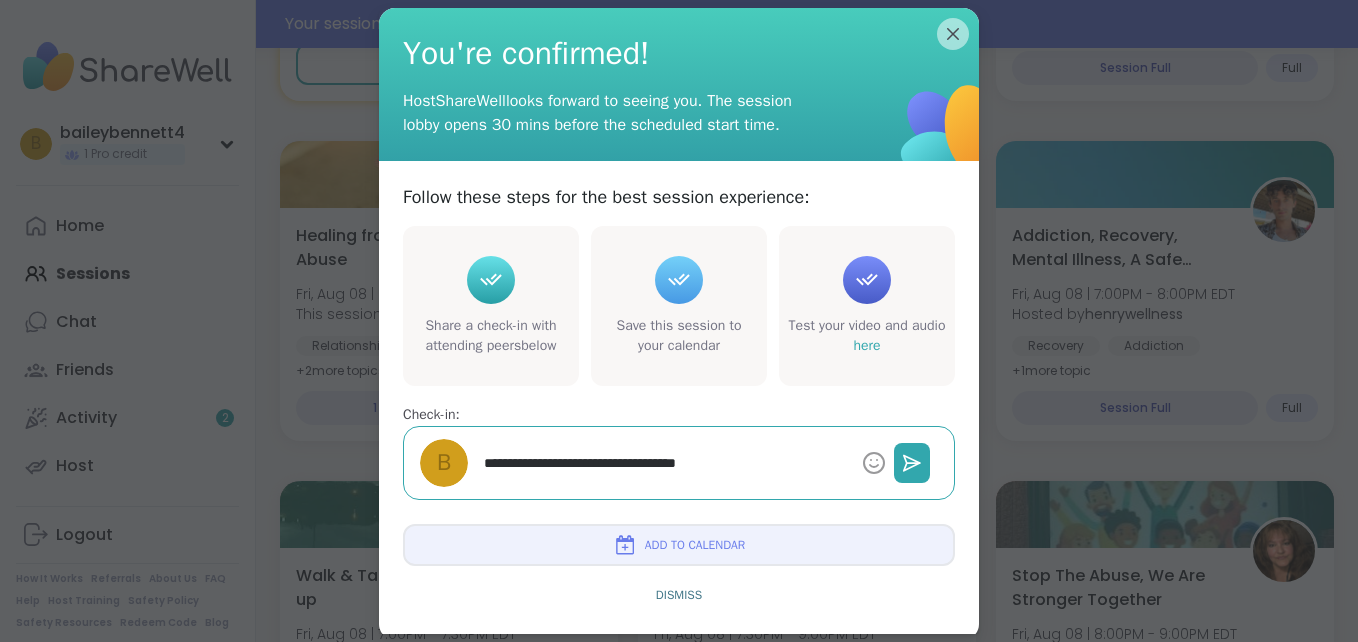 type on "*" 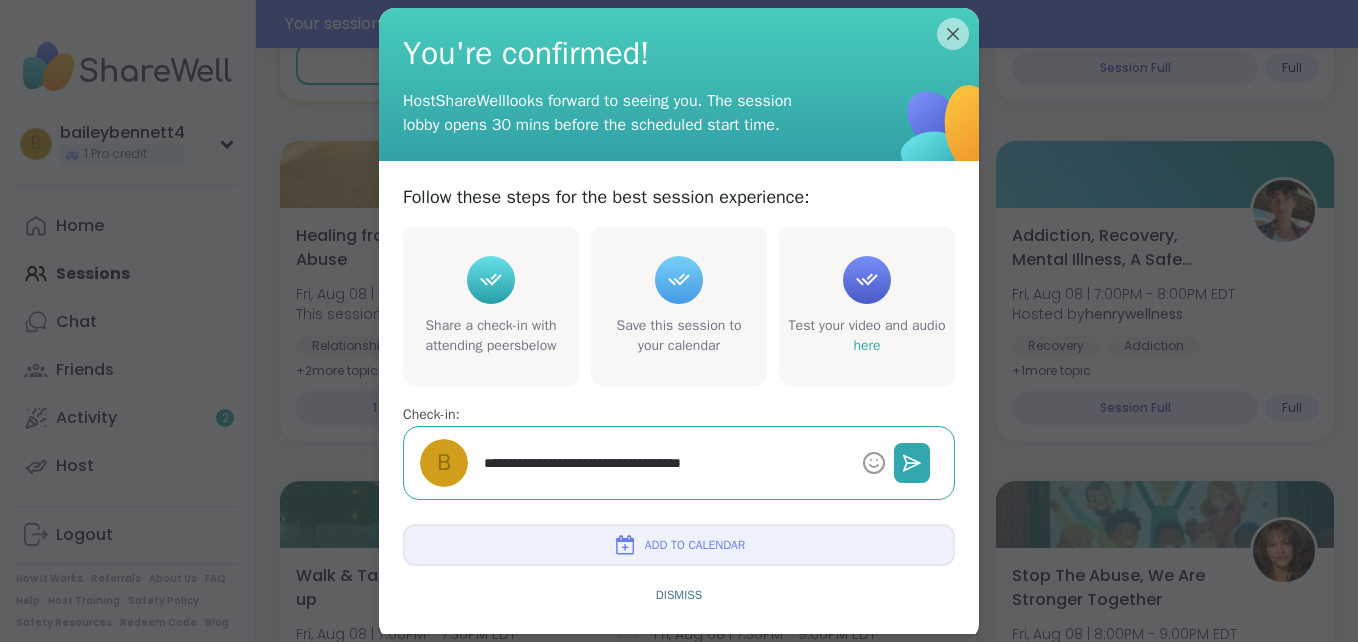 type on "*" 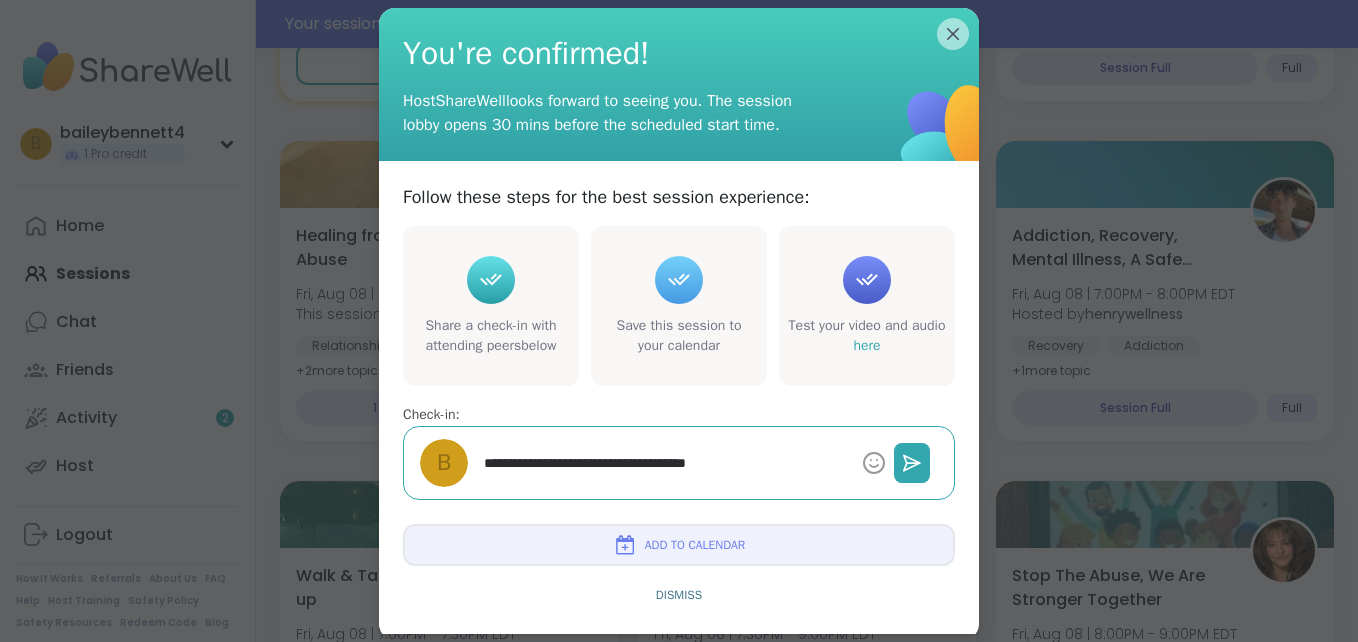 type on "*" 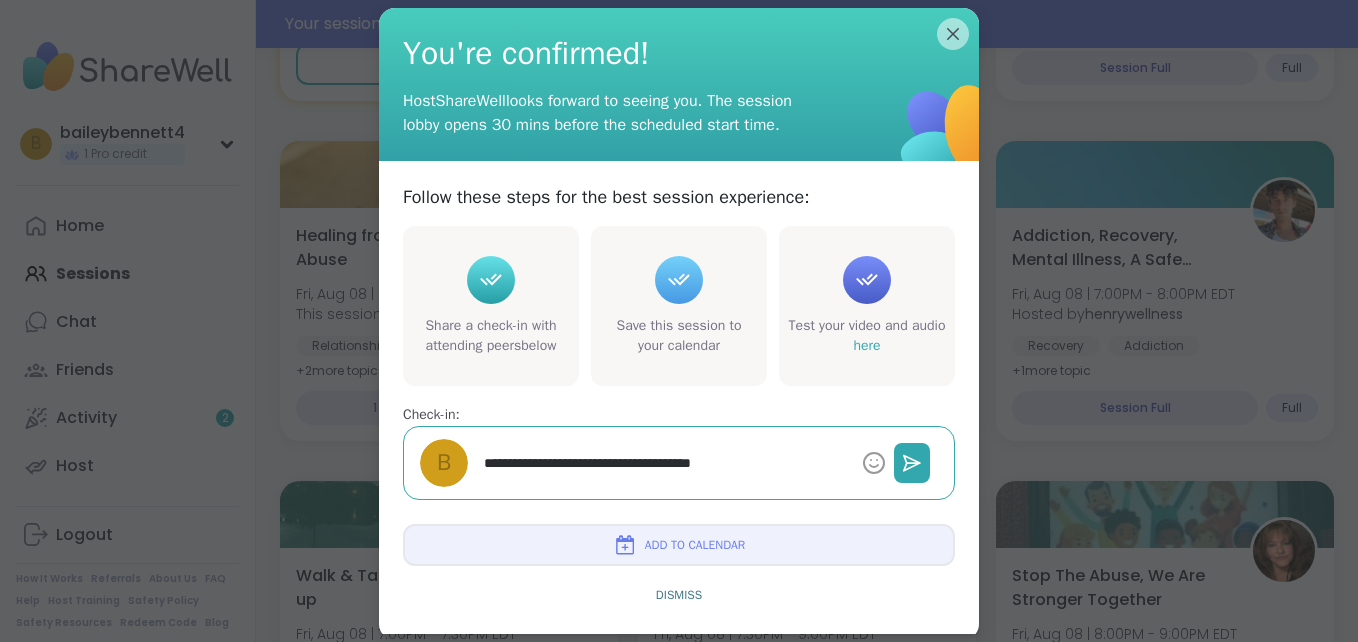 type on "*" 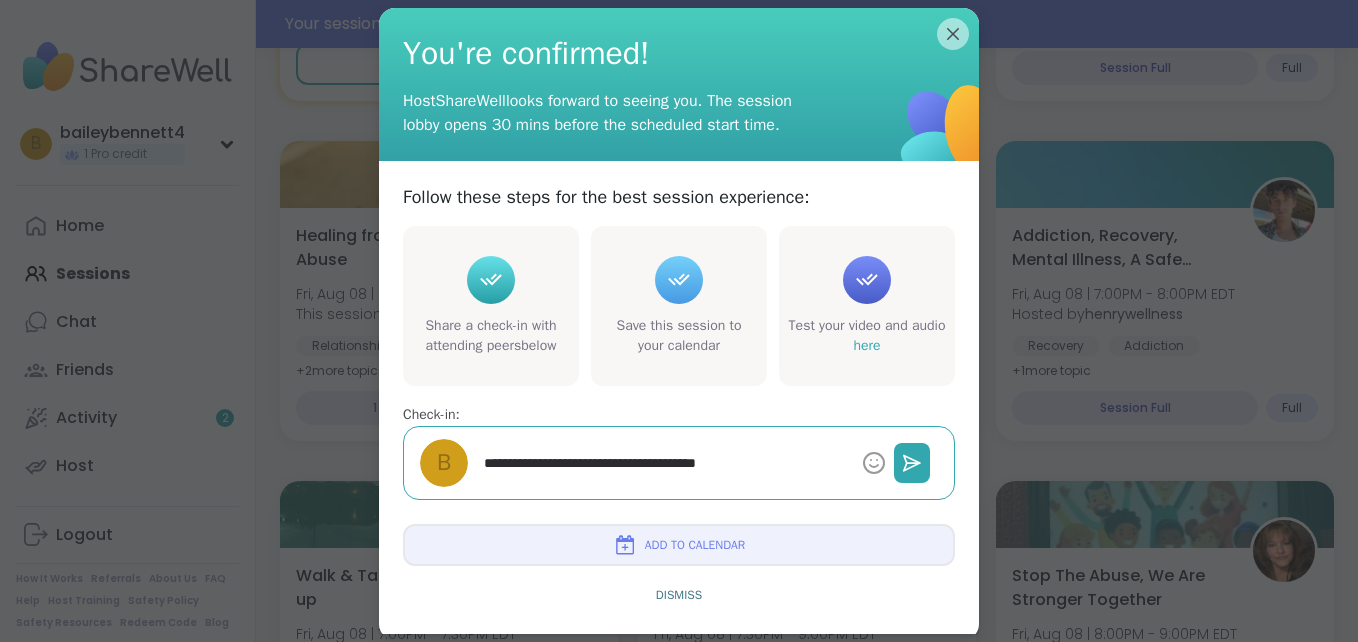 type on "*" 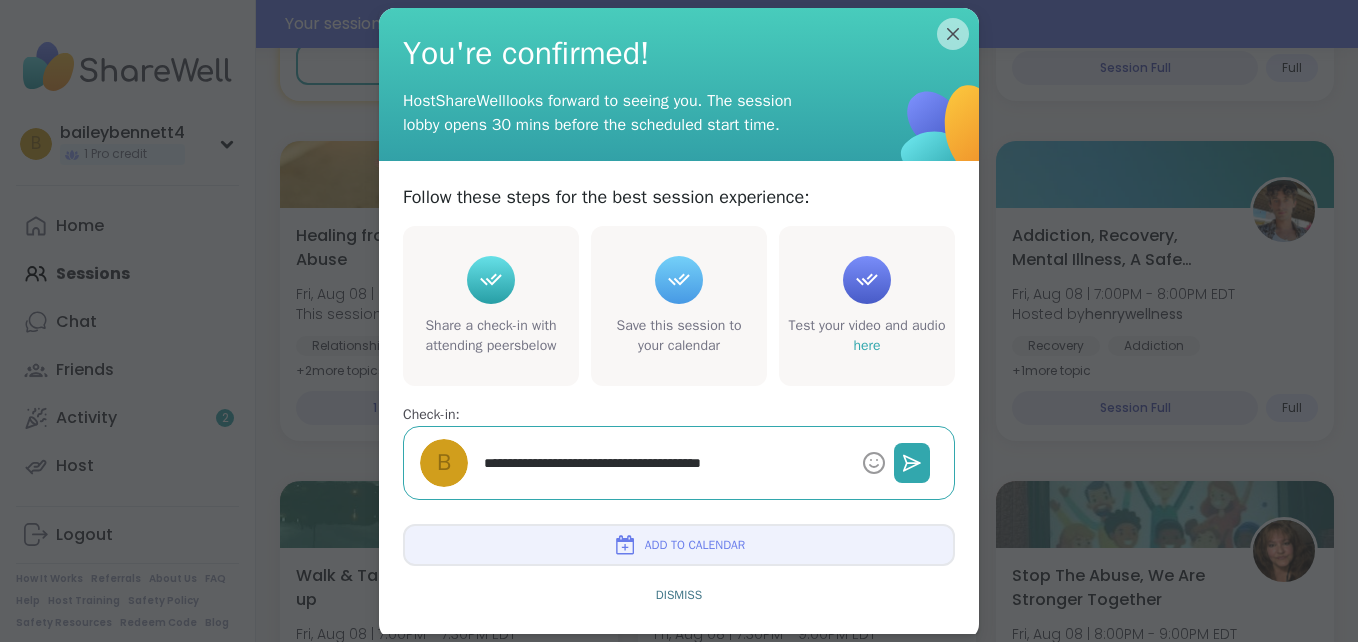 type on "*" 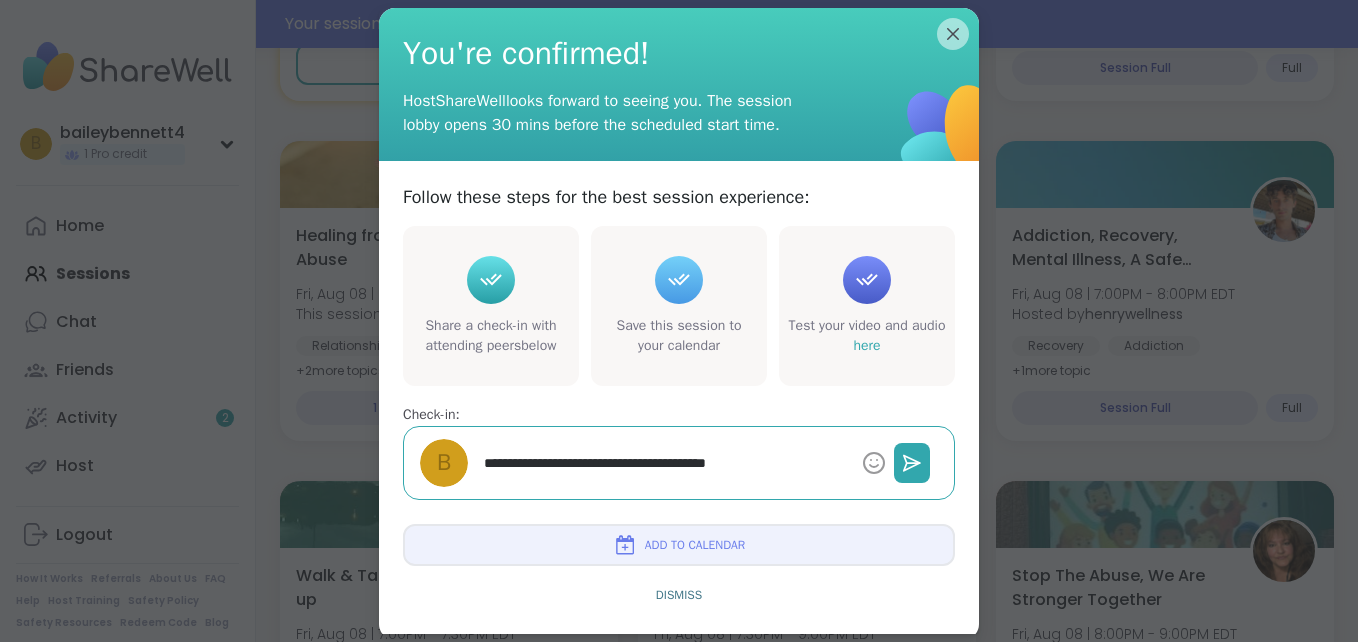type on "*" 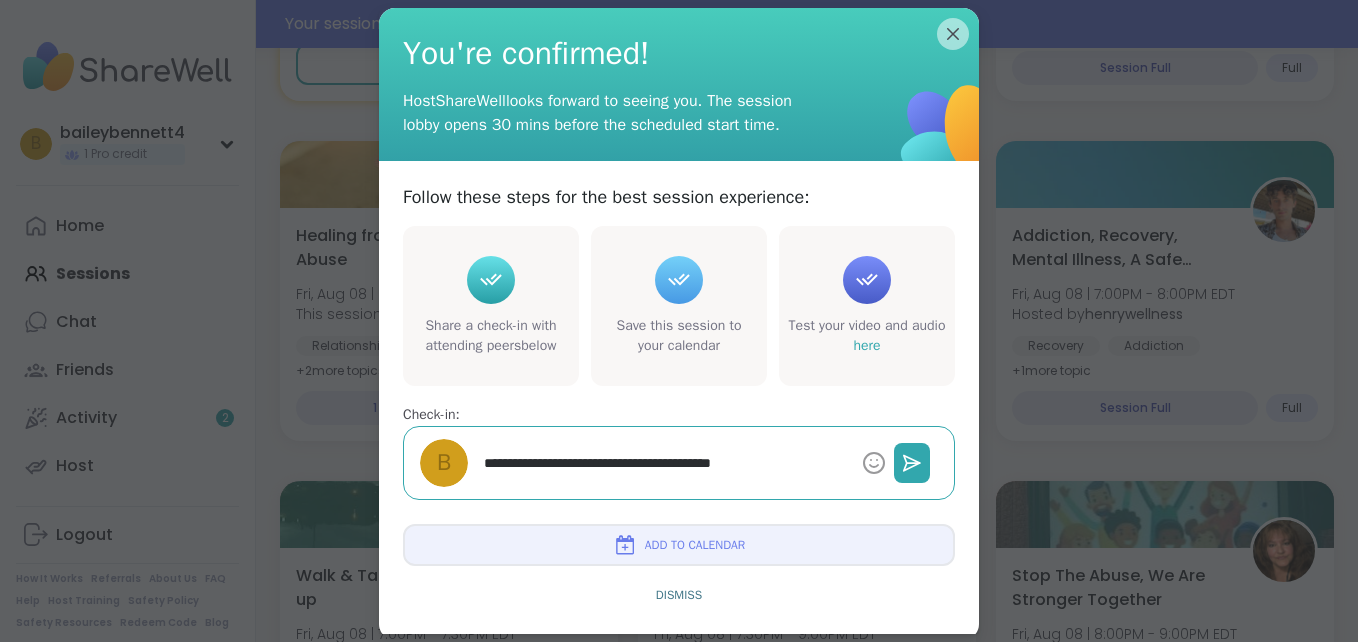 type on "*" 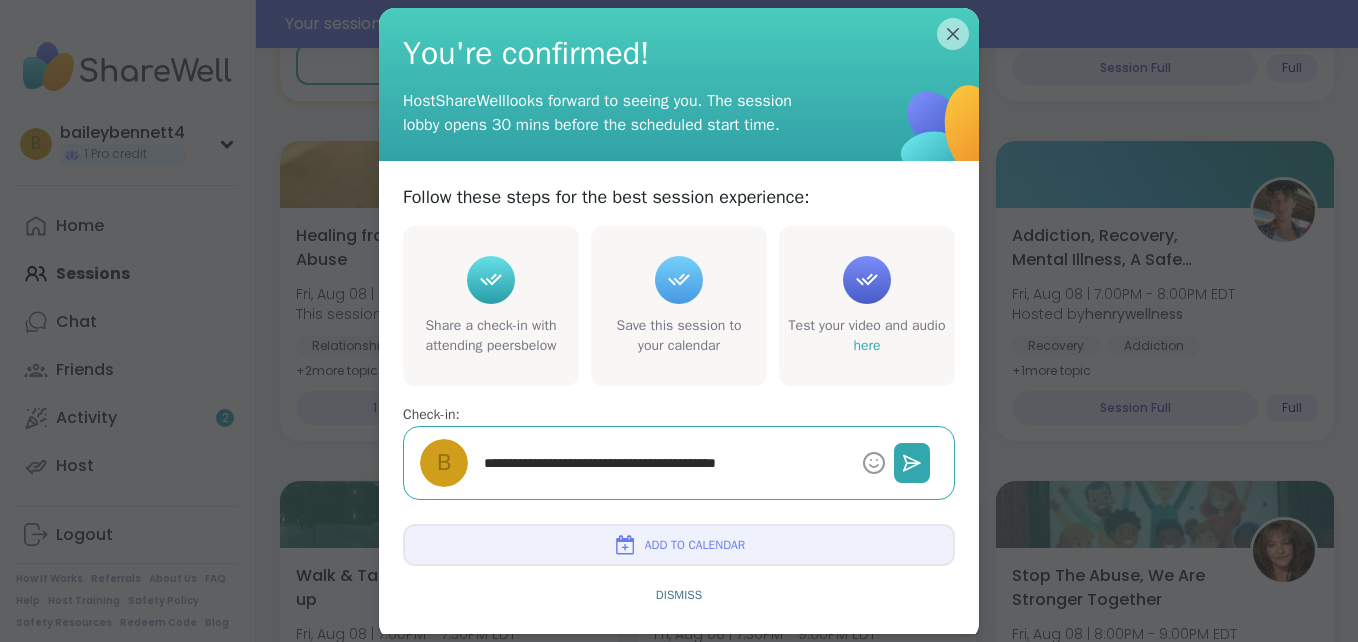 type on "*" 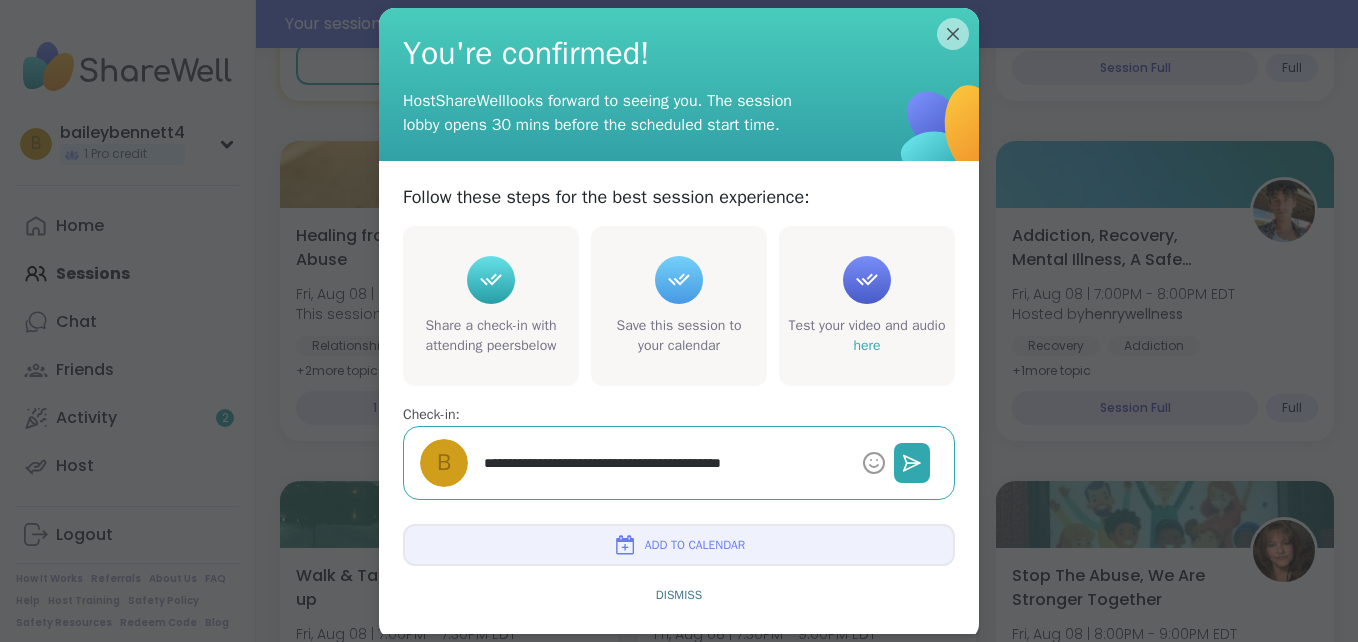 type on "*" 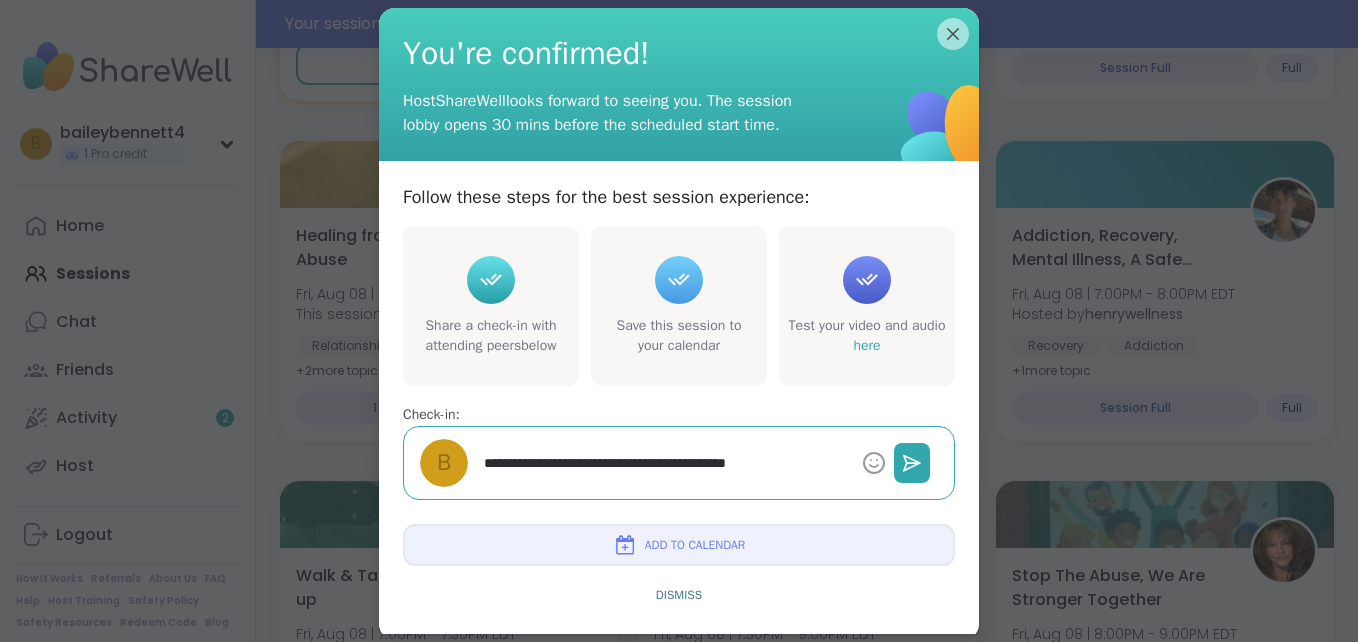 type on "*" 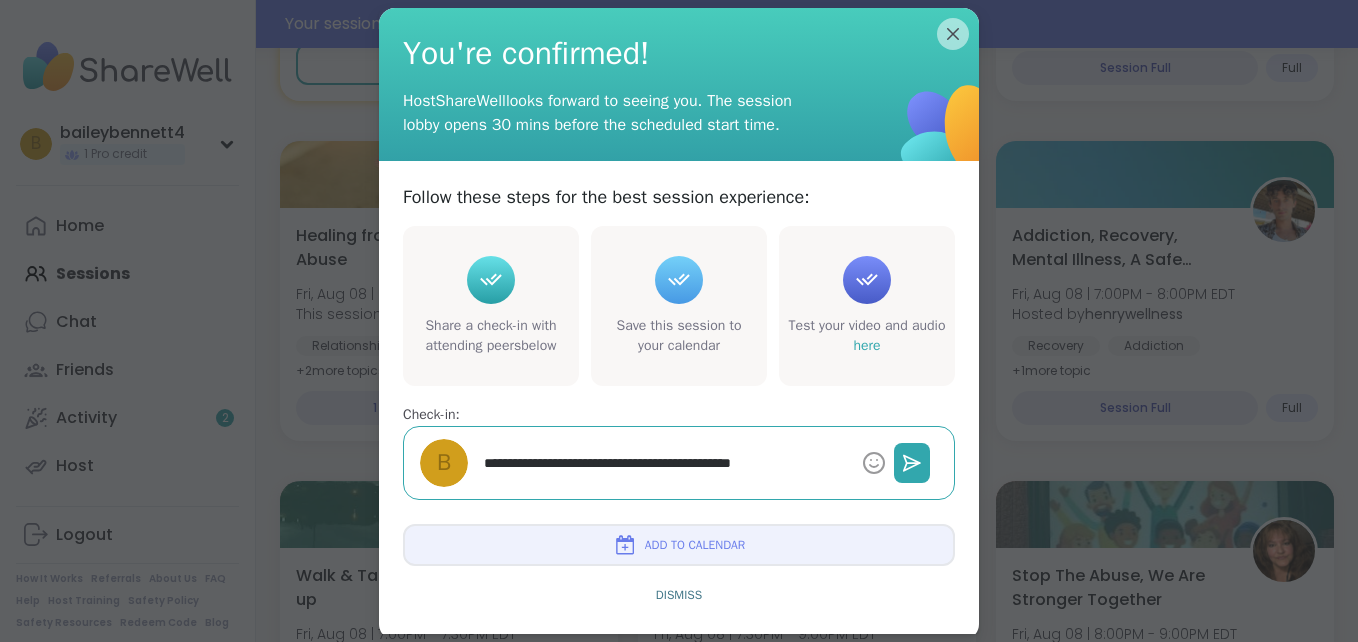 type on "*" 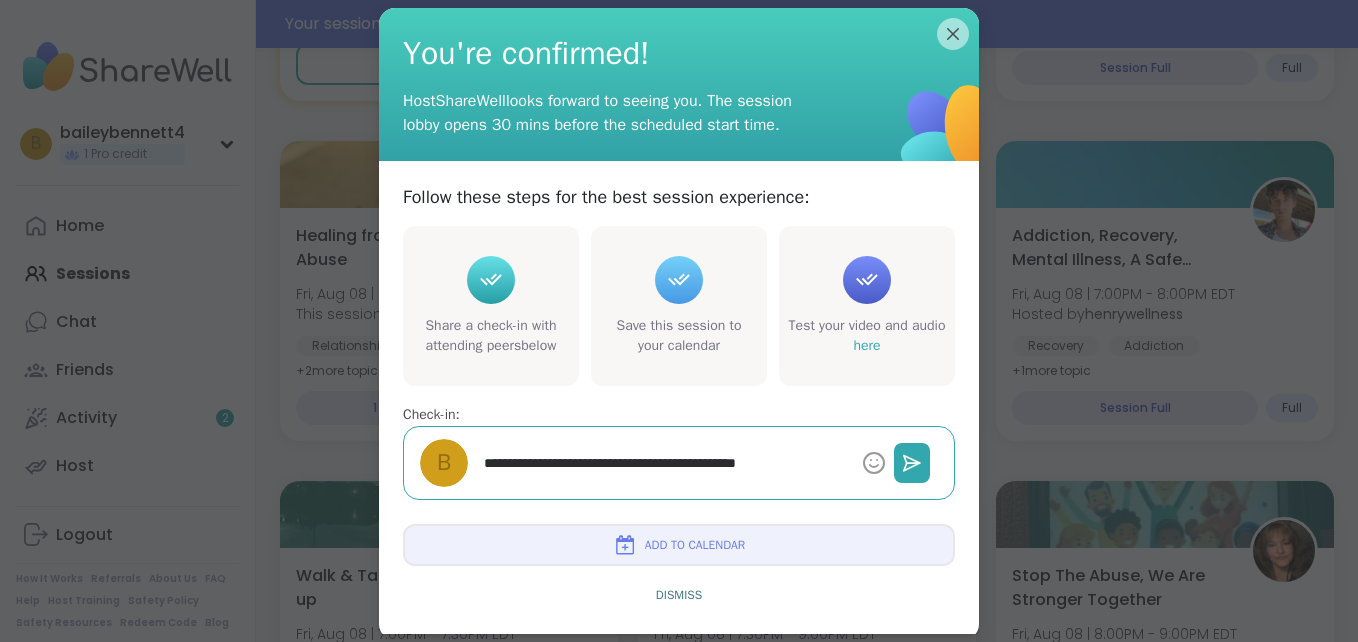type on "*" 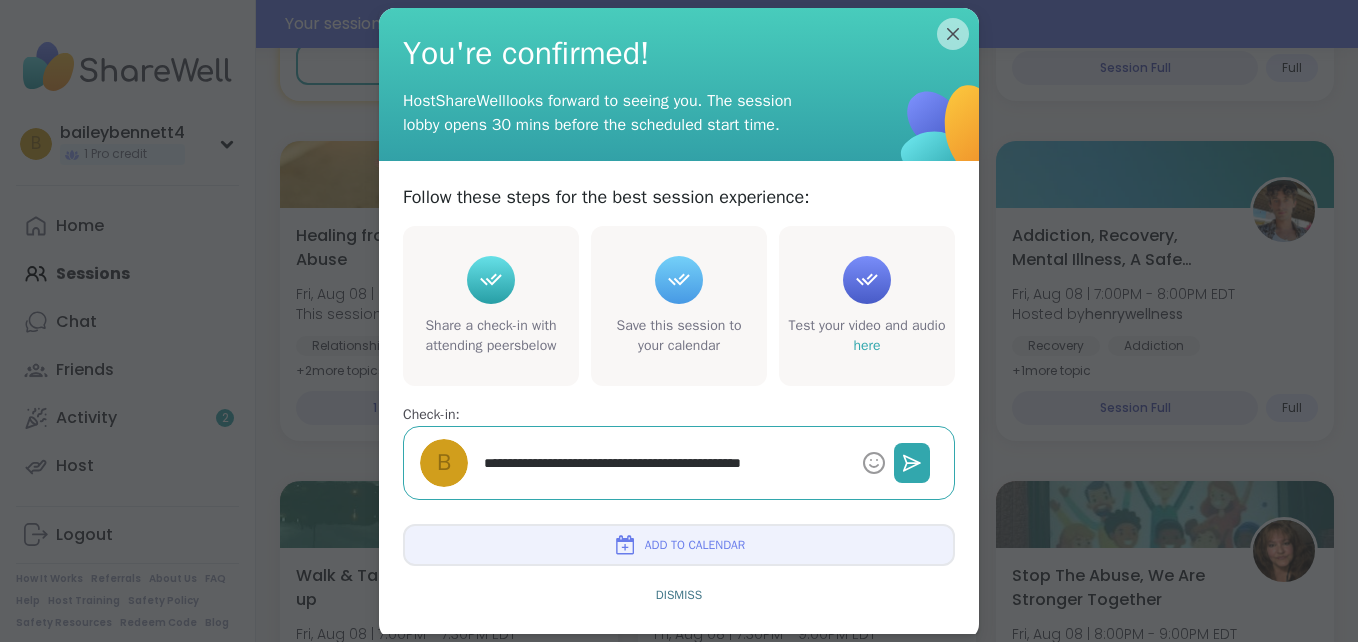 type on "*" 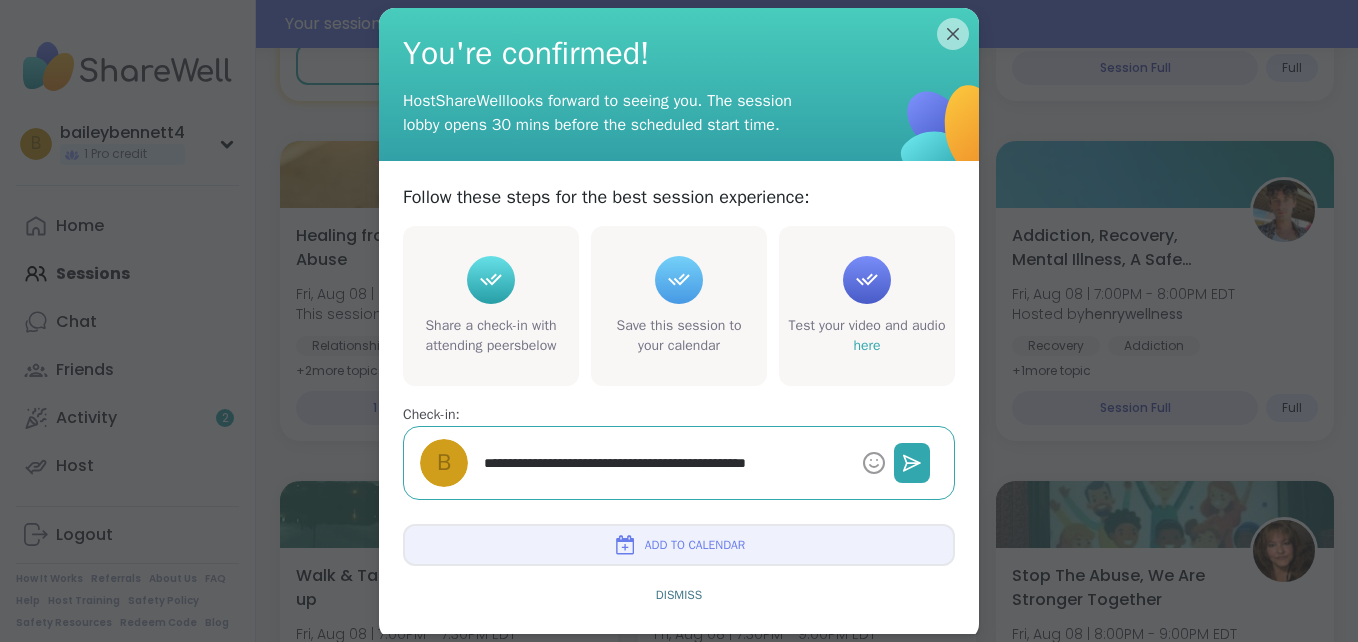 type on "*" 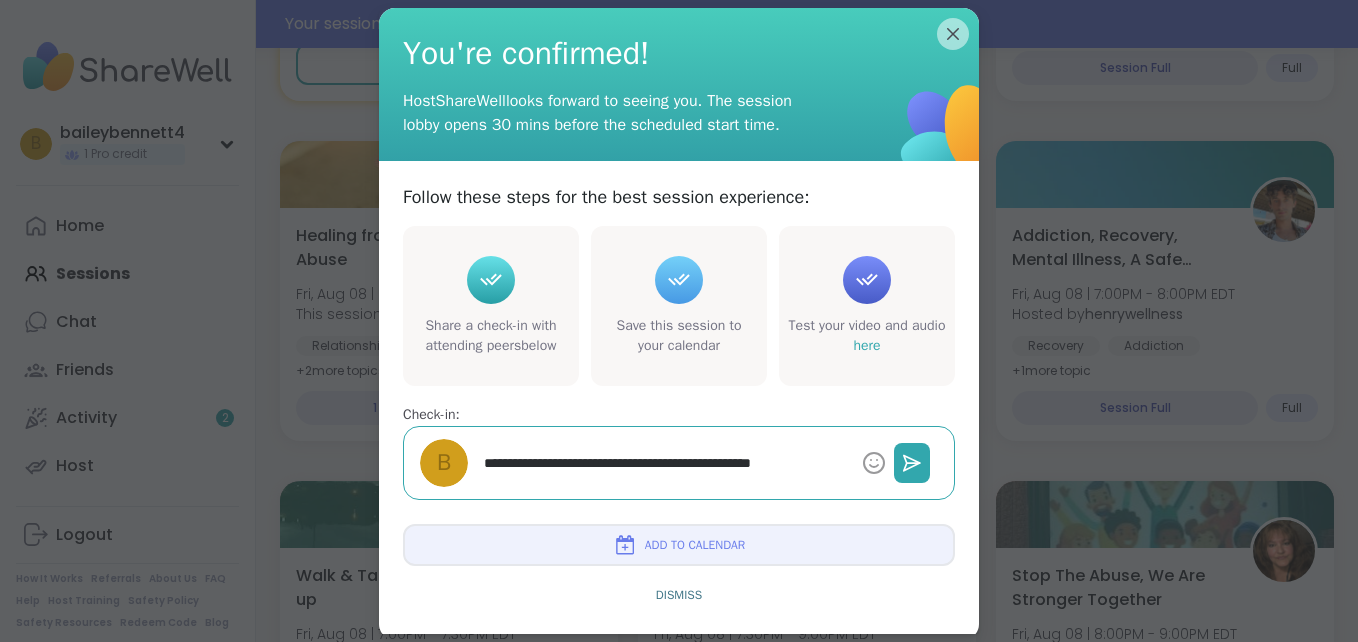 type on "*" 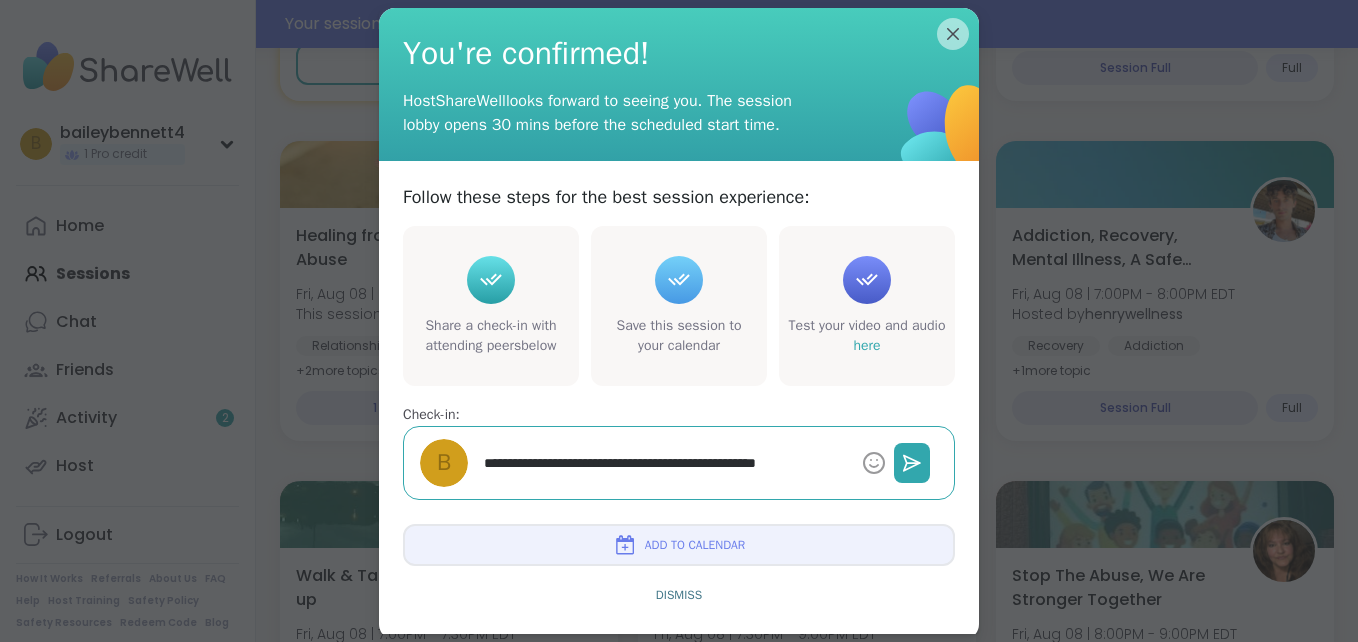 type on "*" 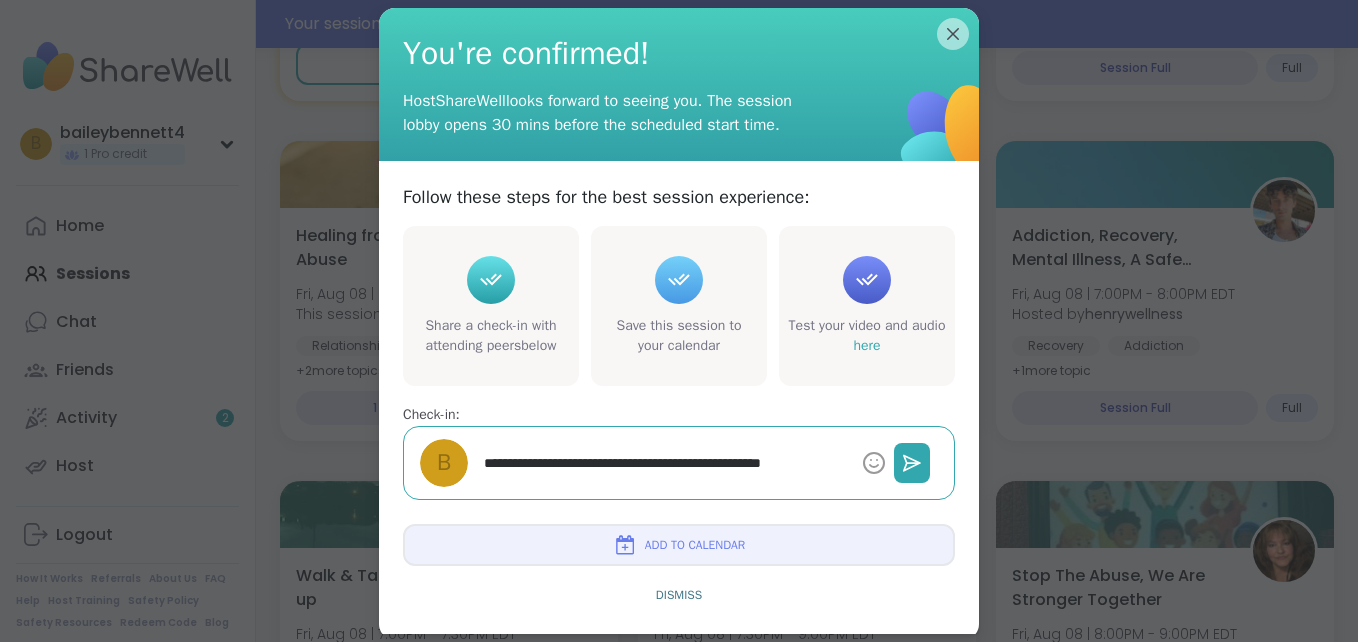 type on "*" 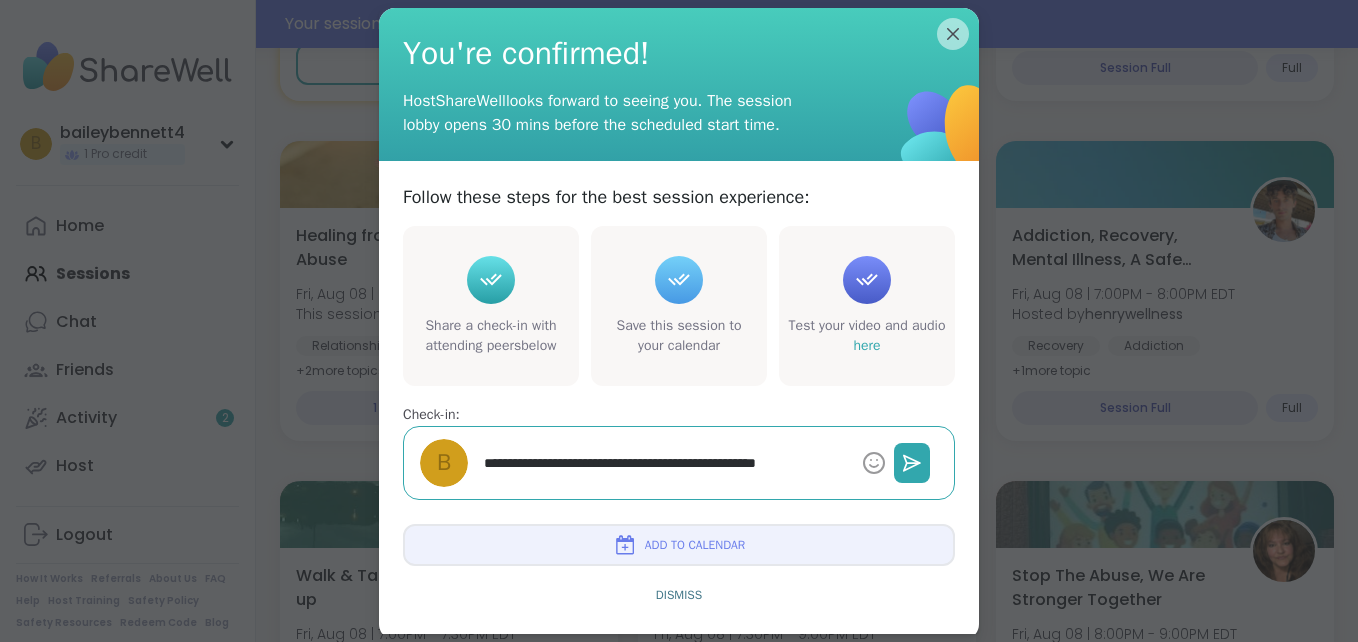 type on "*" 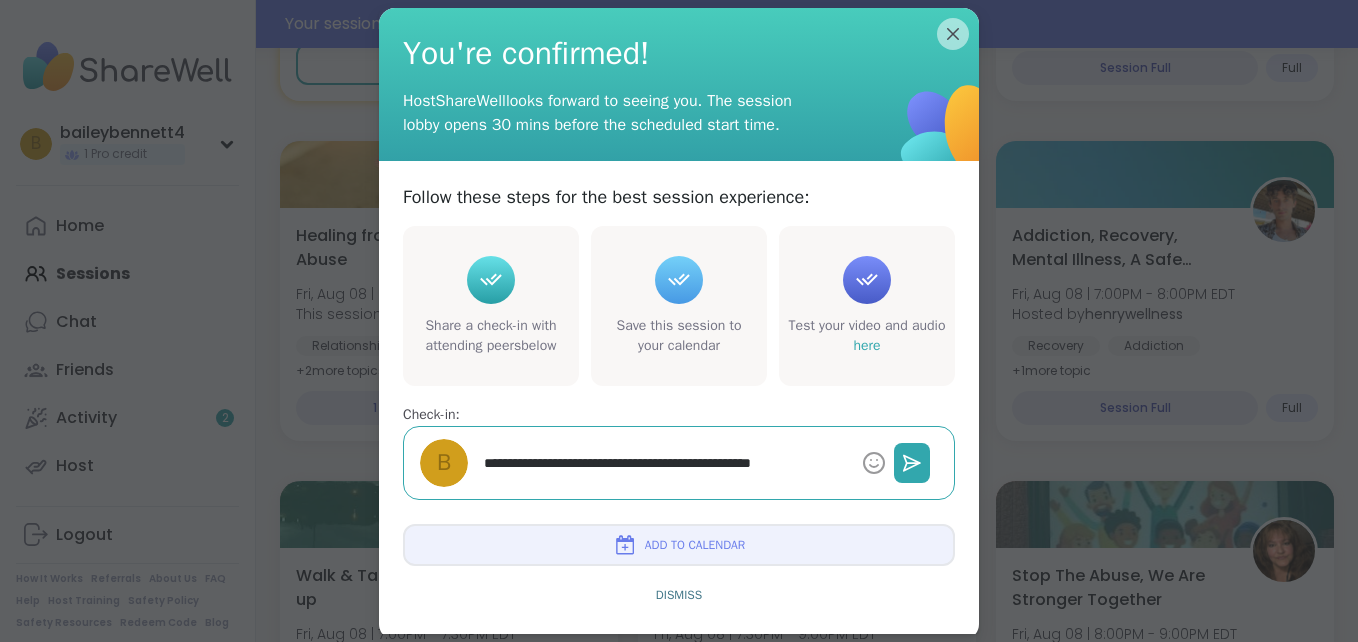type on "*" 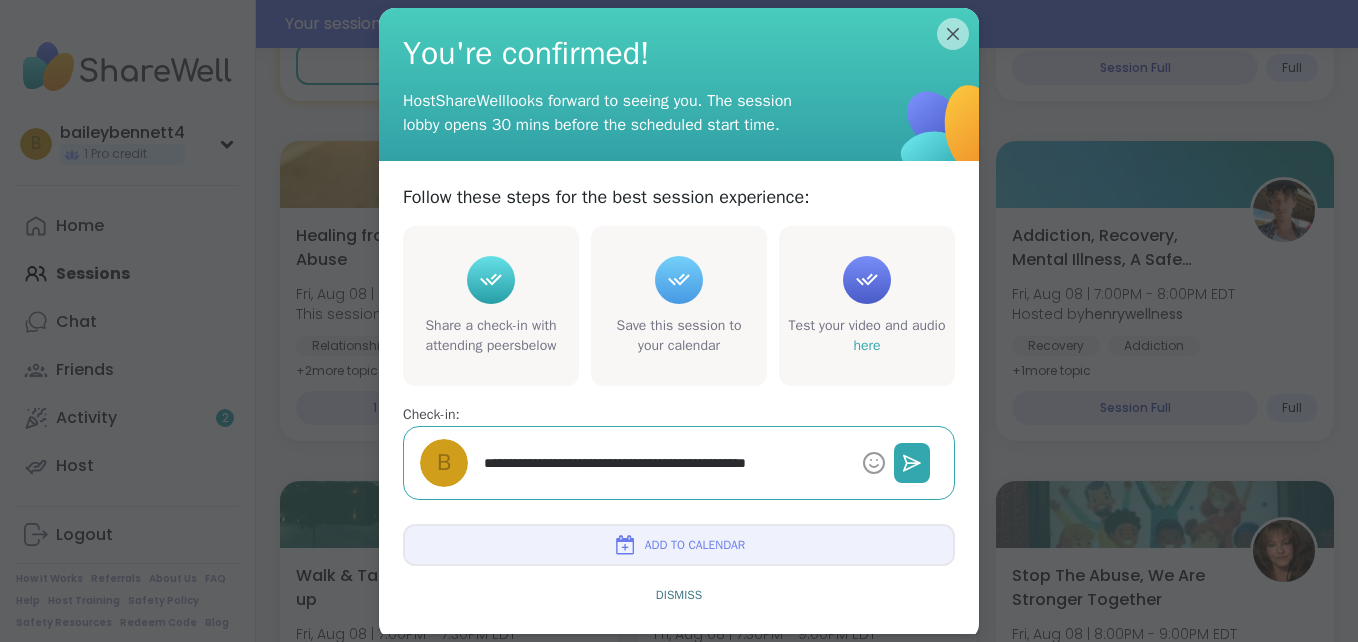 type on "*" 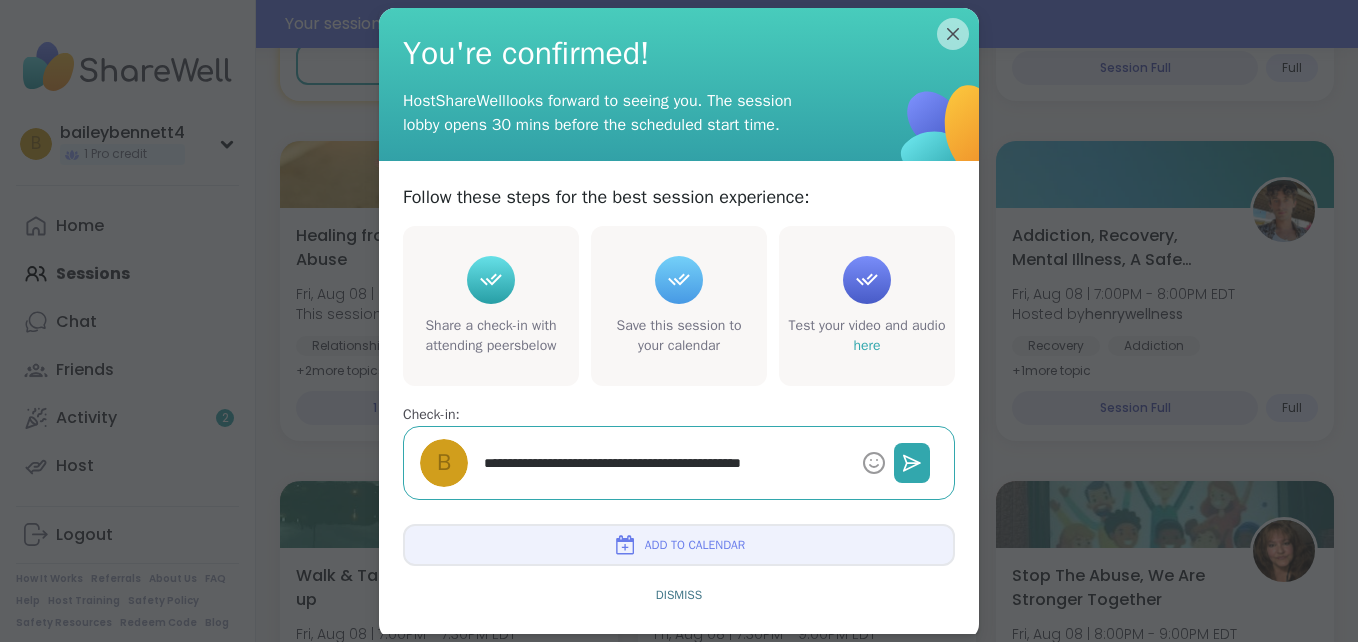 type on "*" 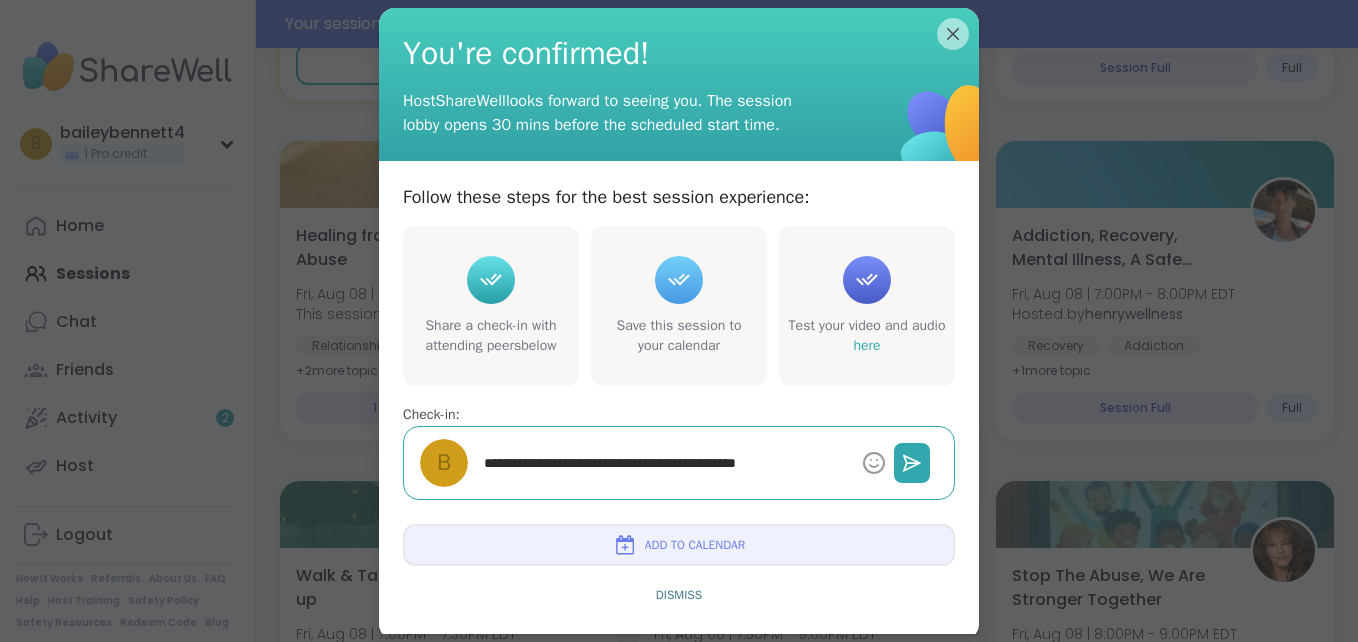 type on "*" 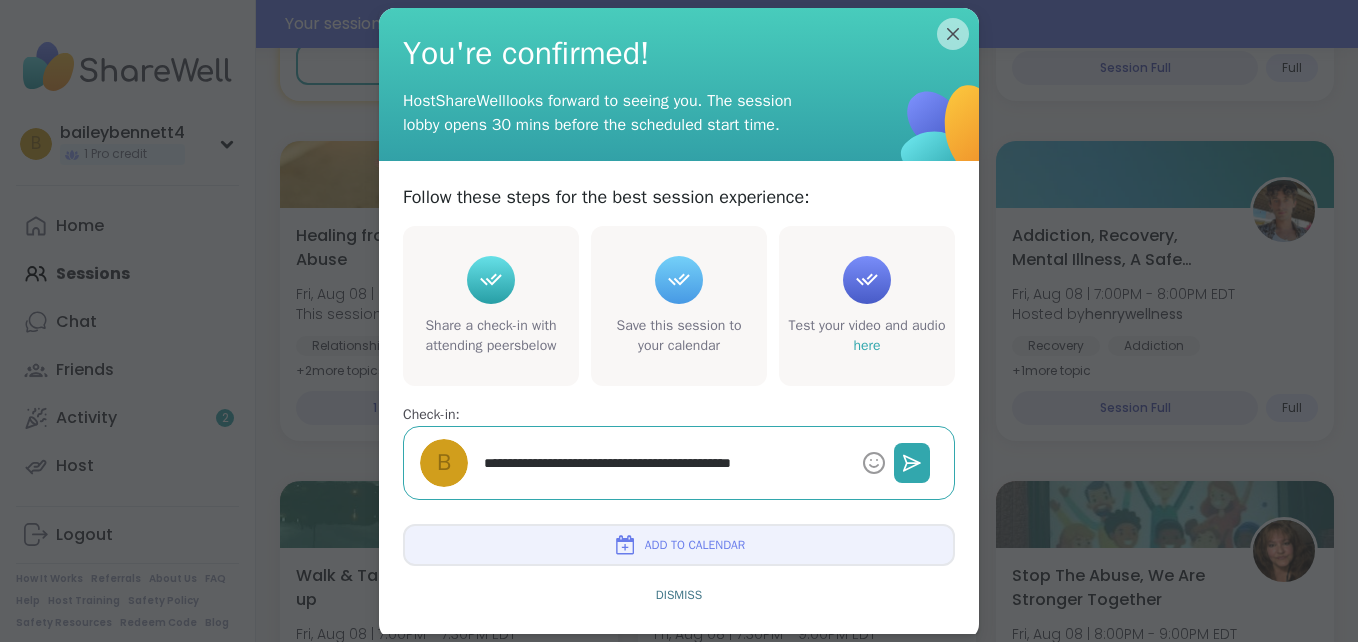 type on "*" 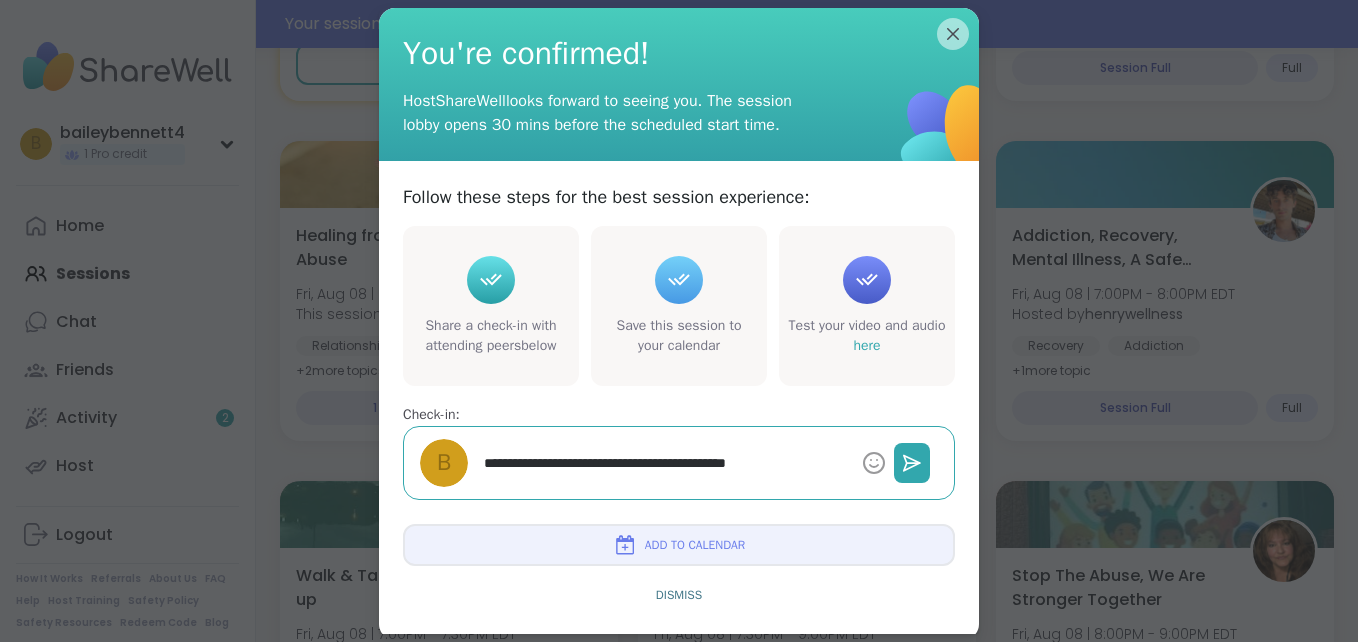 type on "*" 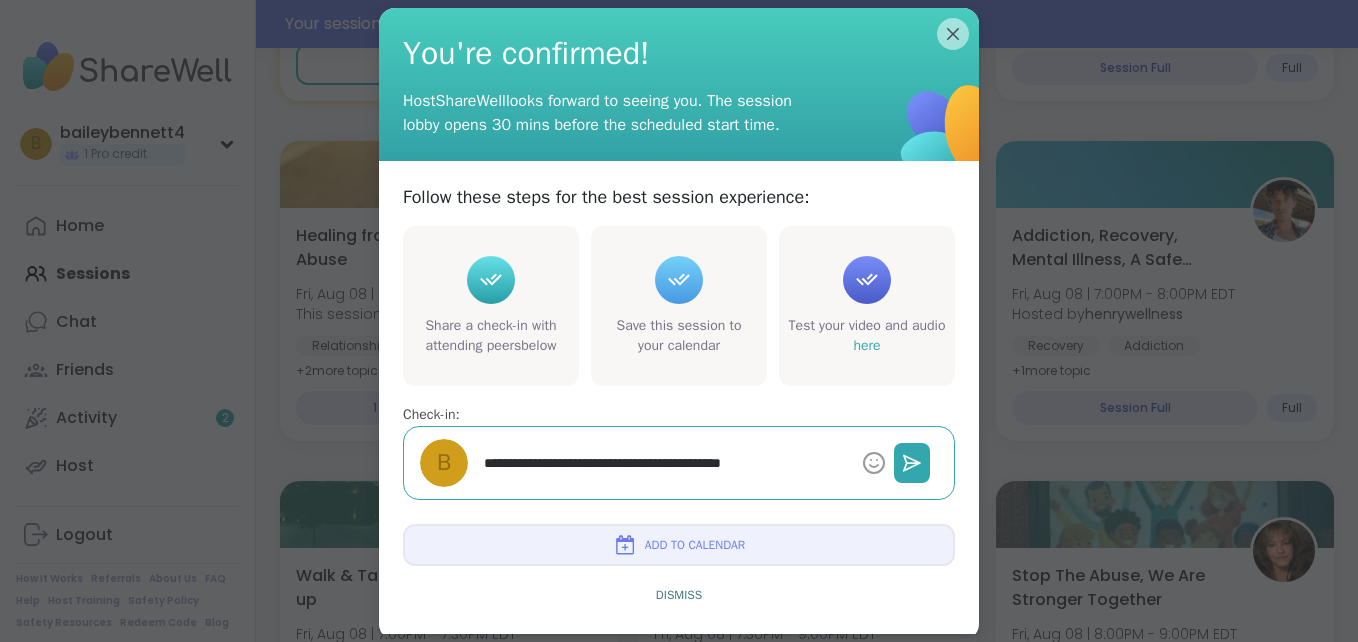 type on "*" 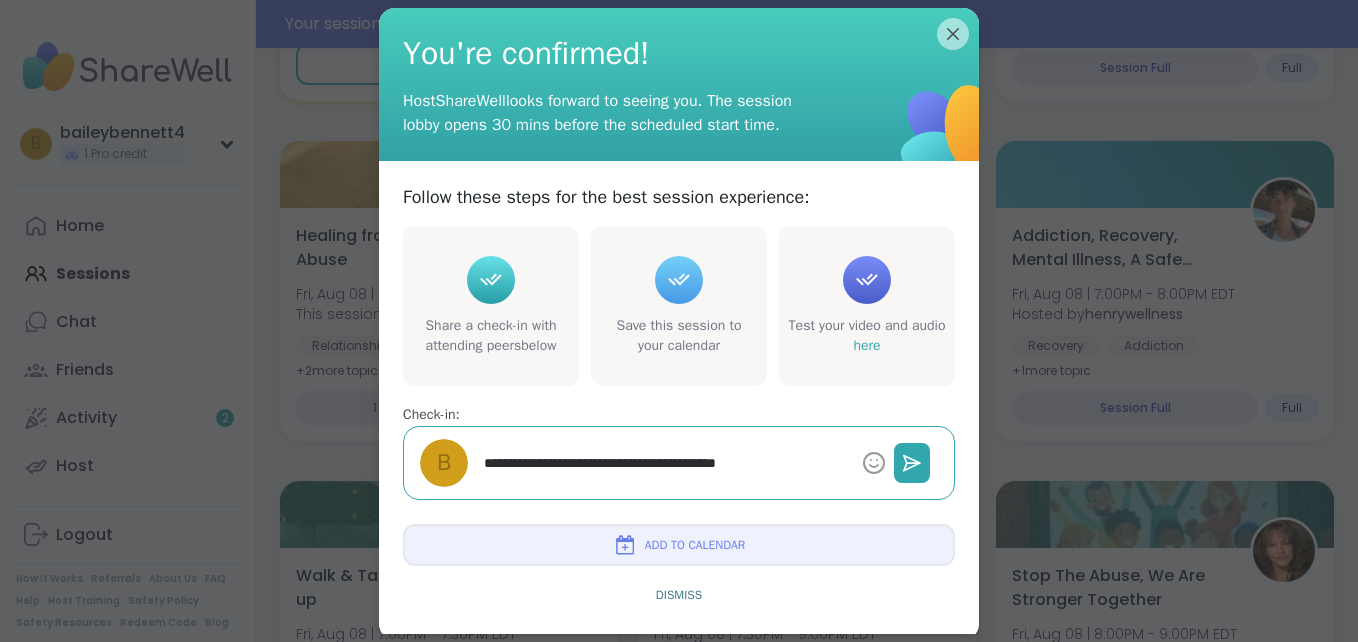type on "*" 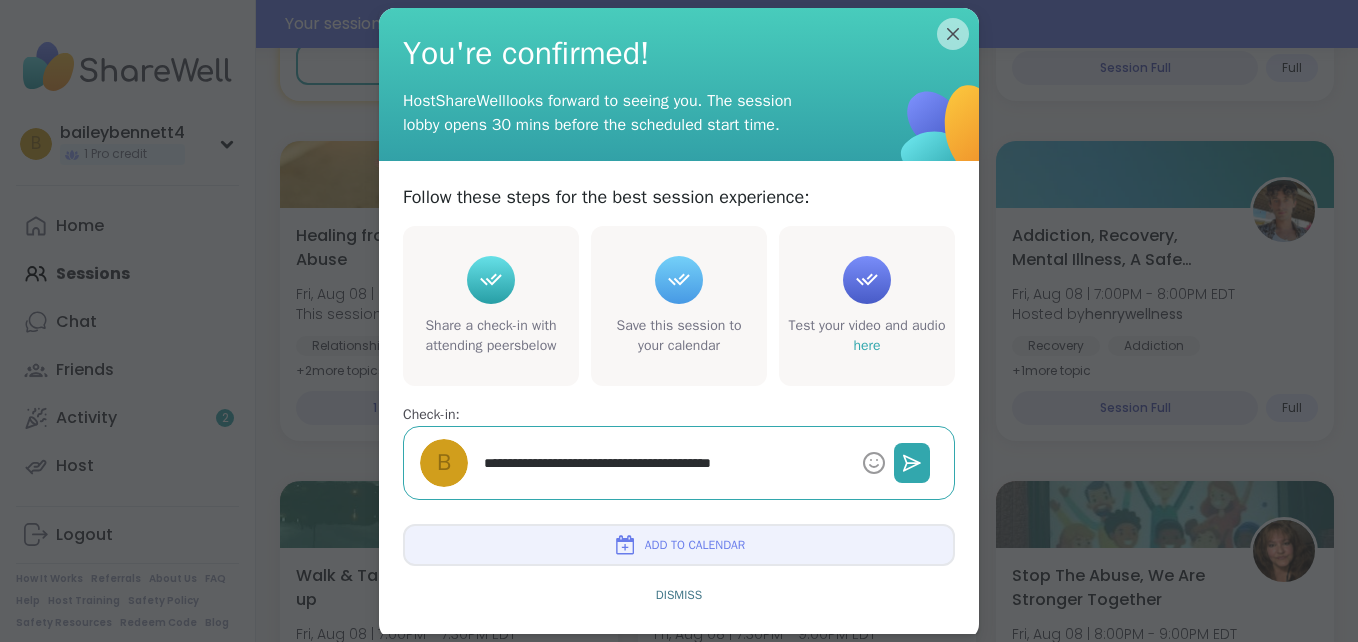 type on "*" 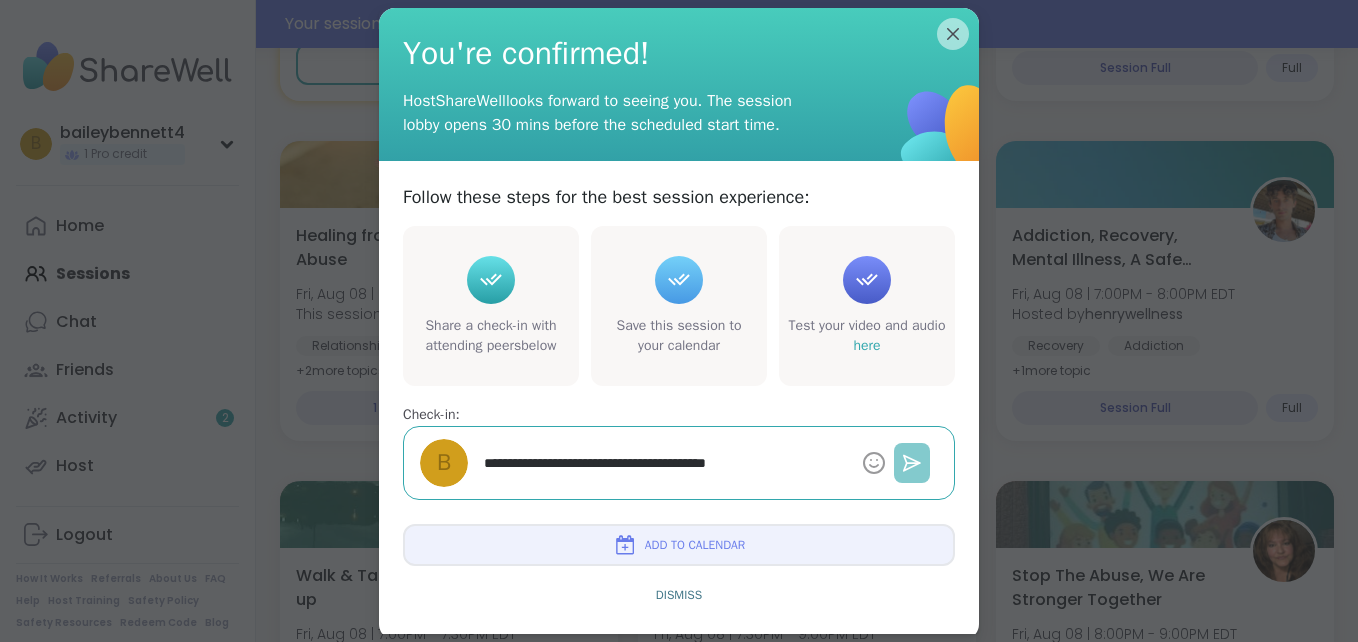 type on "**********" 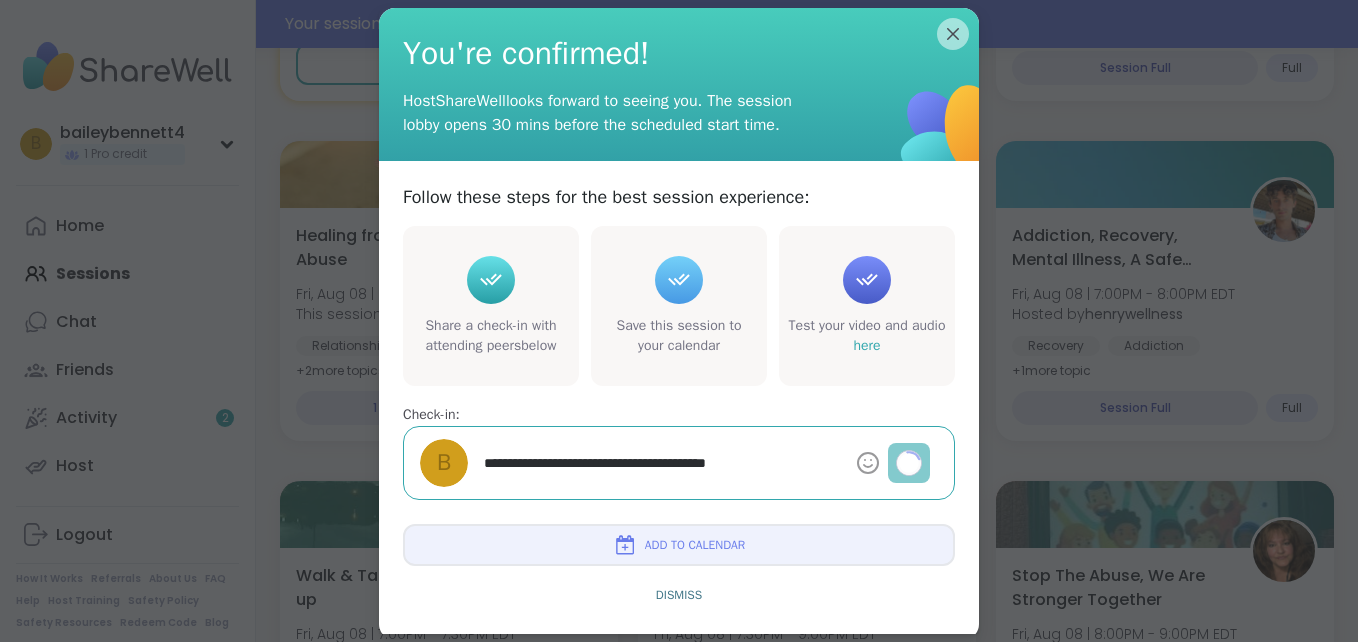 type on "*" 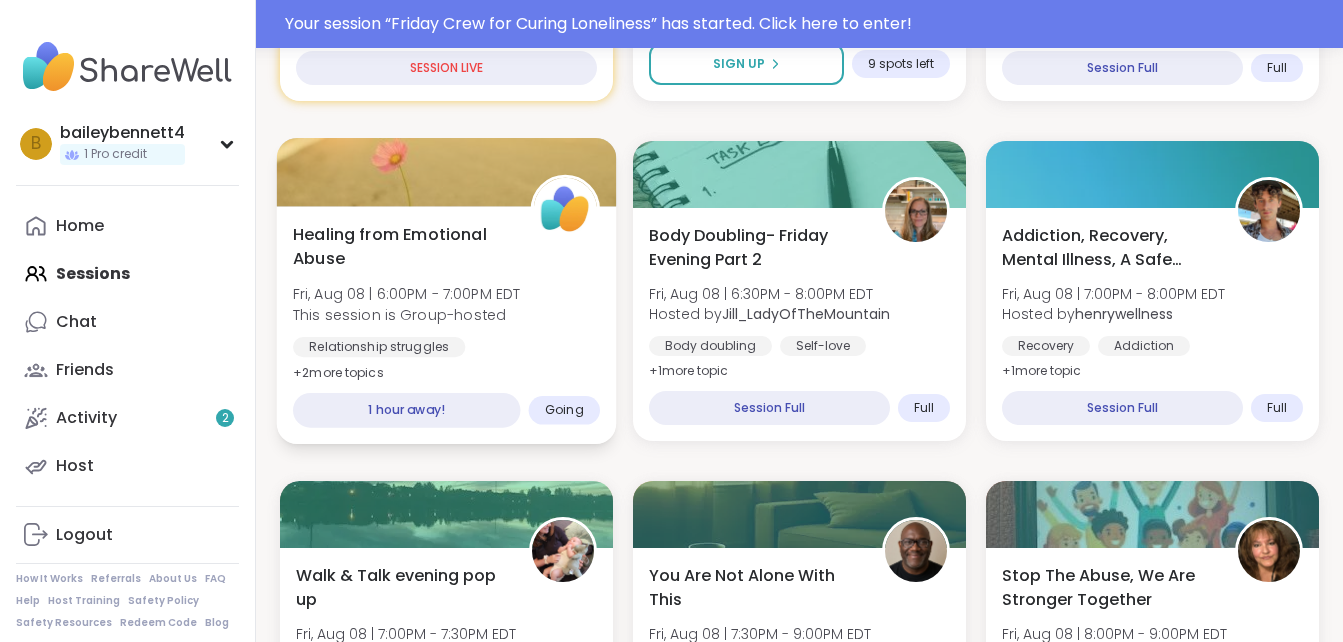 click on "Fri, Aug 08 | 6:00PM - 7:00PM EDT" at bounding box center (406, 294) 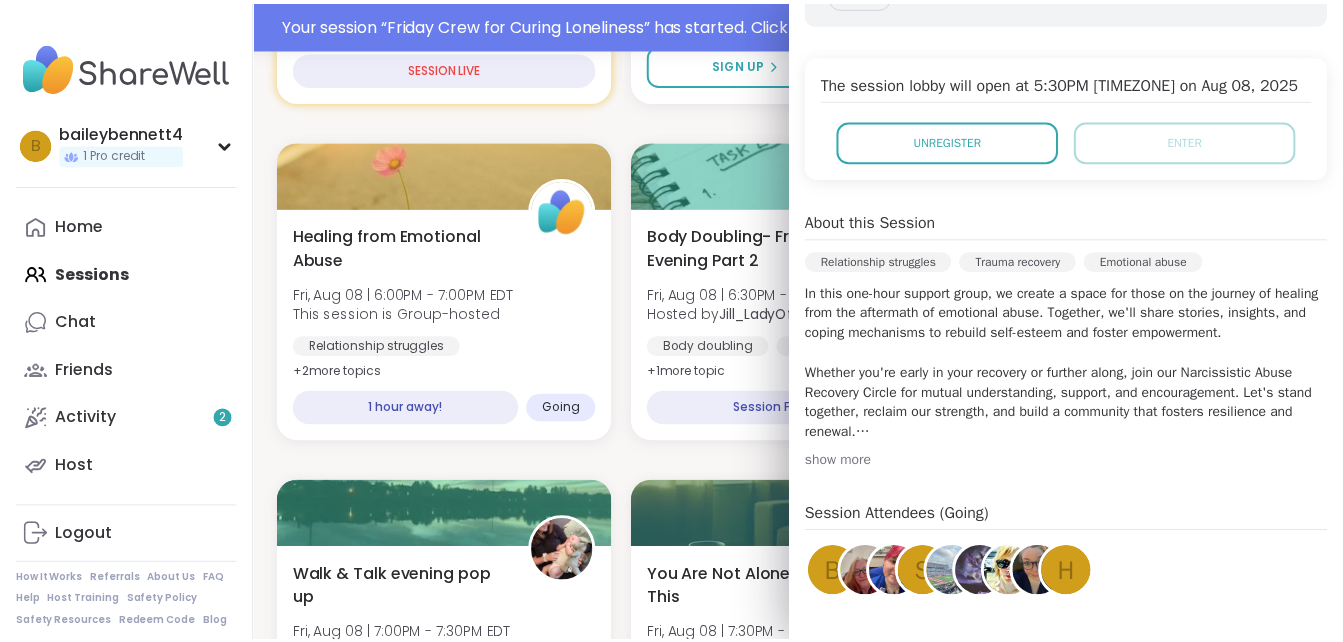 scroll, scrollTop: 0, scrollLeft: 0, axis: both 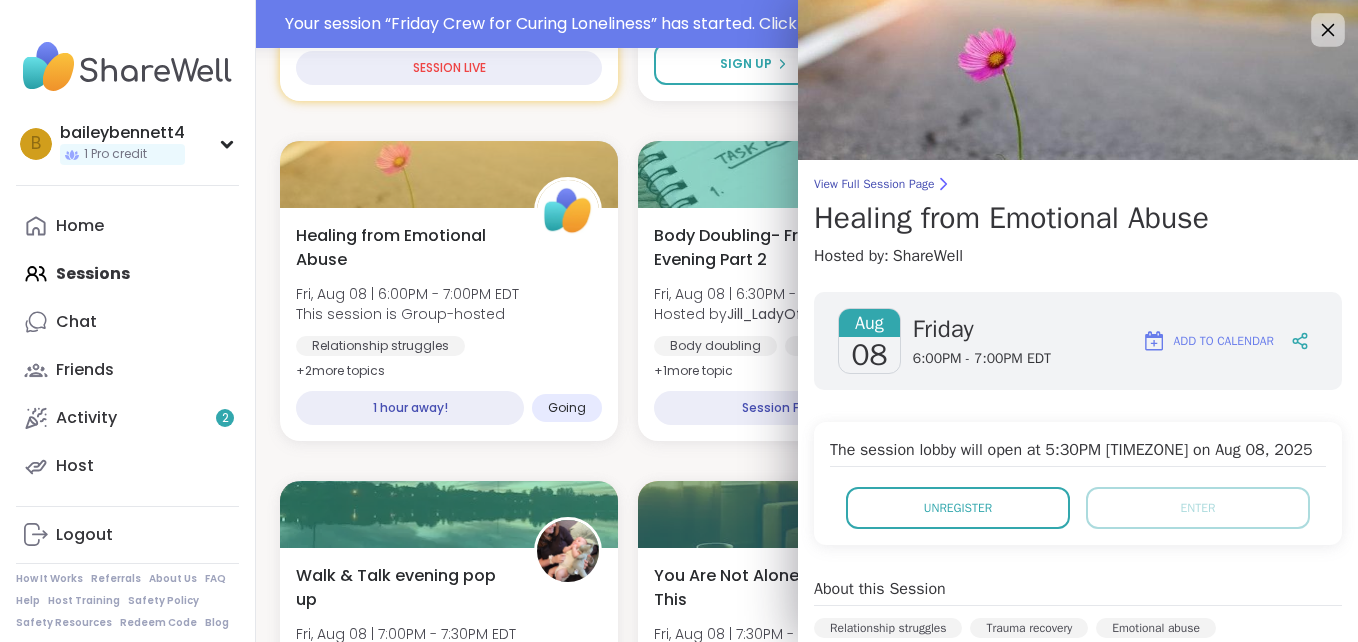click 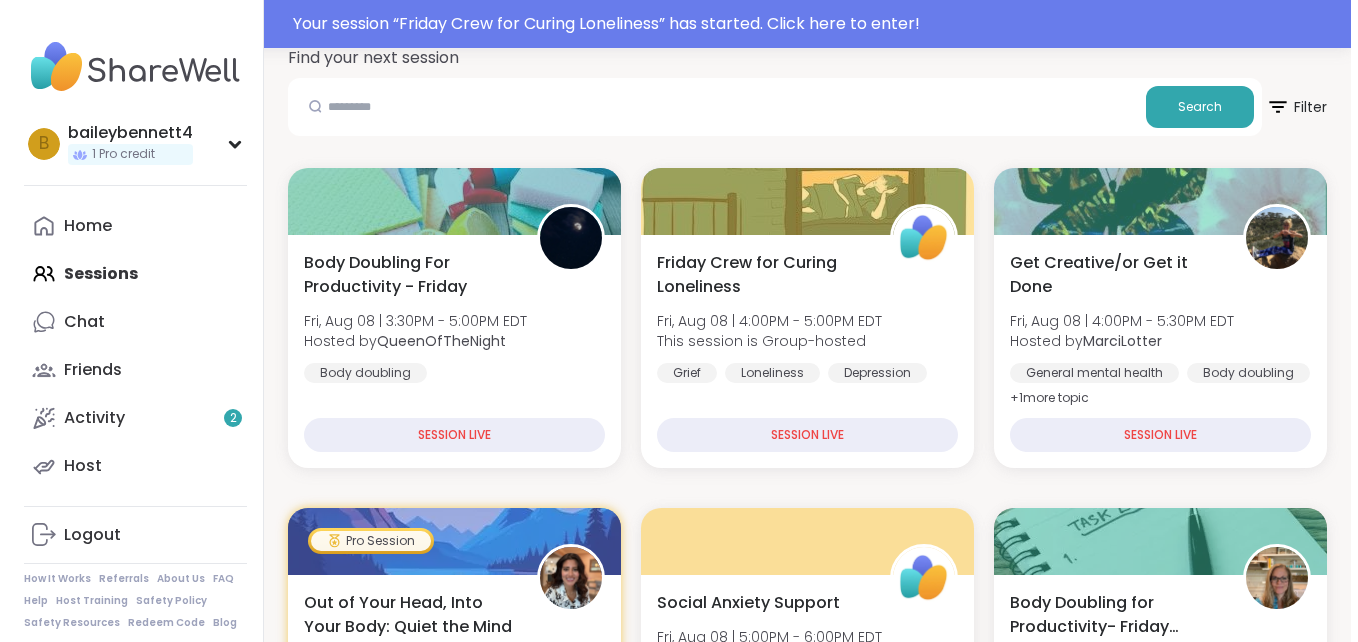 scroll, scrollTop: 0, scrollLeft: 0, axis: both 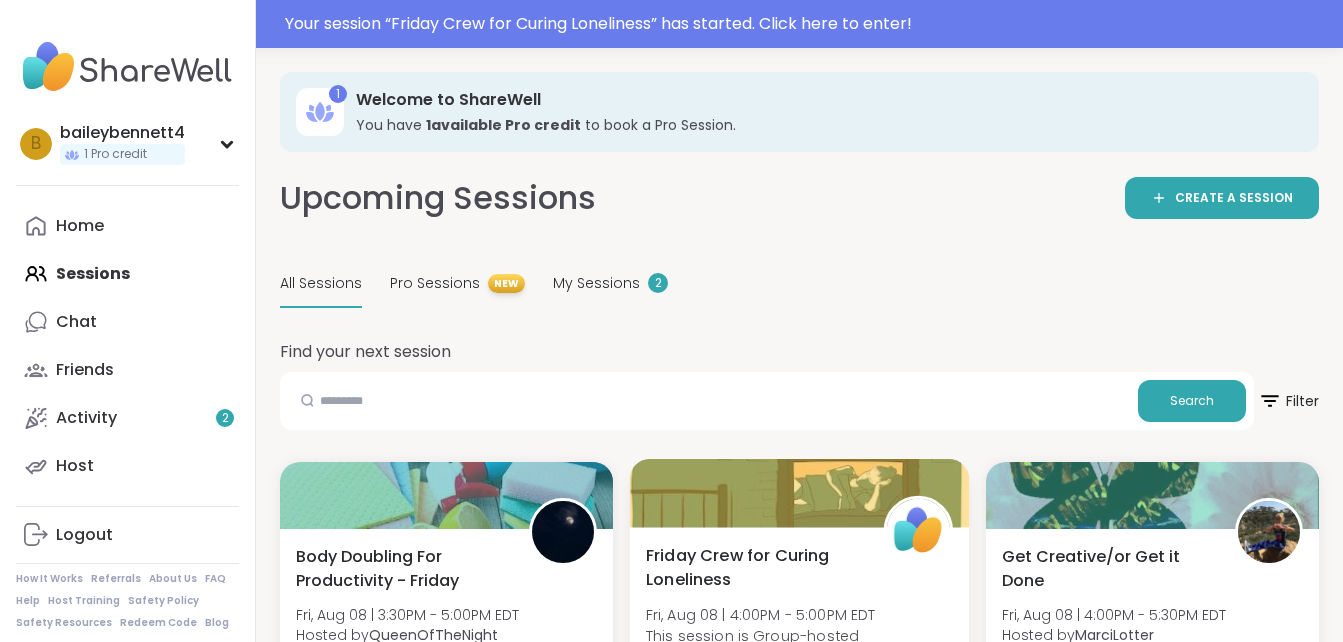 click on "Friday Crew for Curing Loneliness" at bounding box center [753, 567] 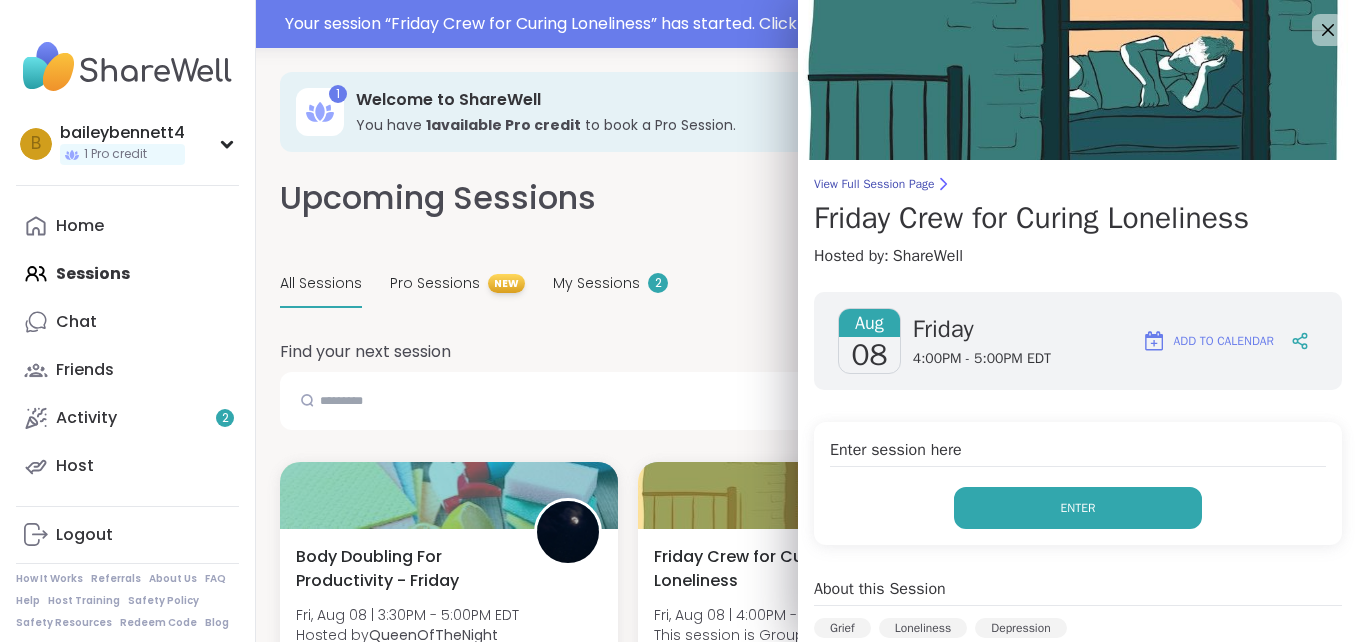click on "Enter" at bounding box center [1078, 508] 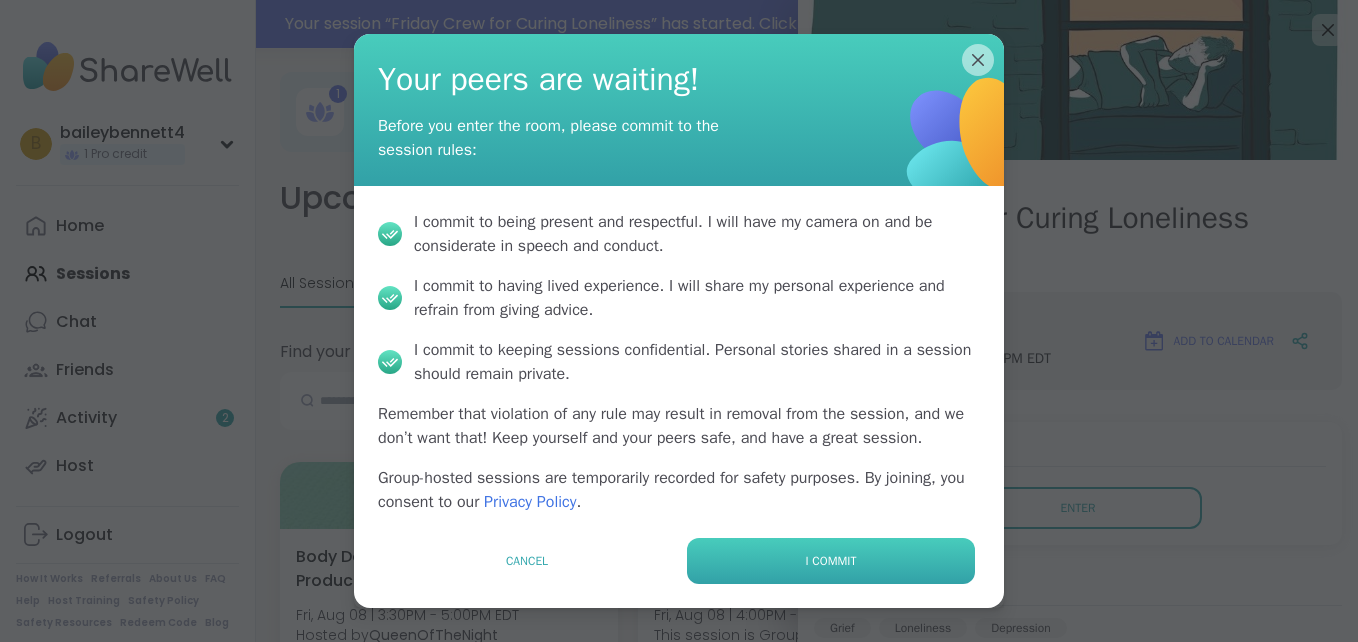 click on "I commit" at bounding box center (831, 561) 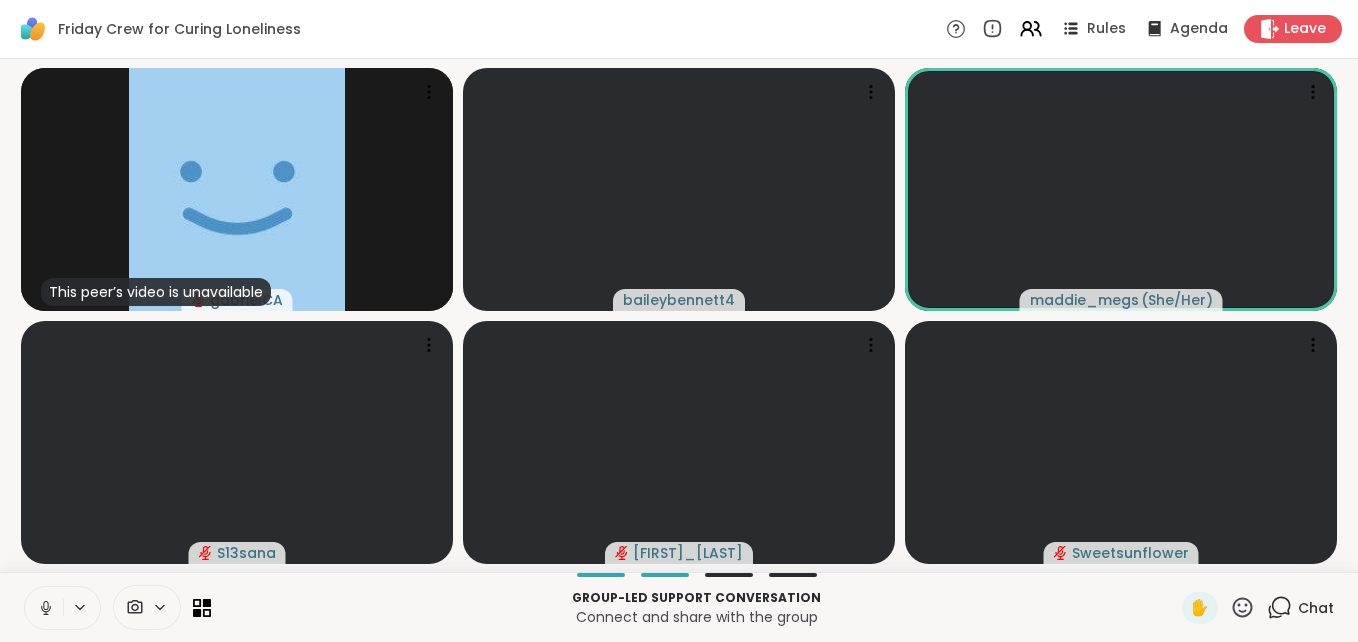 click at bounding box center (44, 608) 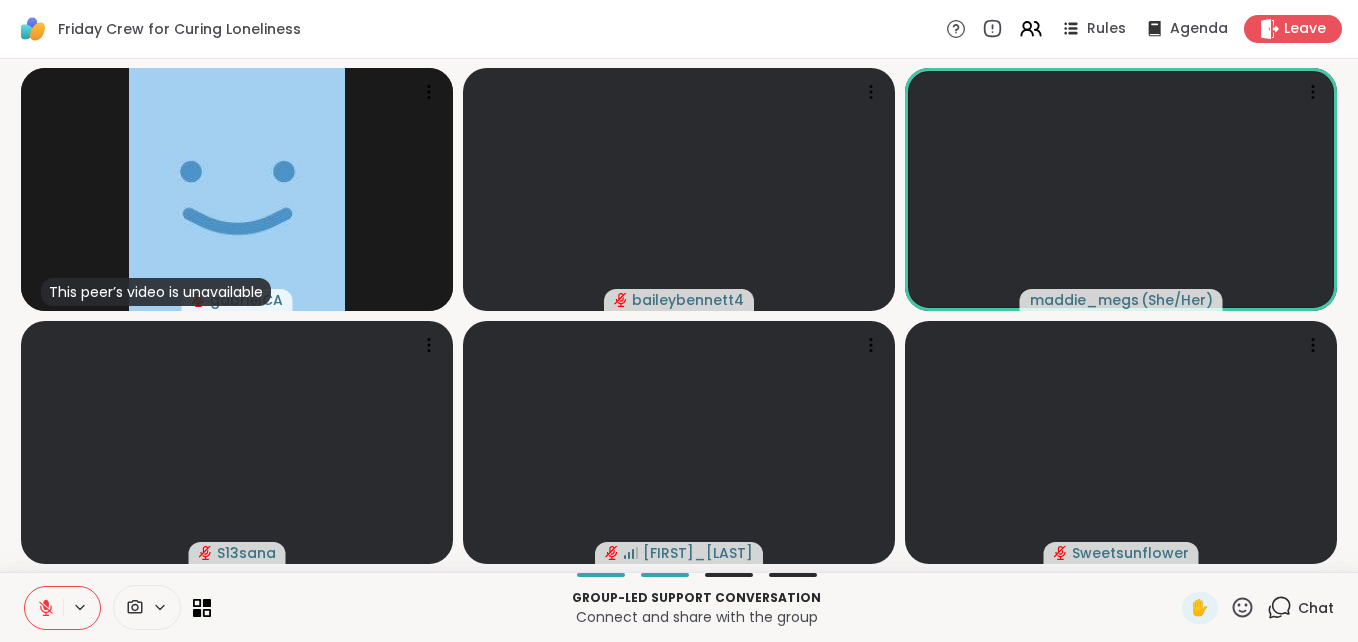 type 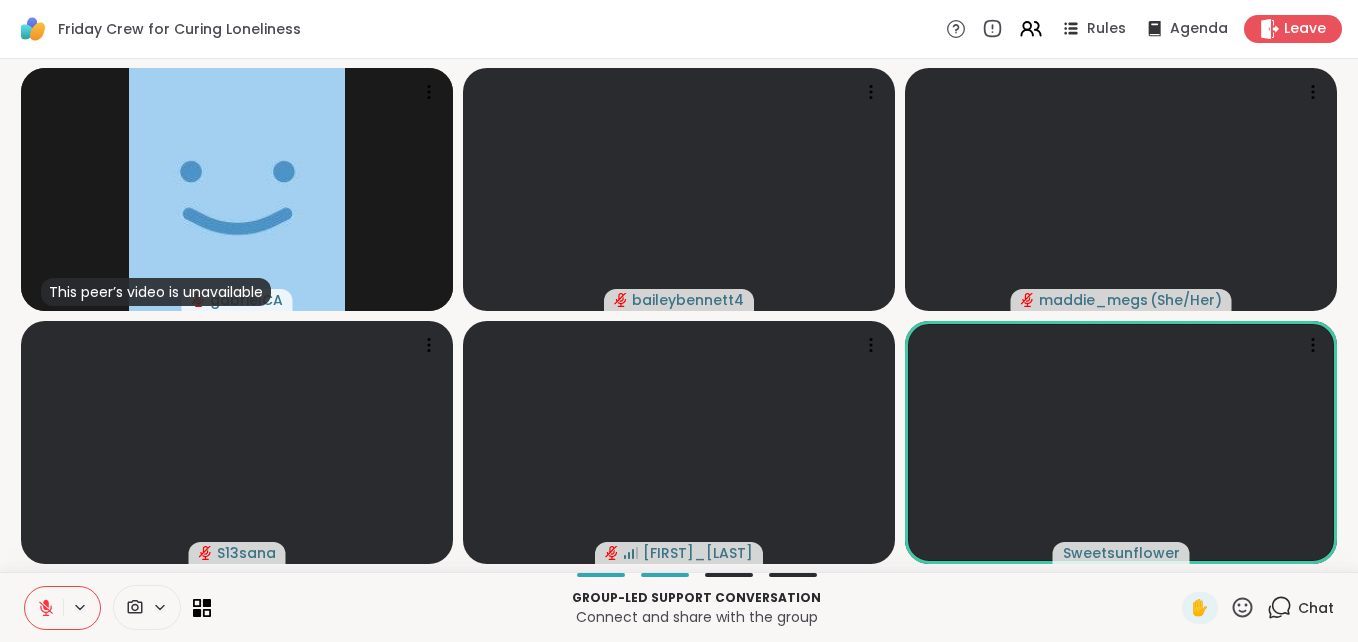 click at bounding box center (44, 608) 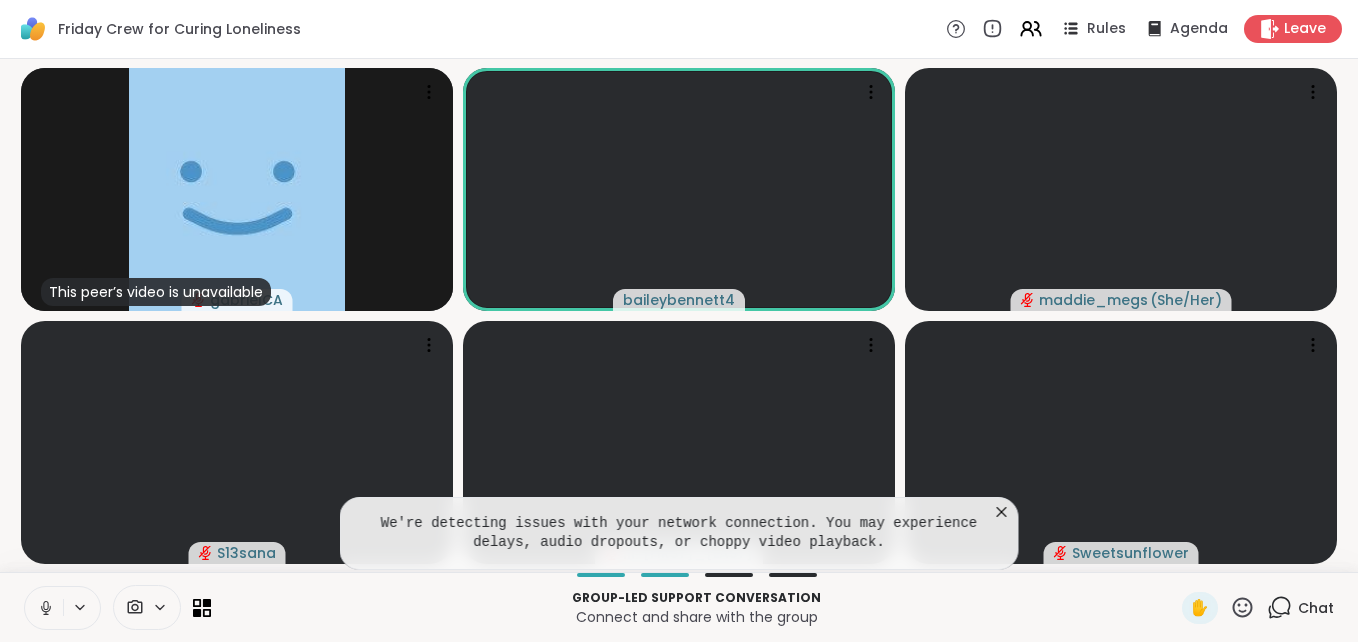 click 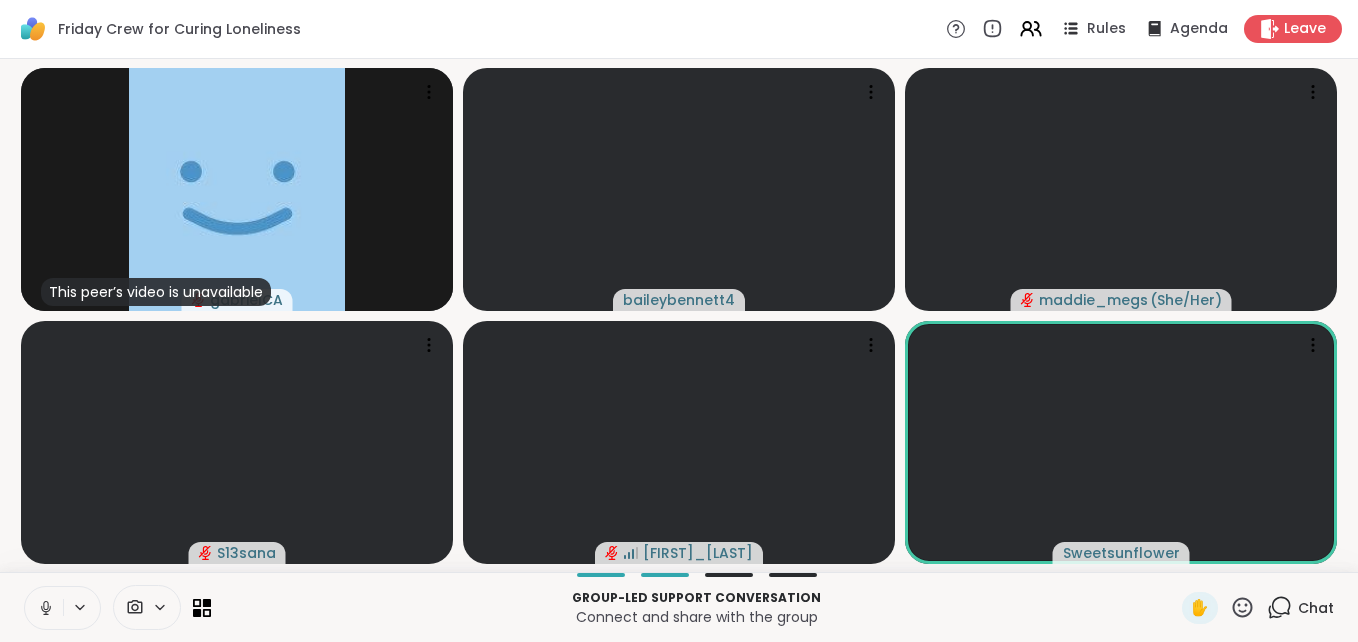 click at bounding box center [44, 608] 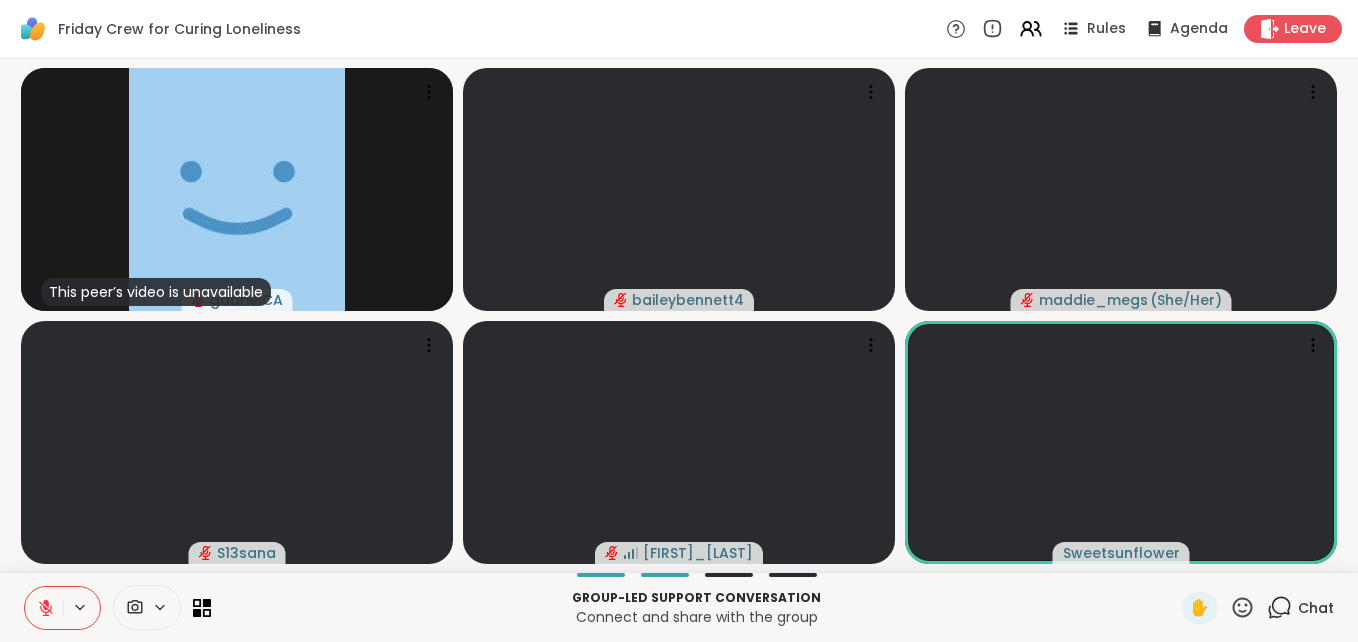 click at bounding box center [44, 608] 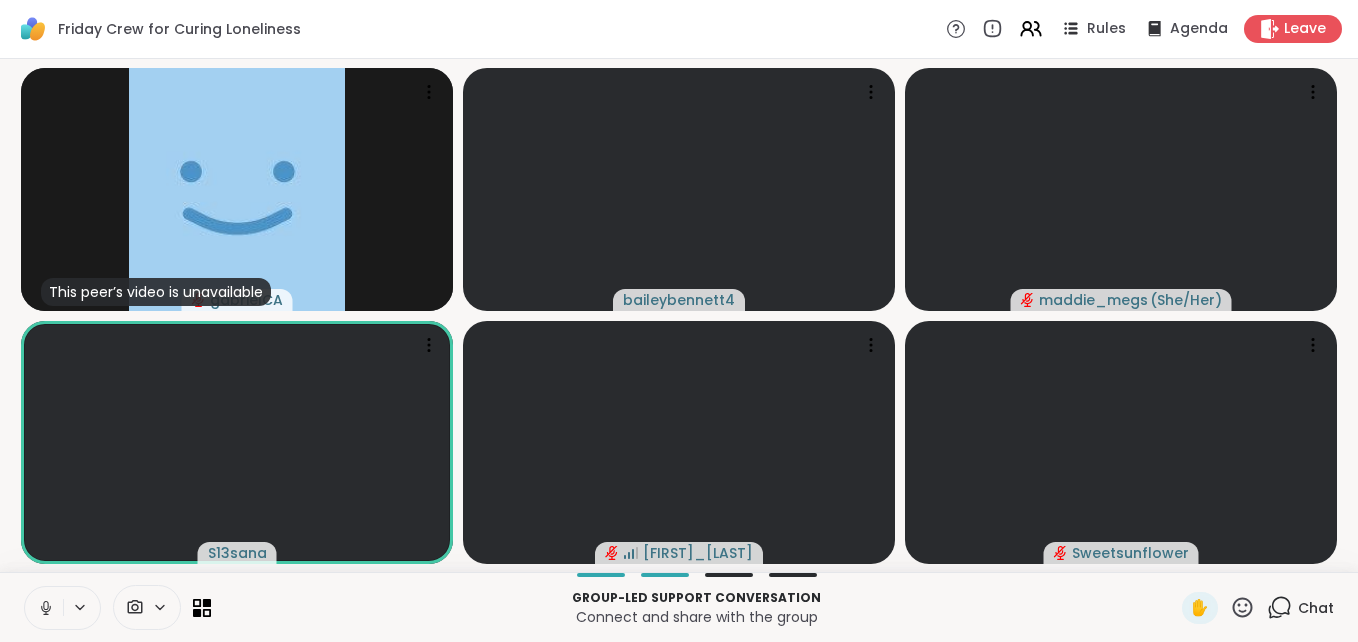 click at bounding box center (44, 608) 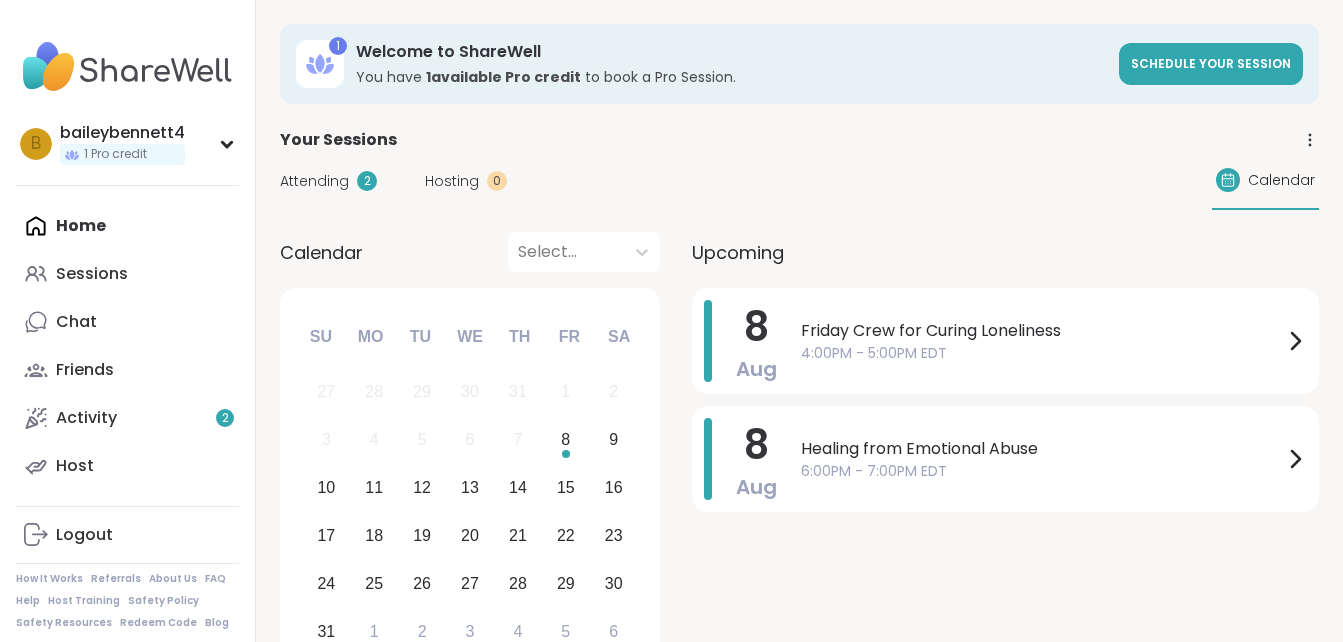scroll, scrollTop: 0, scrollLeft: 0, axis: both 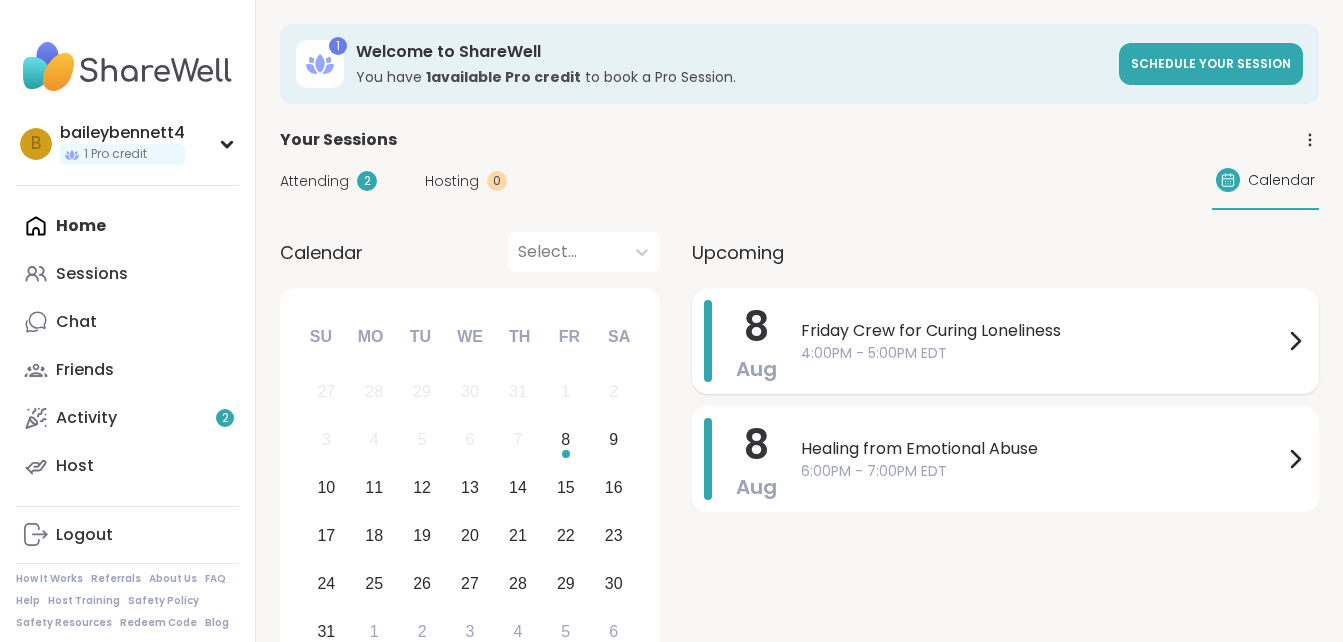 click on "[DAY_OF_WEEK] Crew for Curing Loneliness [TIME] - [TIME] [TIMEZONE]" at bounding box center (1054, 341) 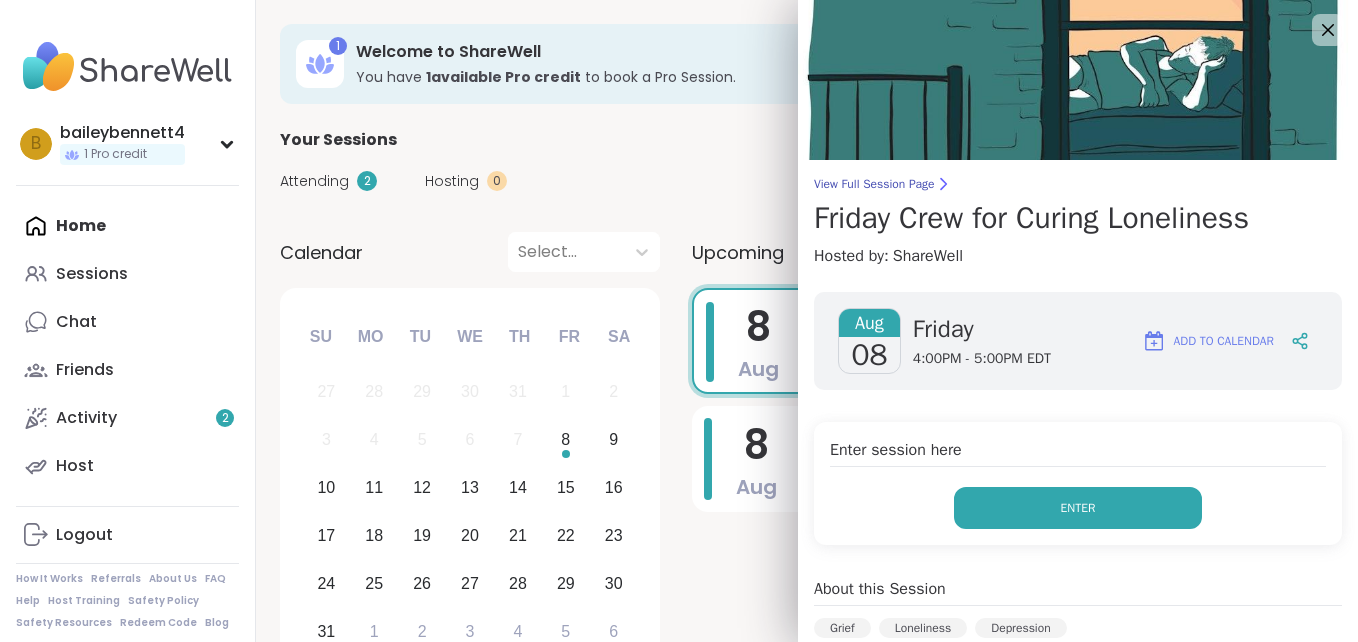 click on "Enter" at bounding box center [1078, 508] 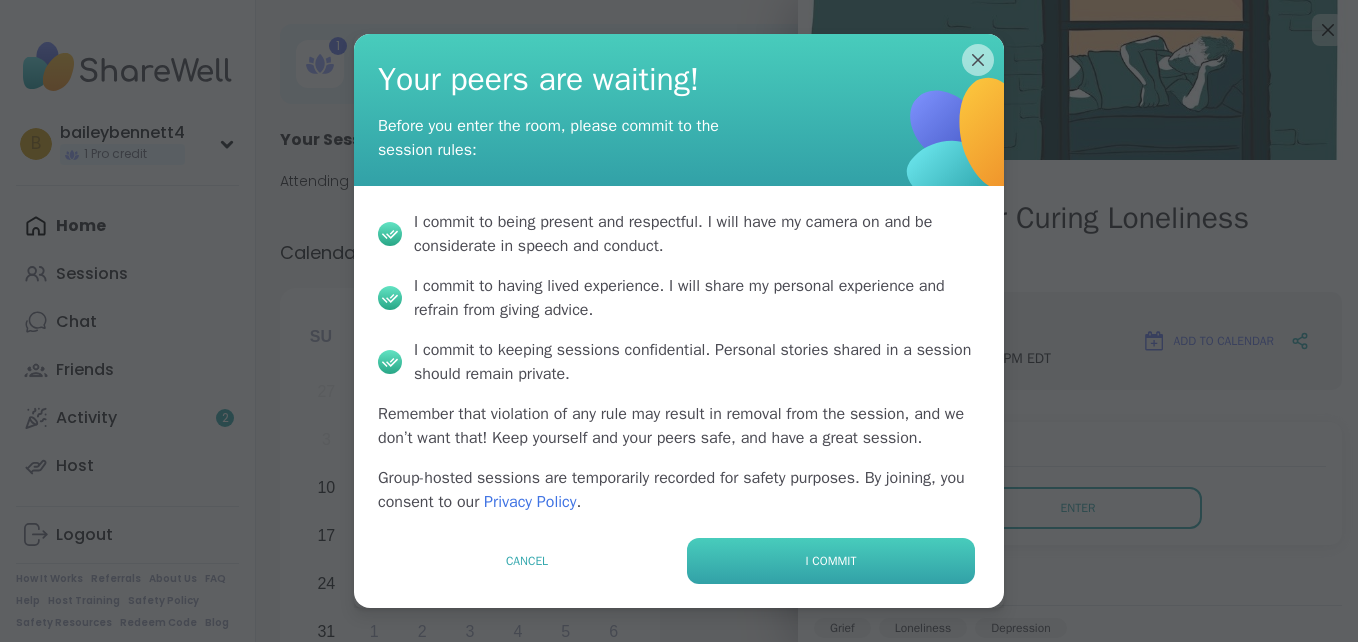 click on "I commit" at bounding box center [831, 561] 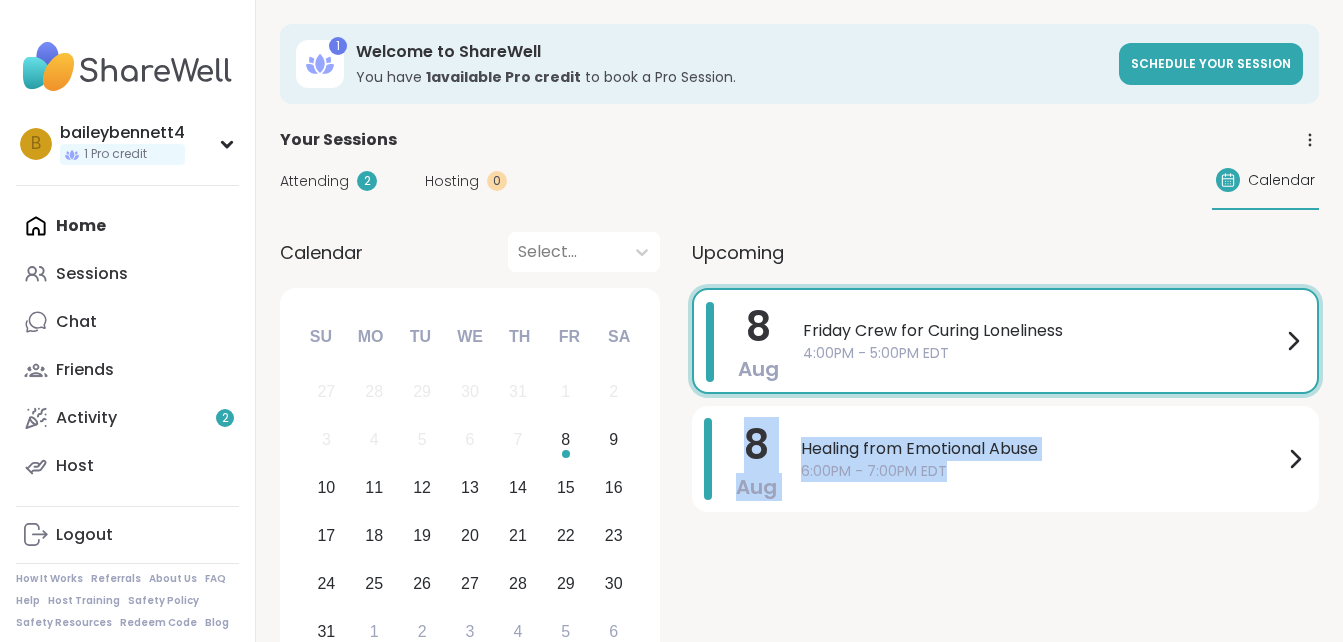 drag, startPoint x: 692, startPoint y: 563, endPoint x: 964, endPoint y: 522, distance: 275.07272 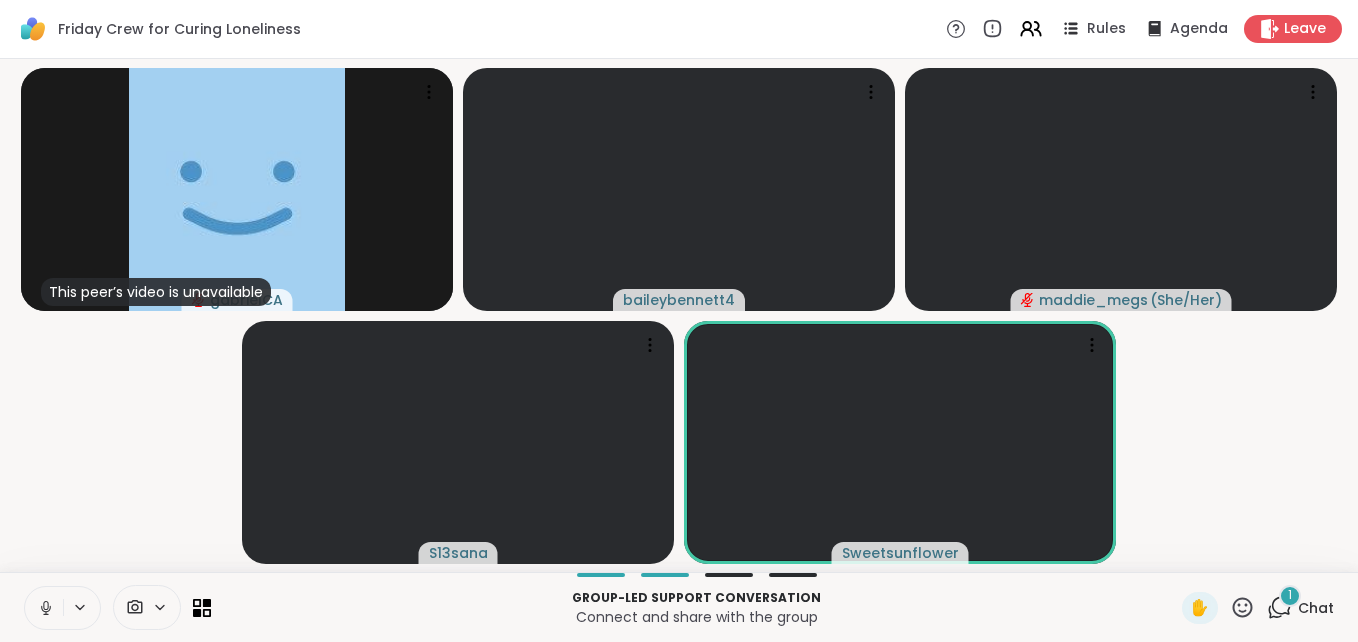 click at bounding box center (44, 608) 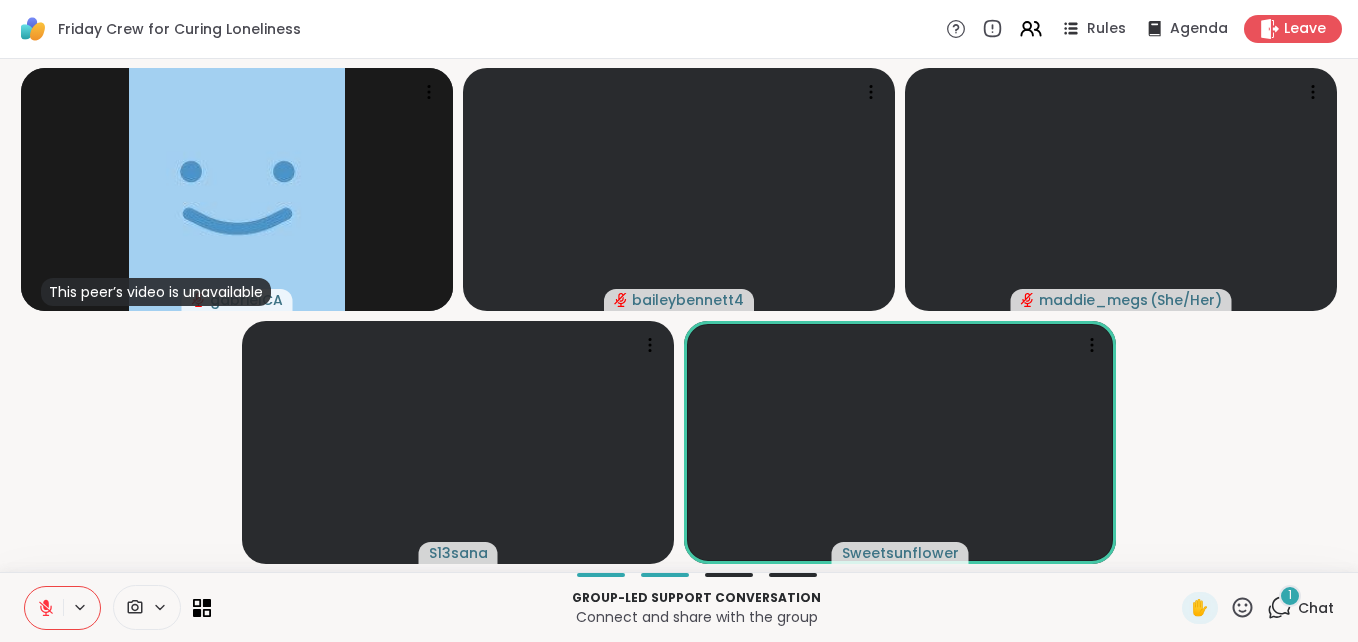type 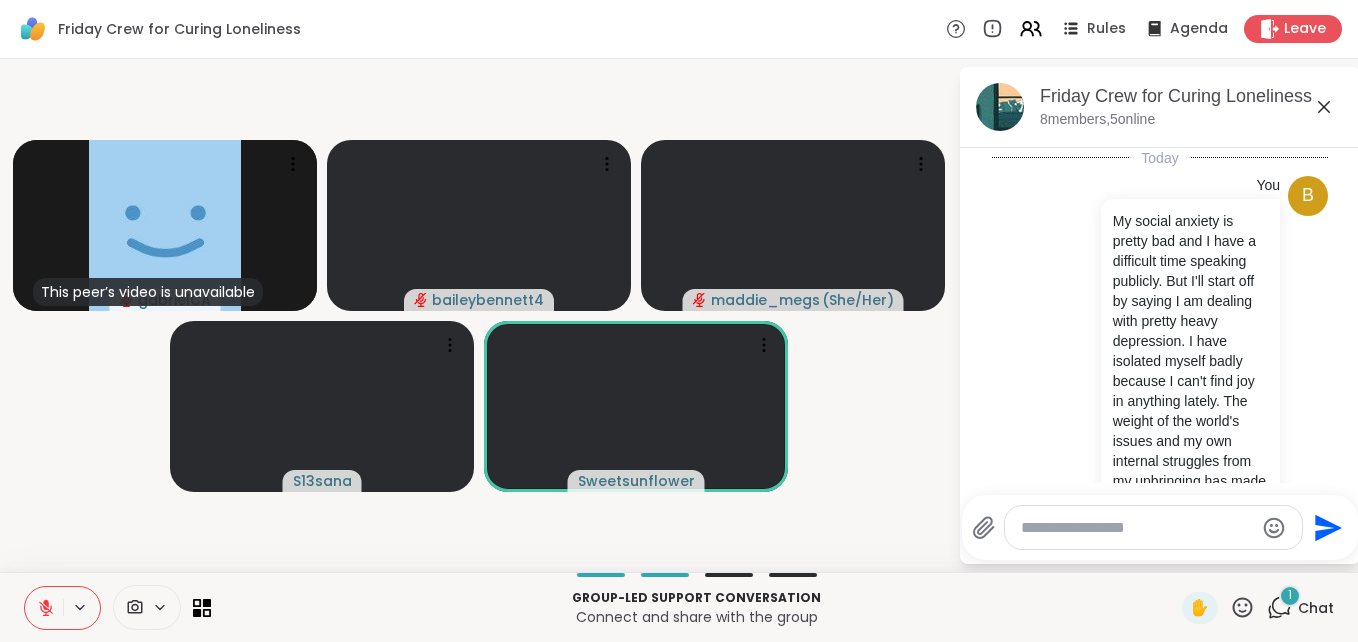 scroll, scrollTop: 552, scrollLeft: 0, axis: vertical 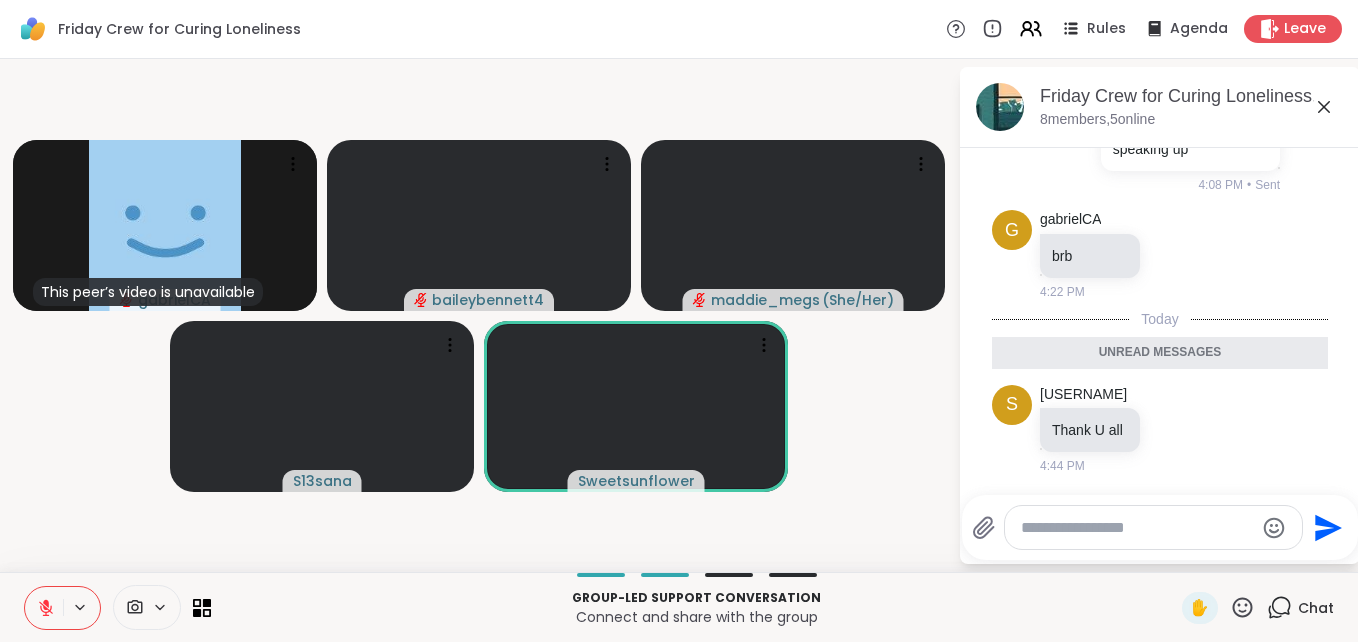 click 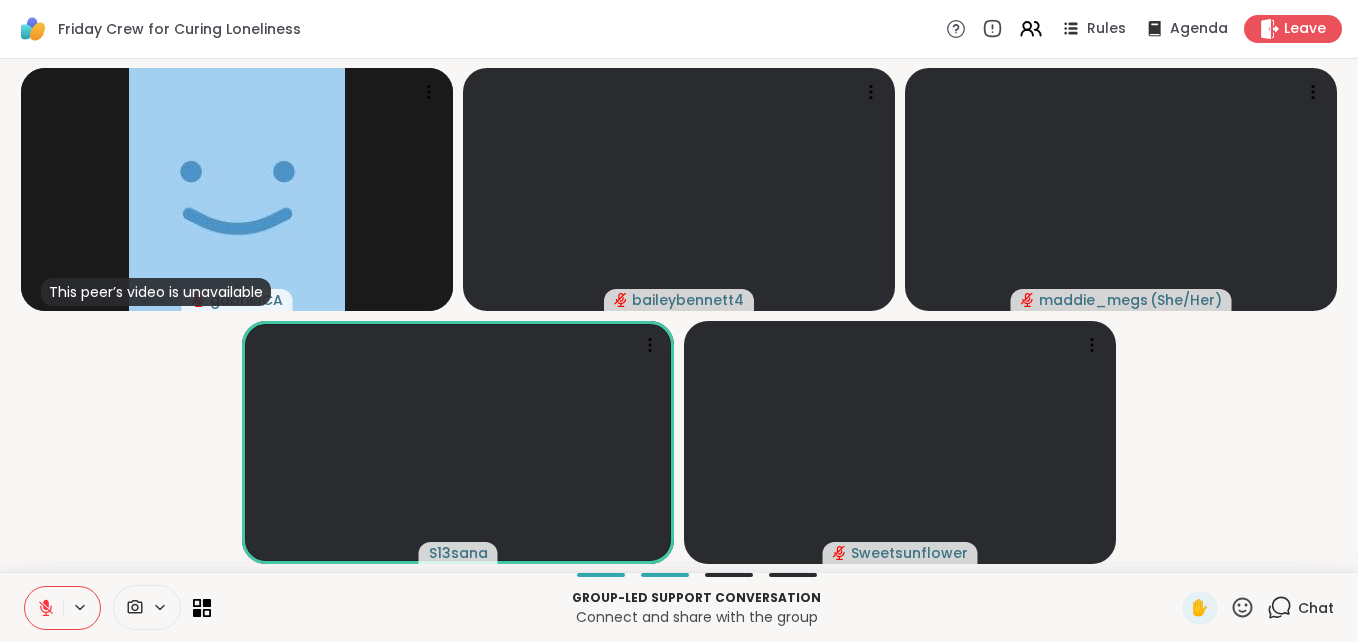 click 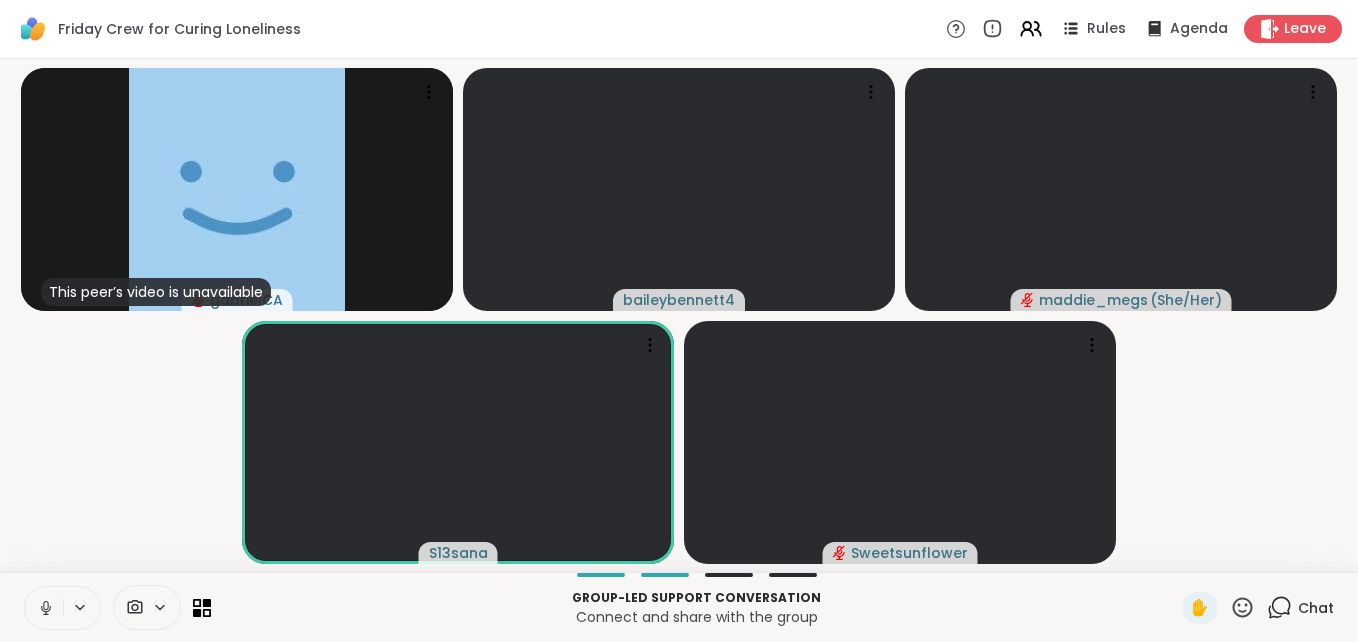 click 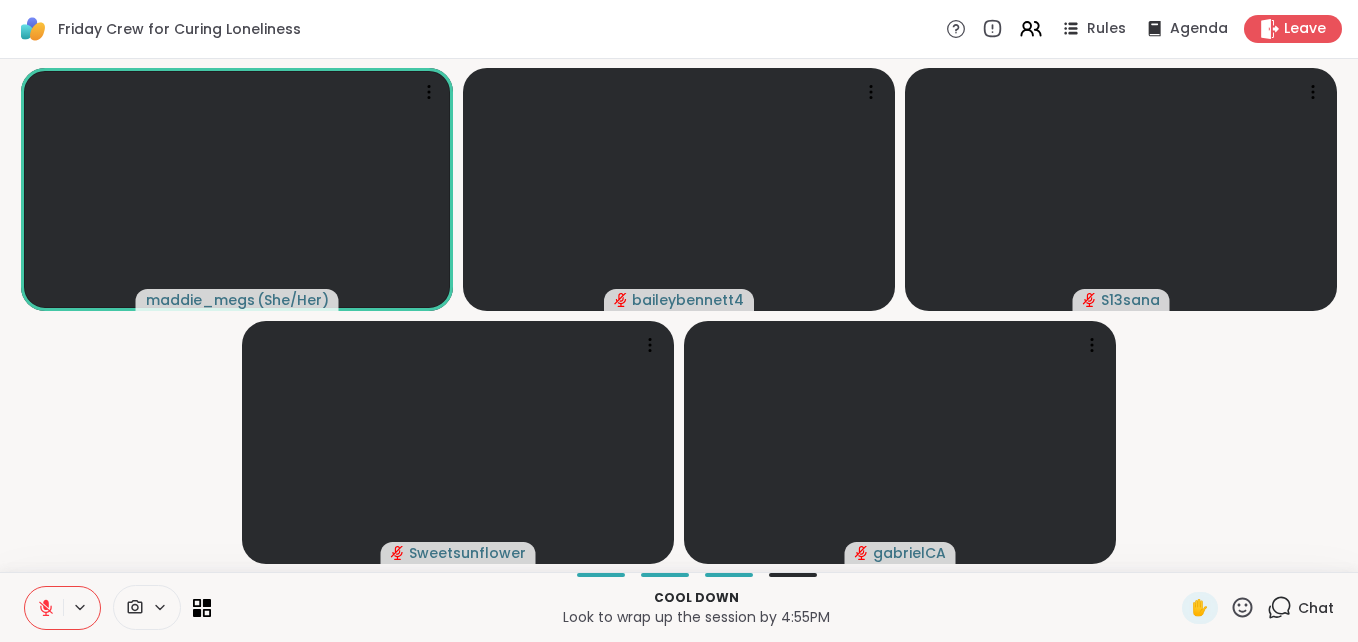 click 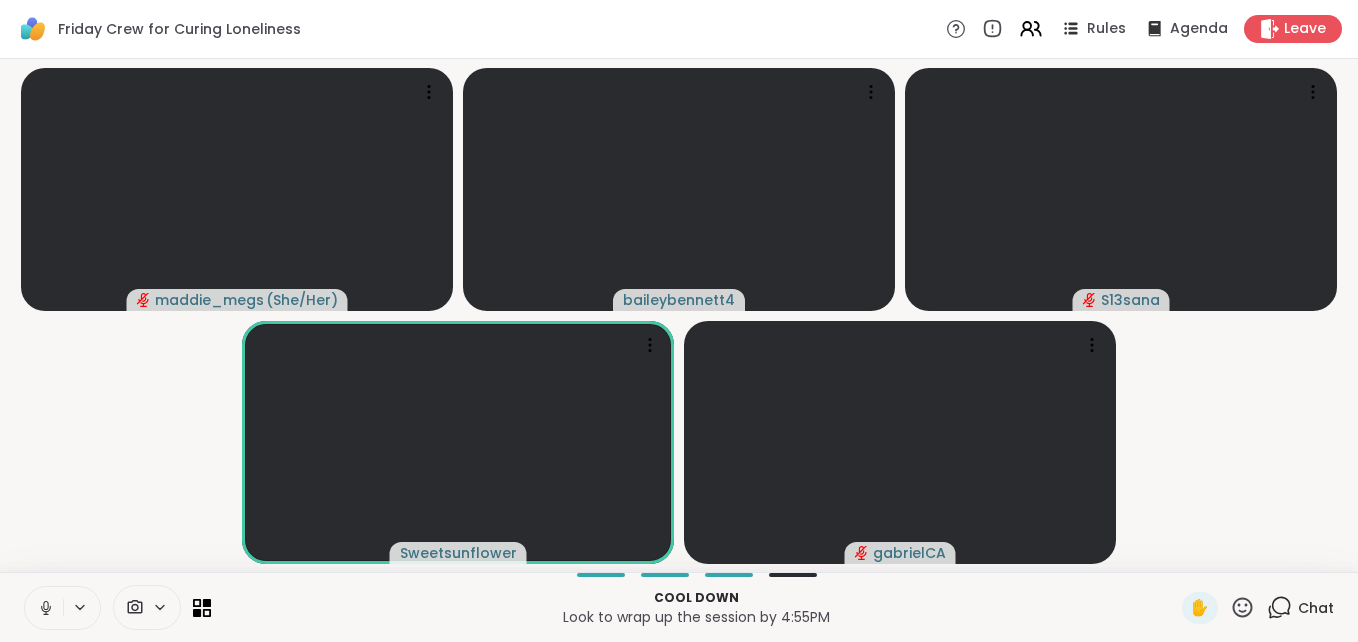 click 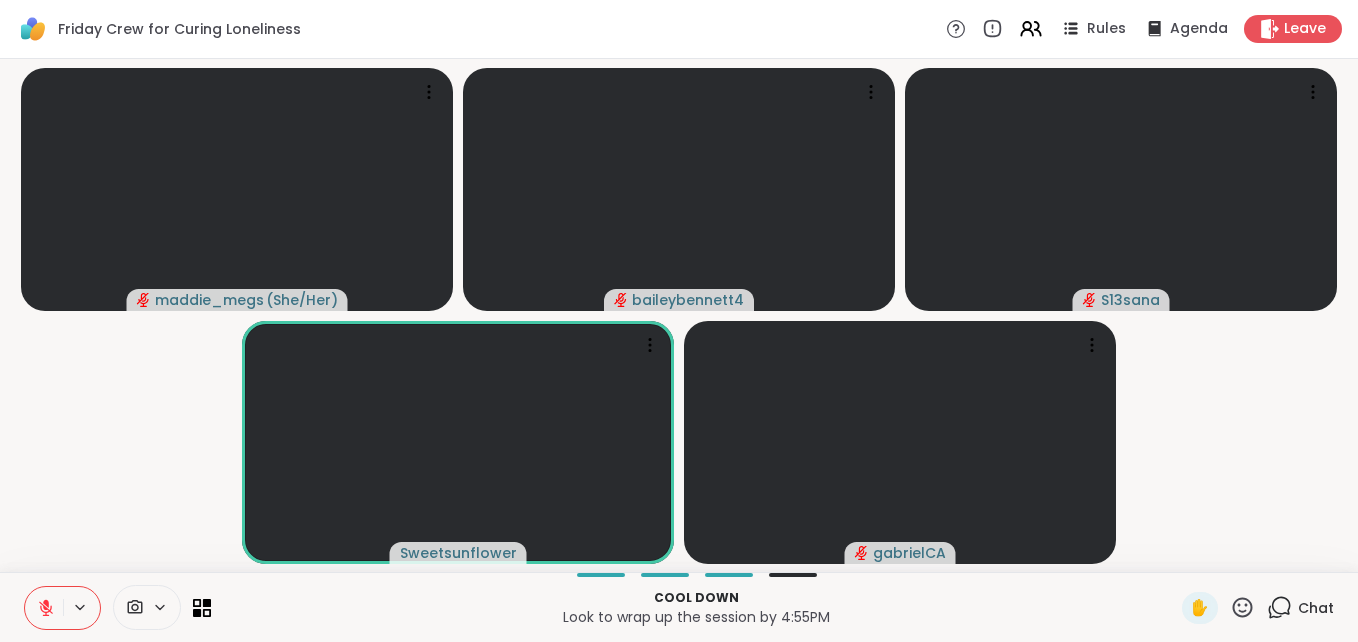 click 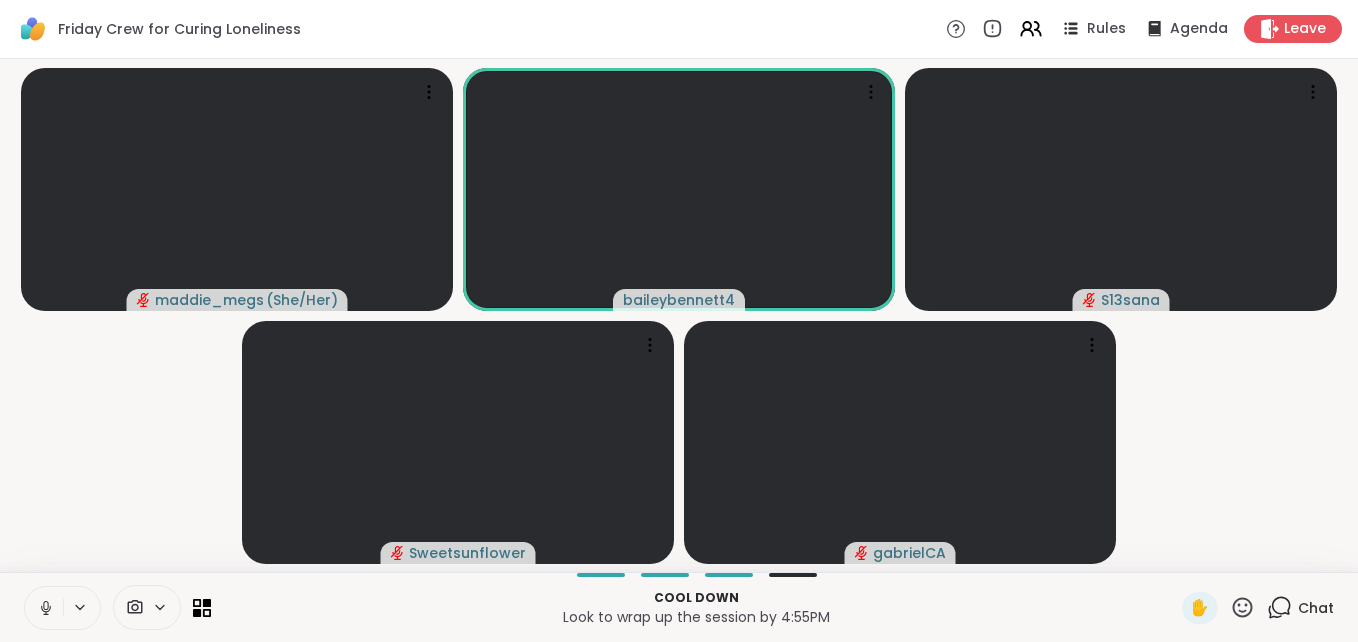 click 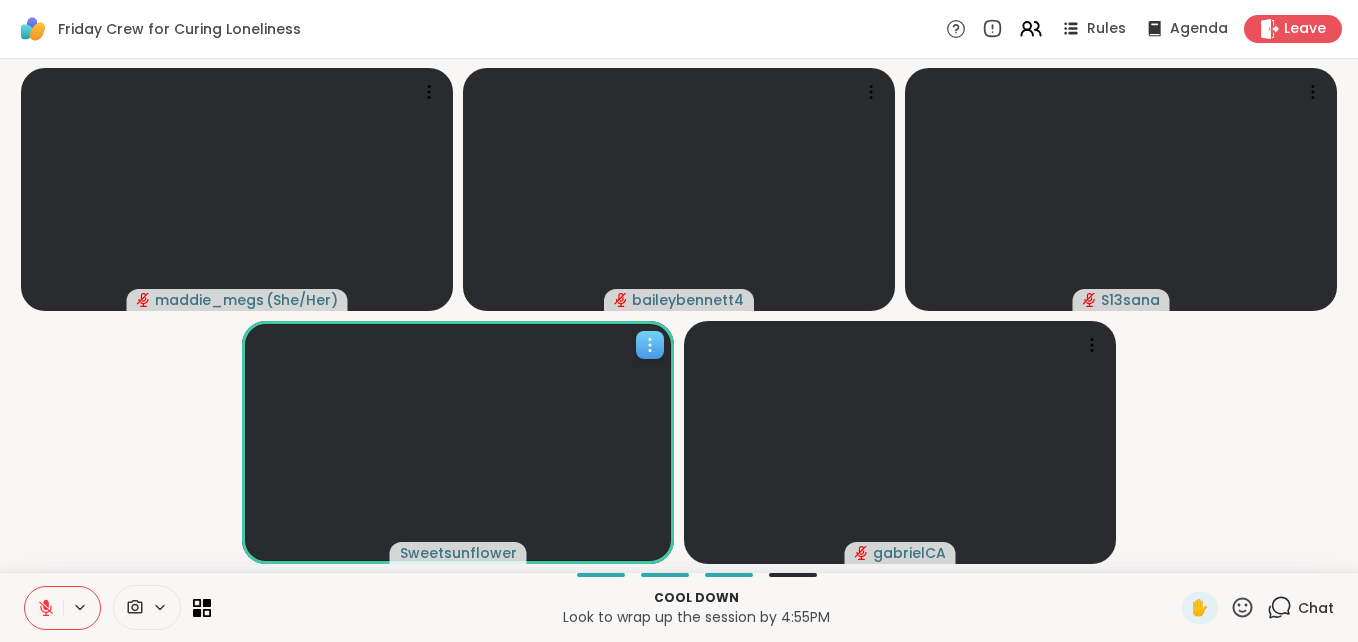 click 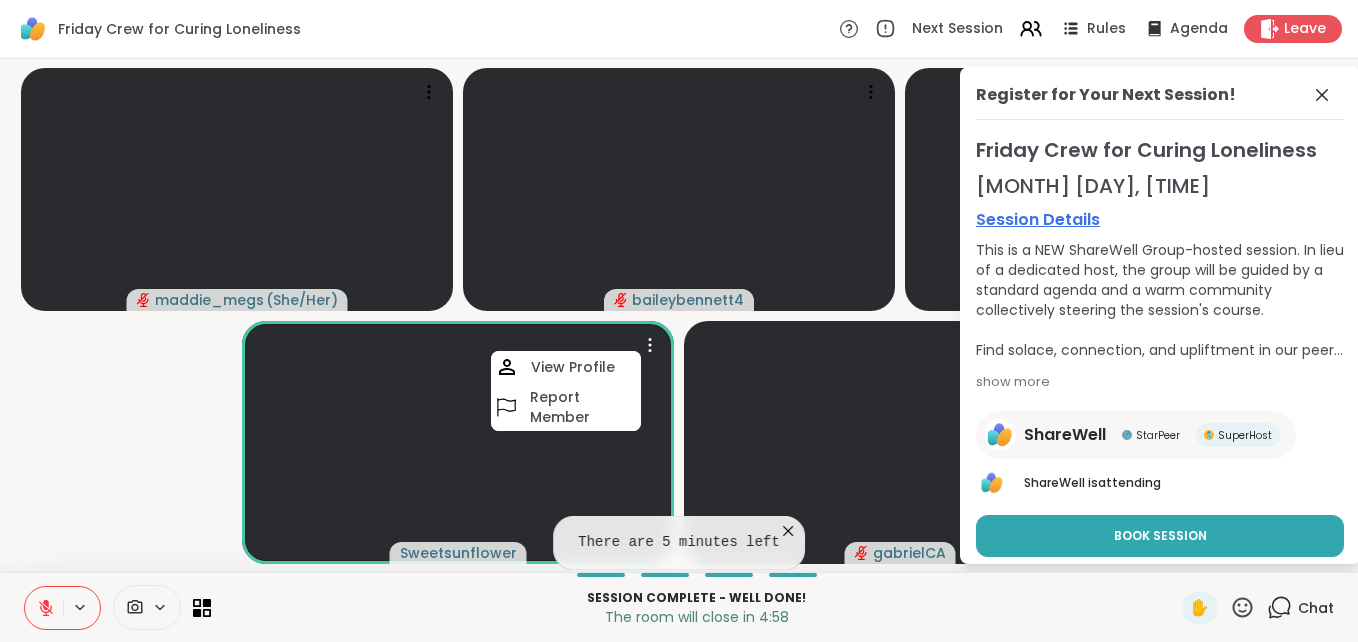click on "[USERNAME] ( [PRONOUNS] ) [USERNAME] [USERNAME] [USERNAME] [USERNAME] View Profile Report Member [USERNAME]" at bounding box center [0, 0] 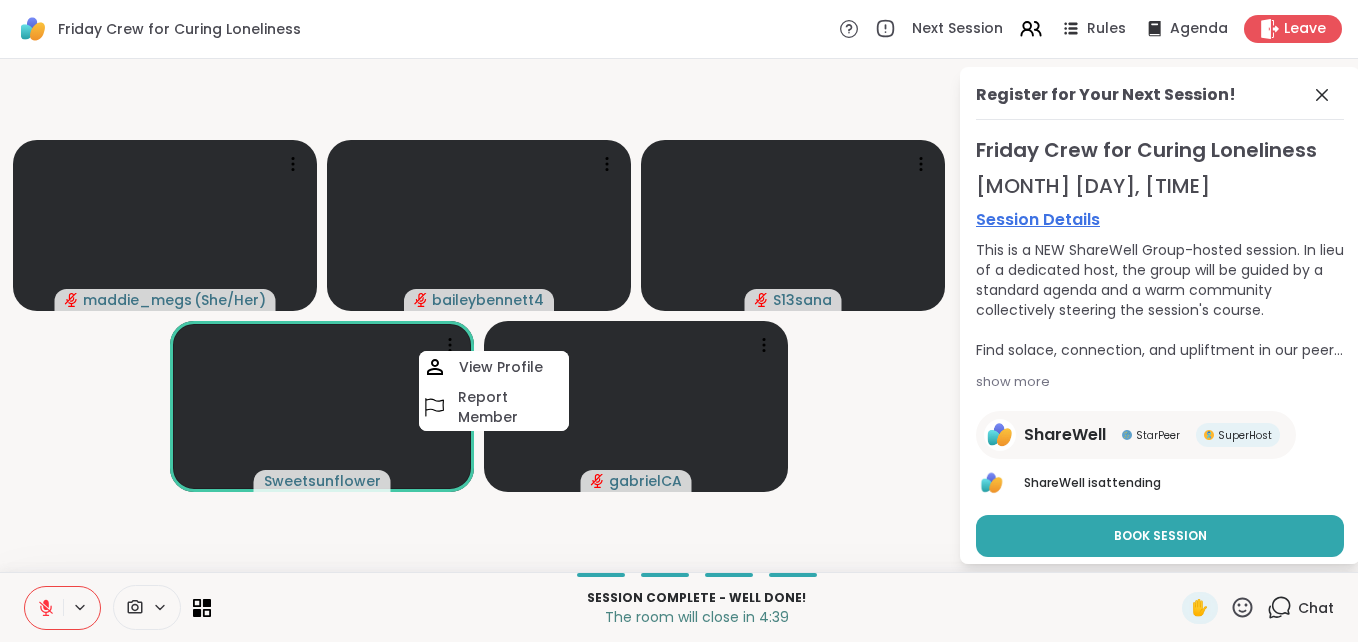click on "[USERNAME] ( [PRONOUNS] ) [USERNAME] [USERNAME] [USERNAME] [USERNAME] View Profile Report Member [USERNAME]" at bounding box center [479, 315] 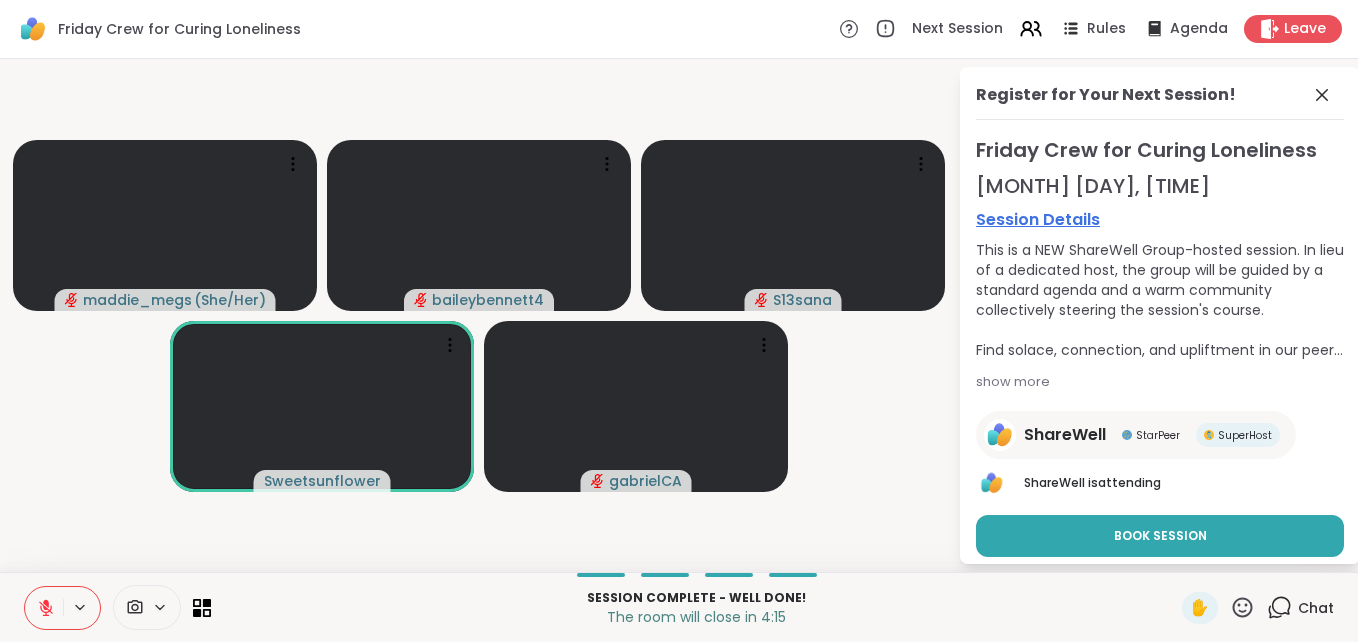 click 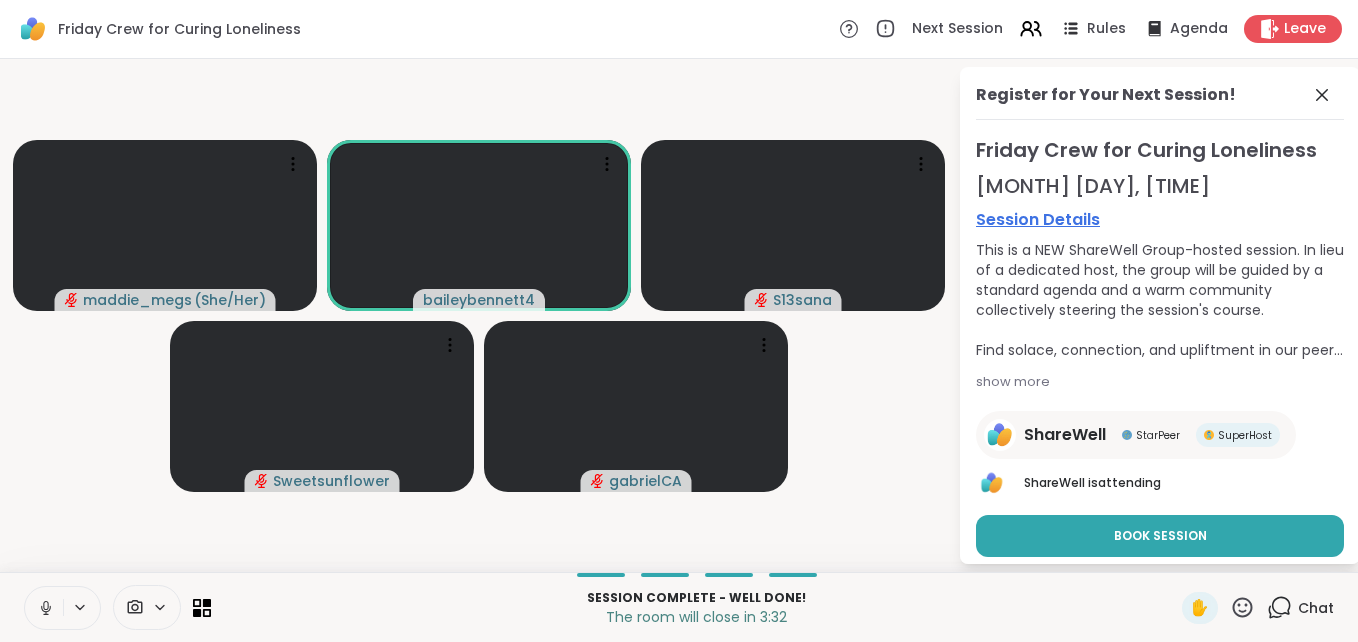 click 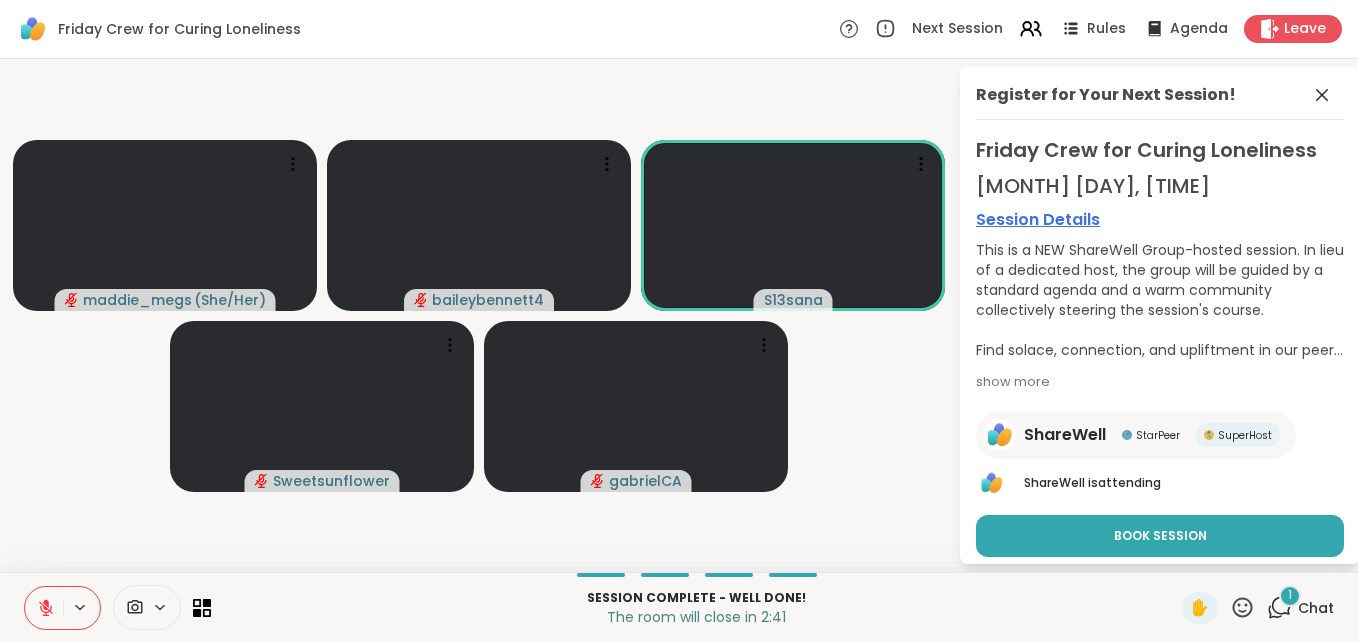 click on "1 Chat" at bounding box center [1300, 608] 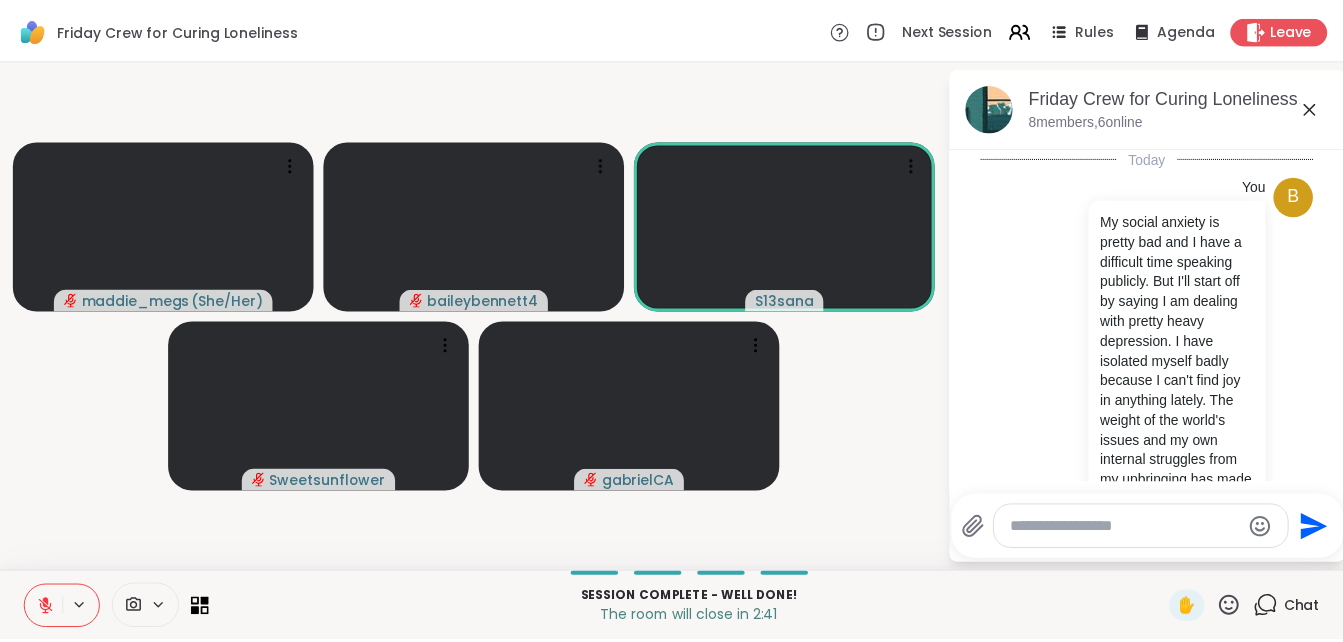scroll, scrollTop: 679, scrollLeft: 0, axis: vertical 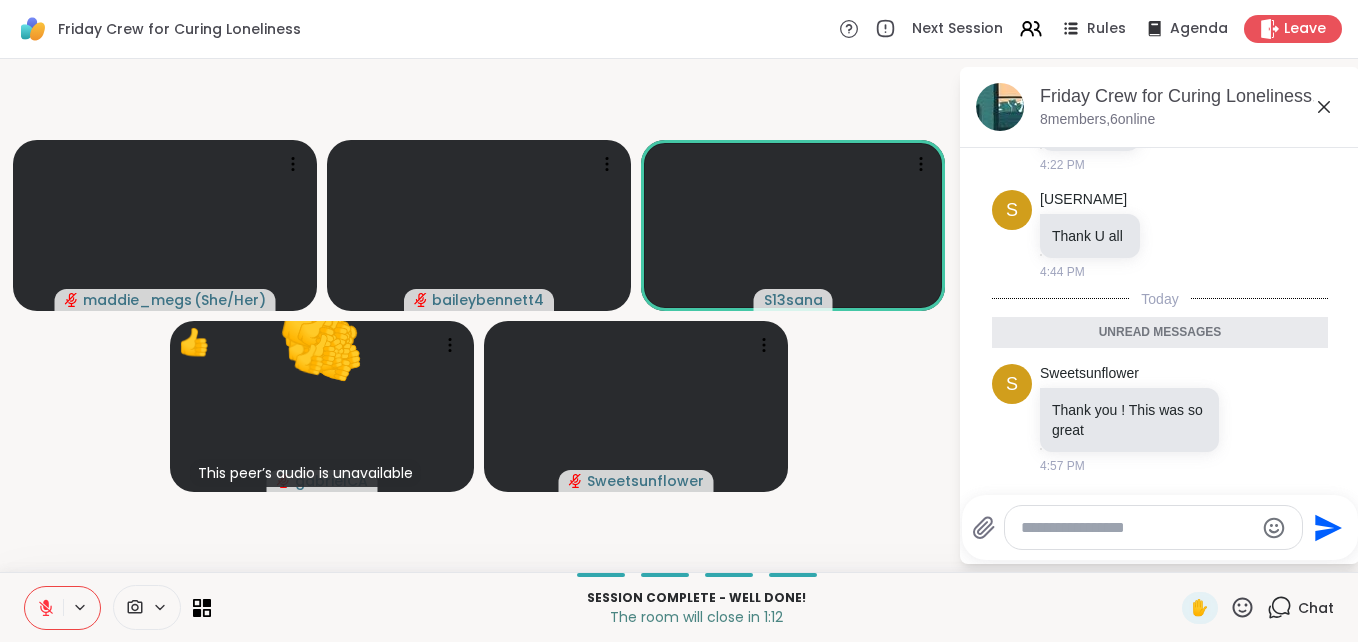 click 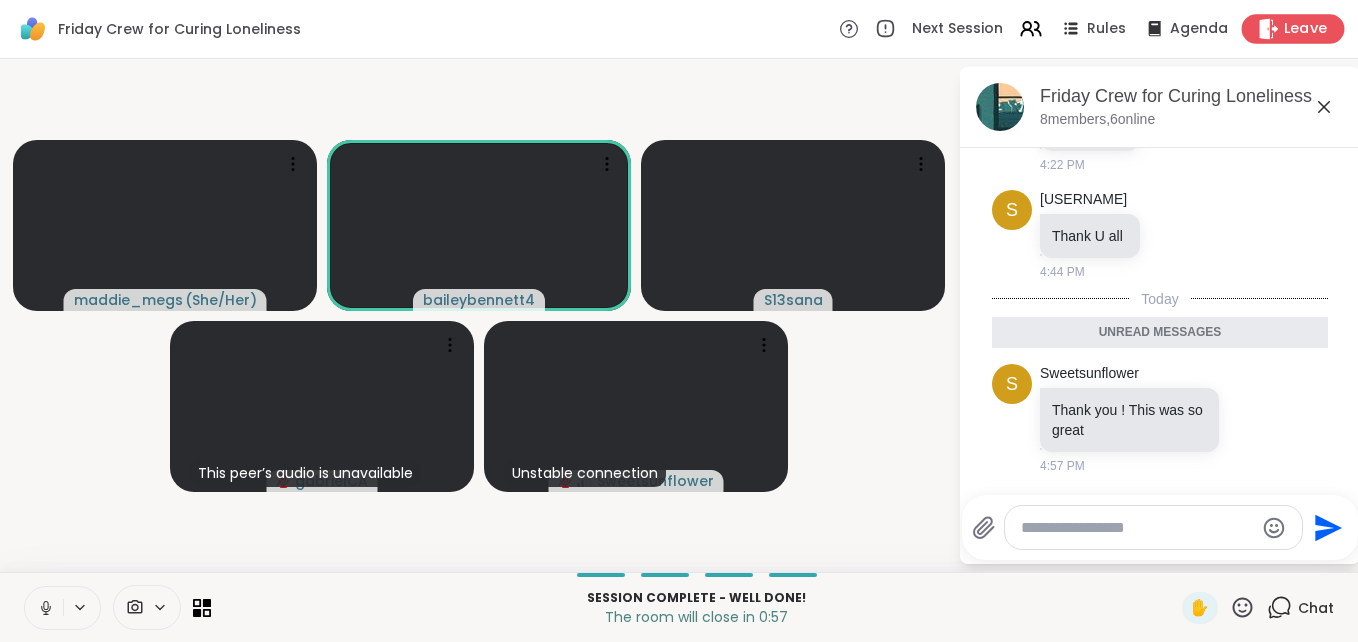 click on "Leave" at bounding box center (1306, 29) 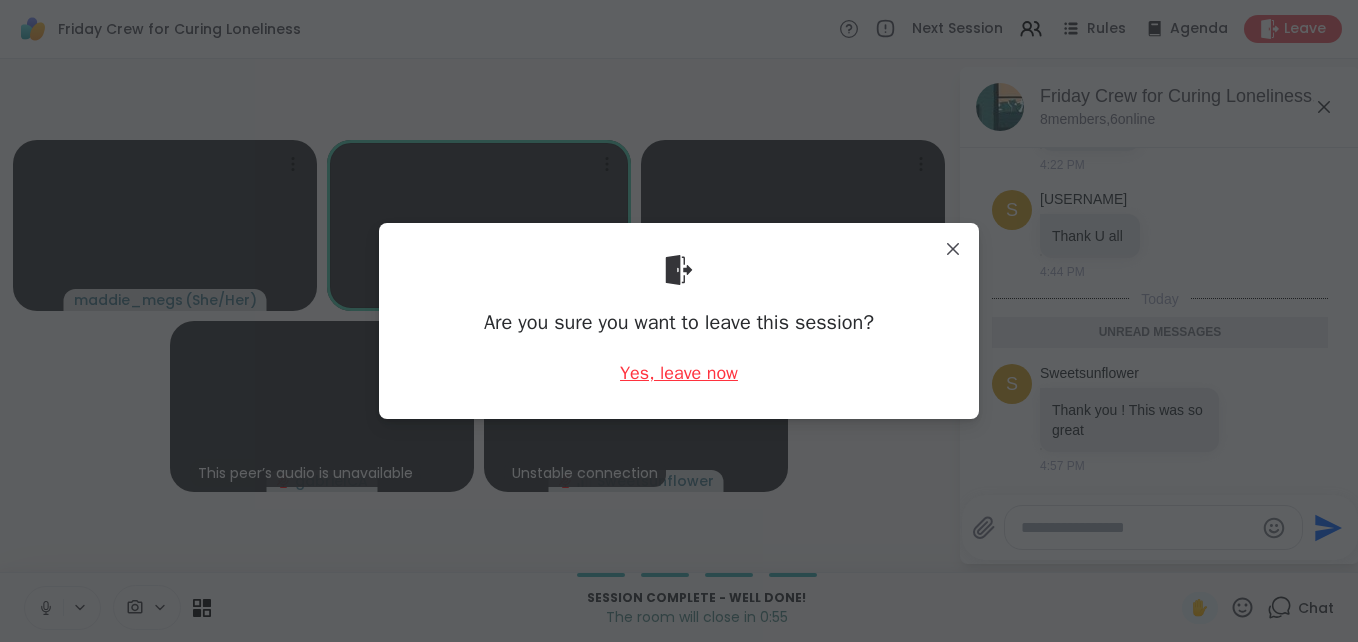 click on "Yes, leave now" at bounding box center [679, 373] 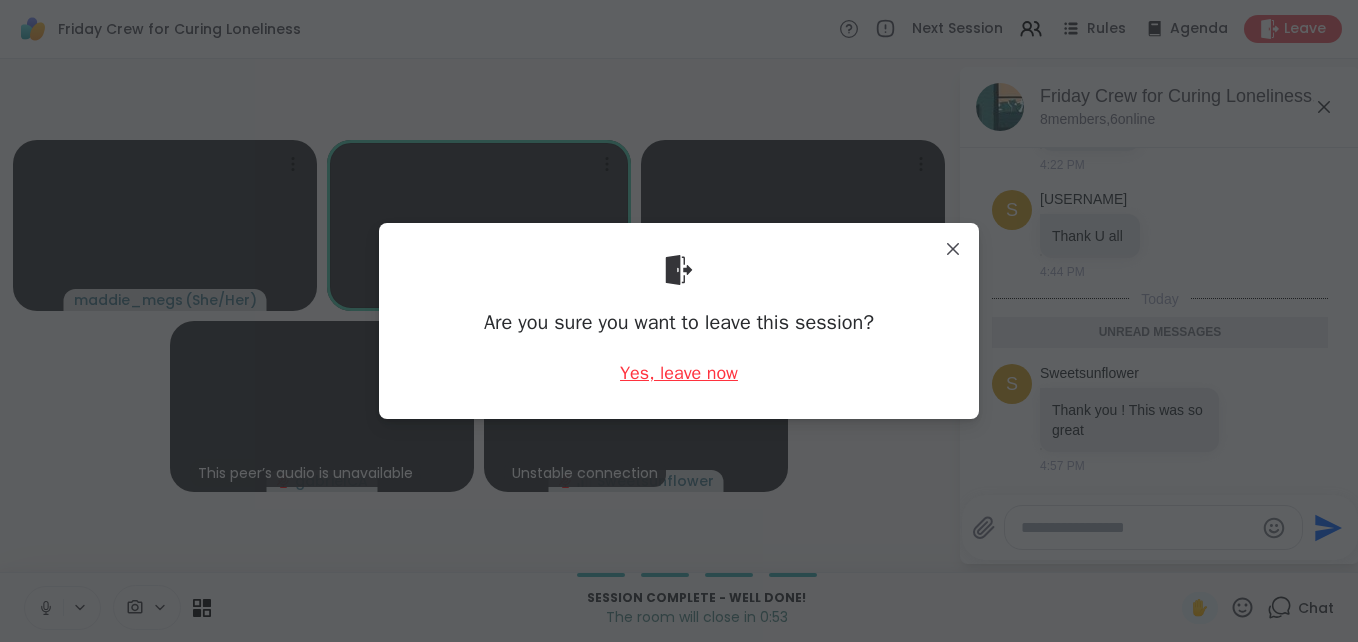 click on "Yes, leave now" at bounding box center [679, 373] 